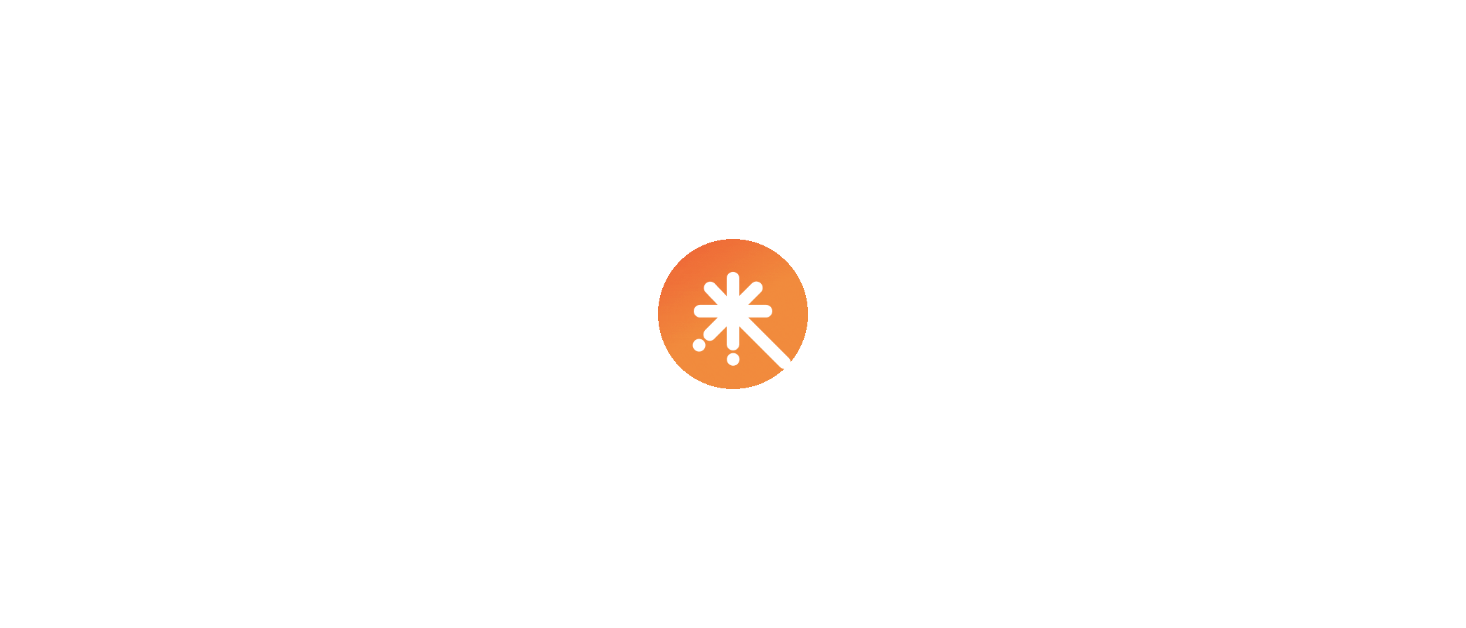scroll, scrollTop: 0, scrollLeft: 0, axis: both 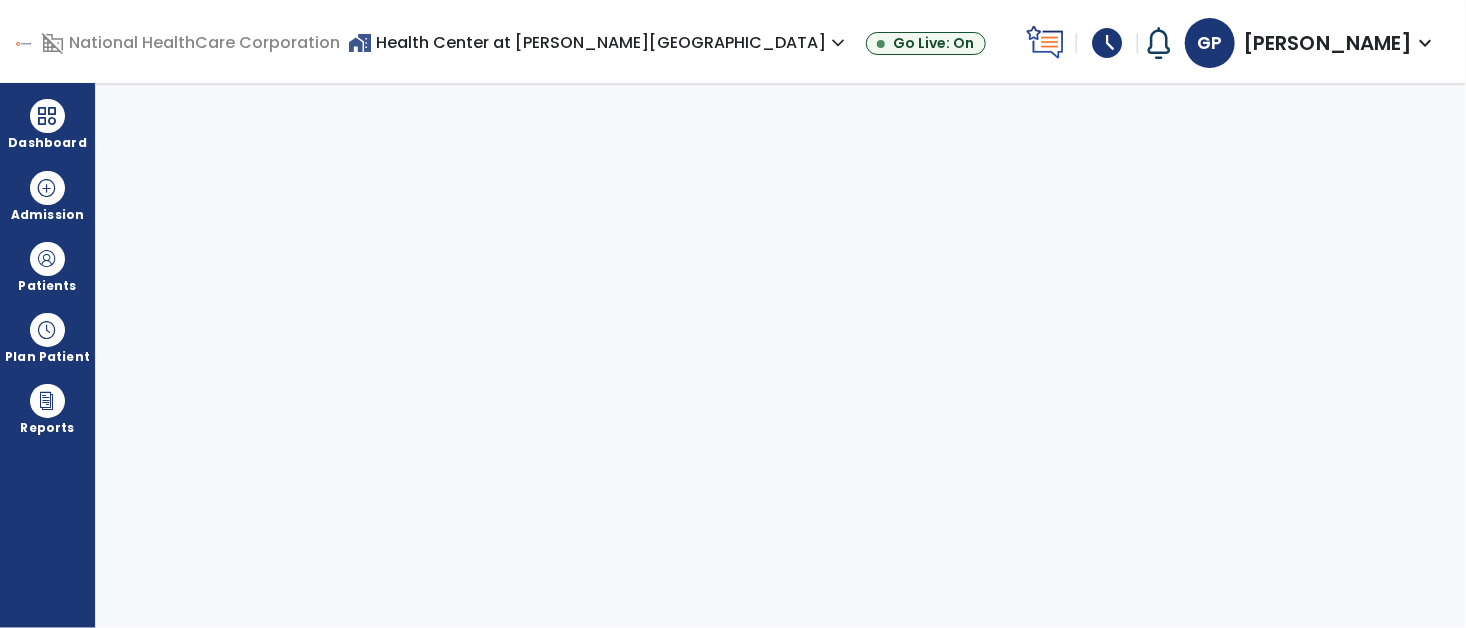 select on "****" 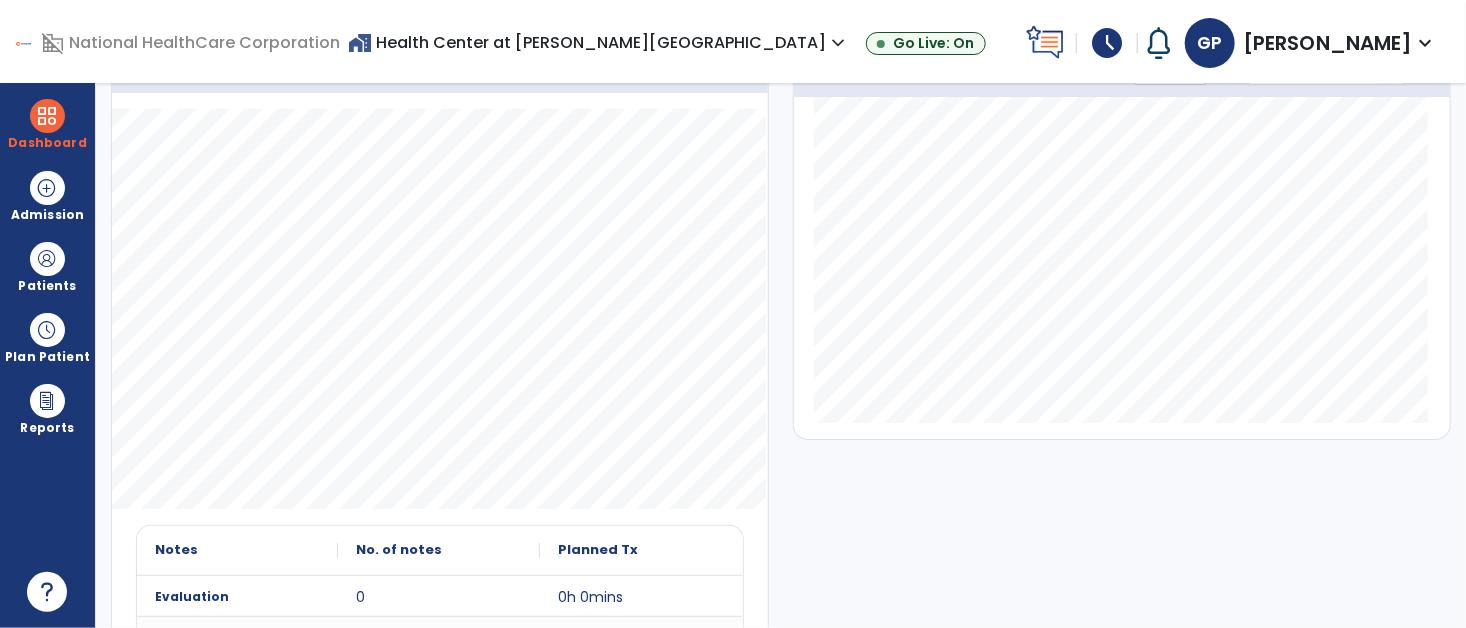 scroll, scrollTop: 0, scrollLeft: 0, axis: both 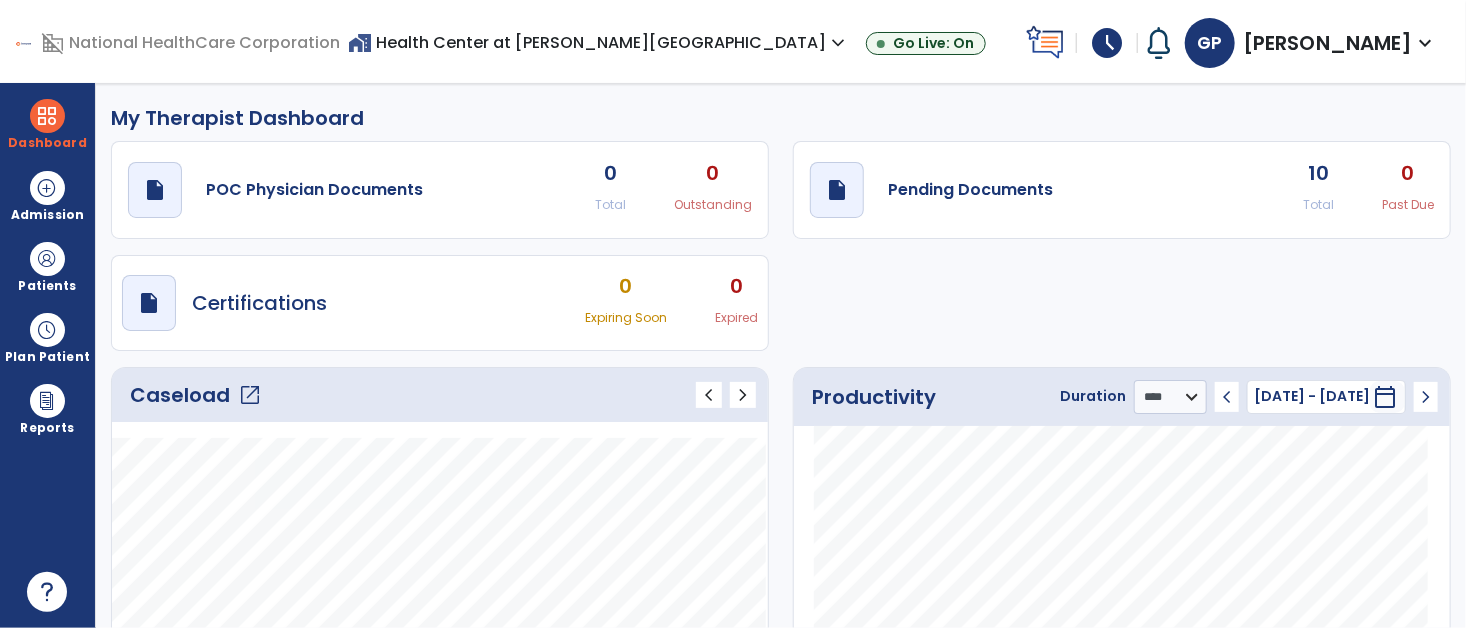 click on "Caseload   open_in_new" 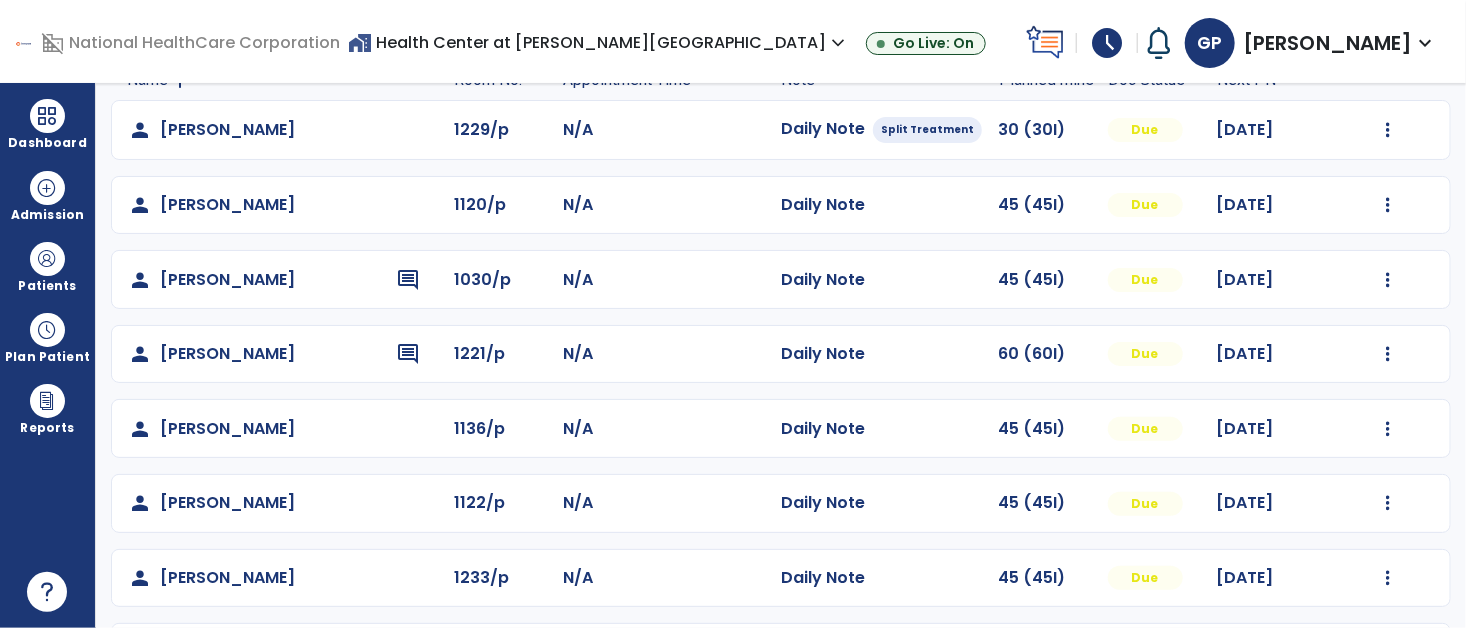 scroll, scrollTop: 164, scrollLeft: 0, axis: vertical 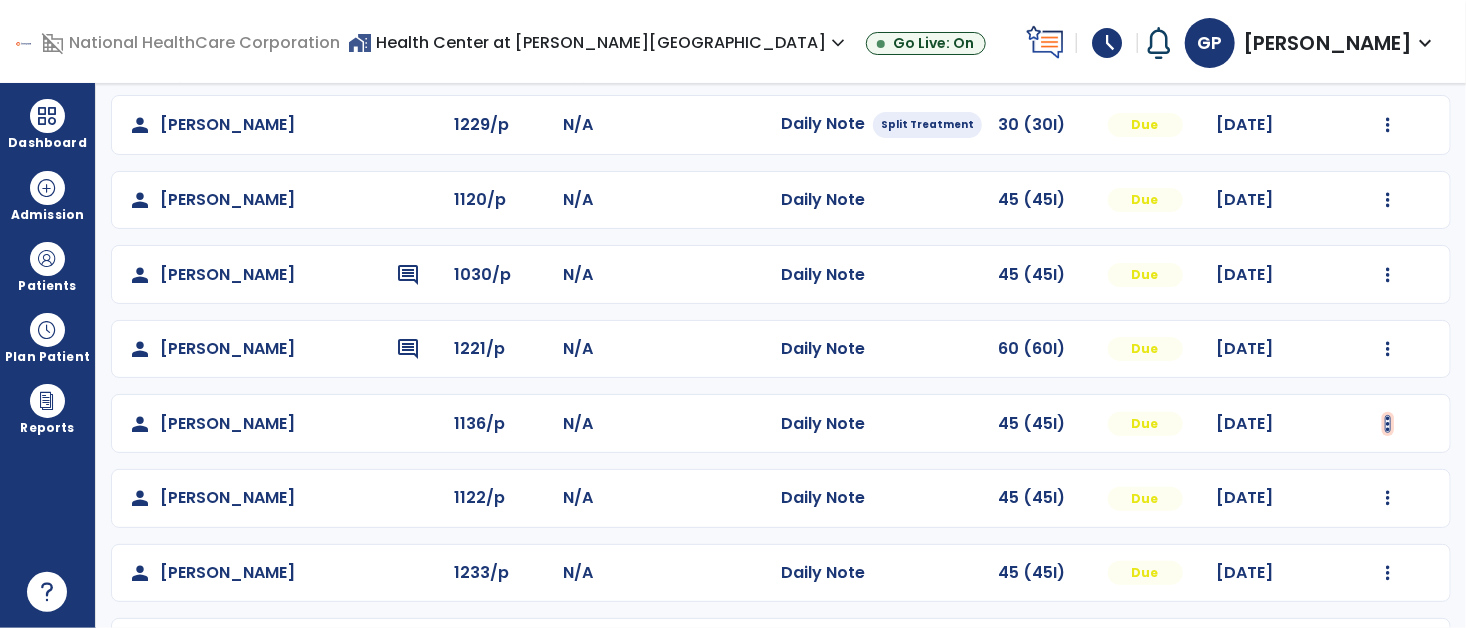 click at bounding box center [1388, 125] 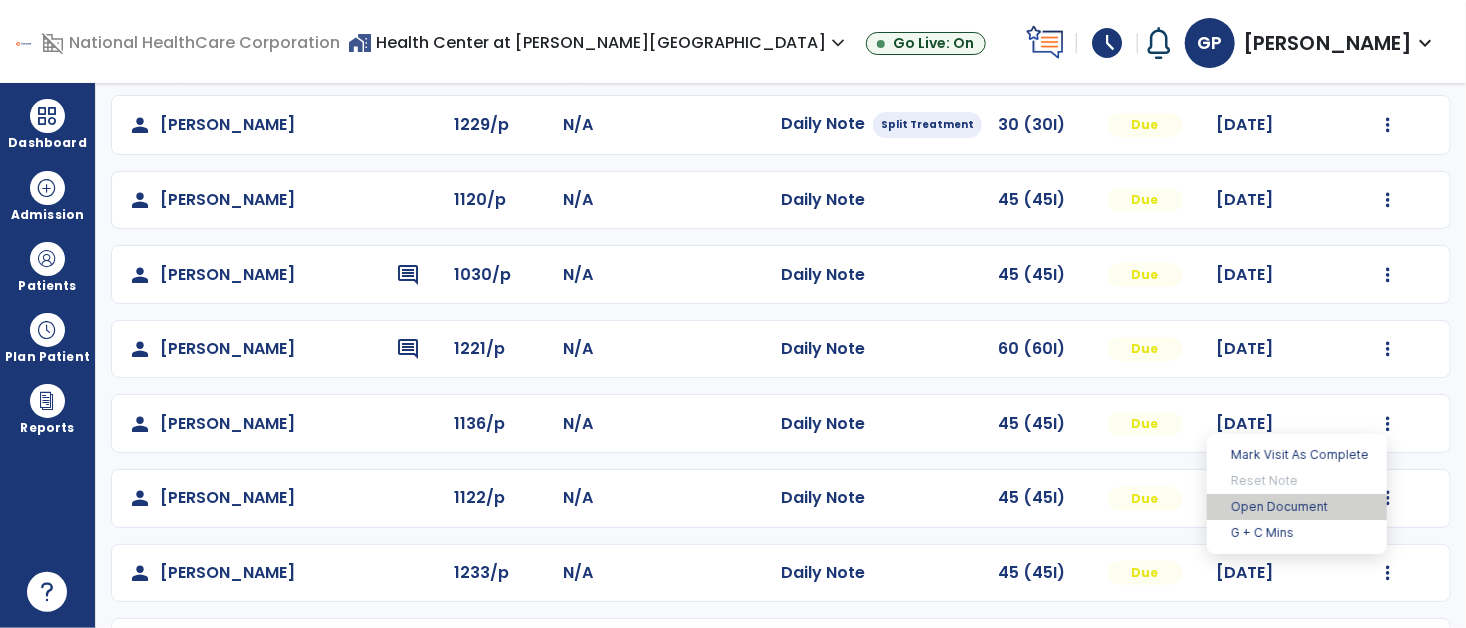 click on "Open Document" at bounding box center (1297, 507) 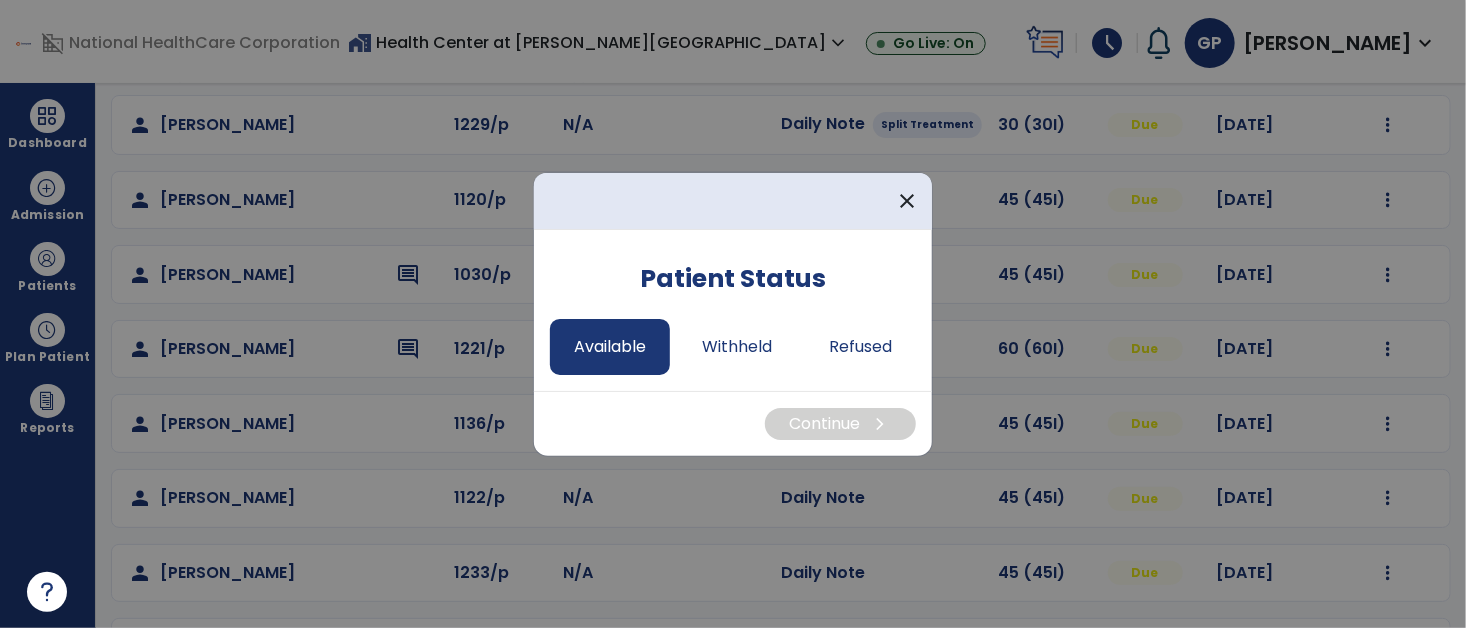 click on "Available" at bounding box center (610, 347) 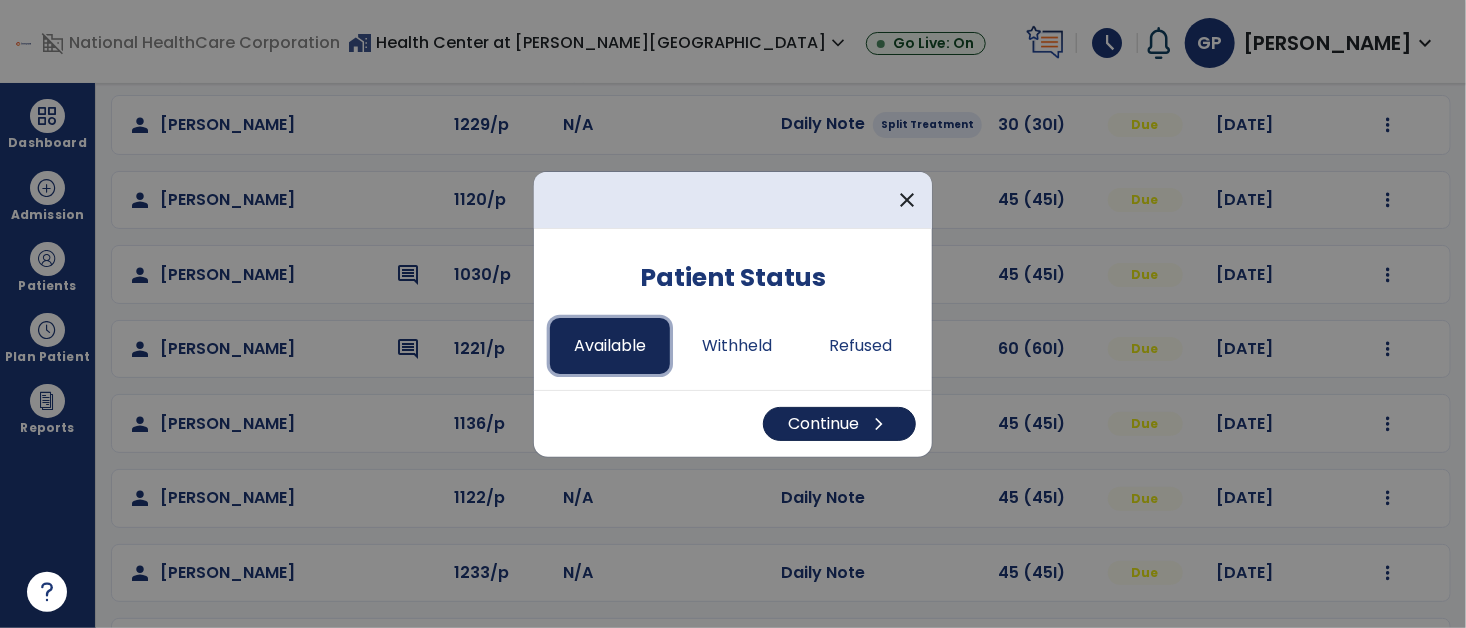 click on "Continue   chevron_right" at bounding box center [839, 424] 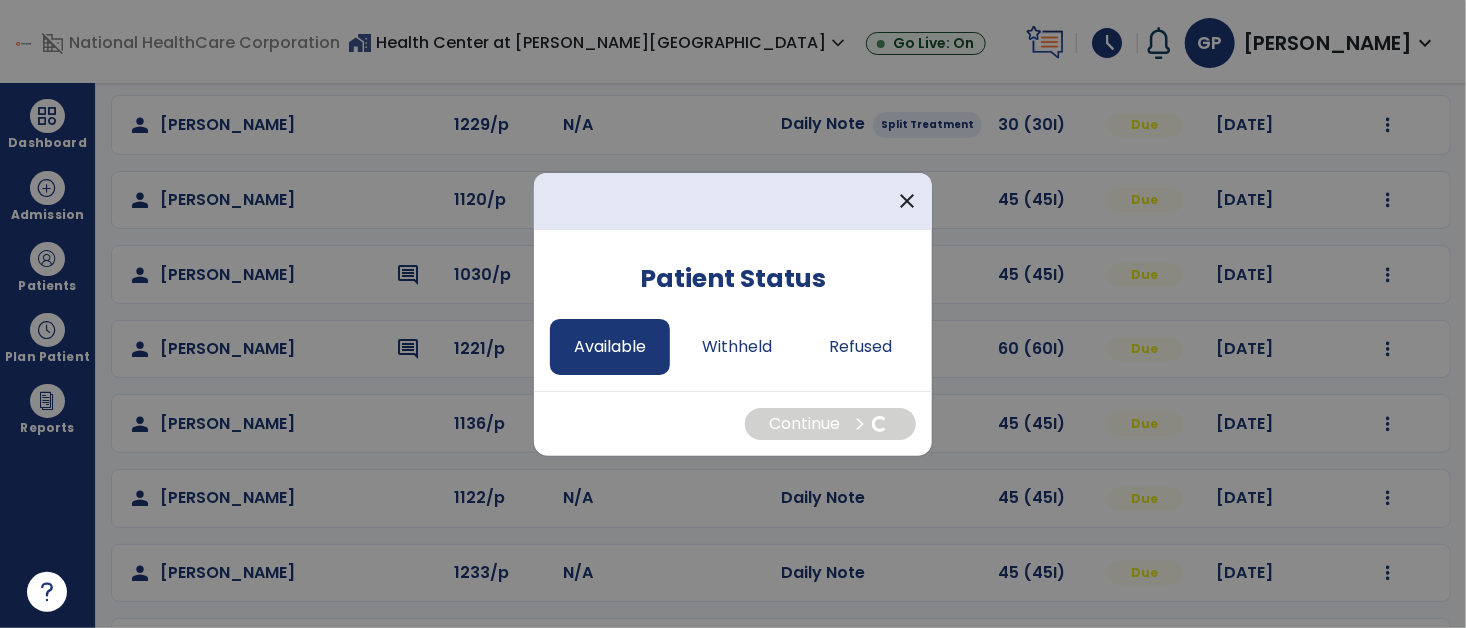 select on "*" 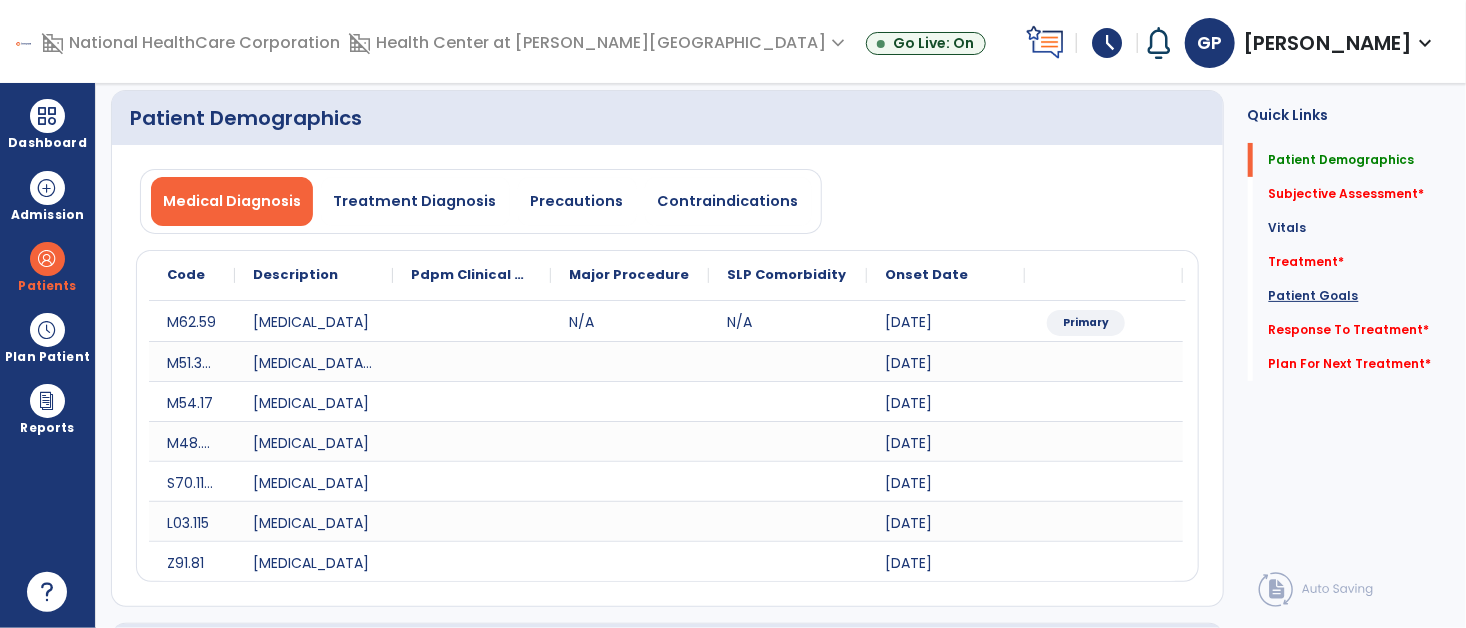 click on "Patient Goals" 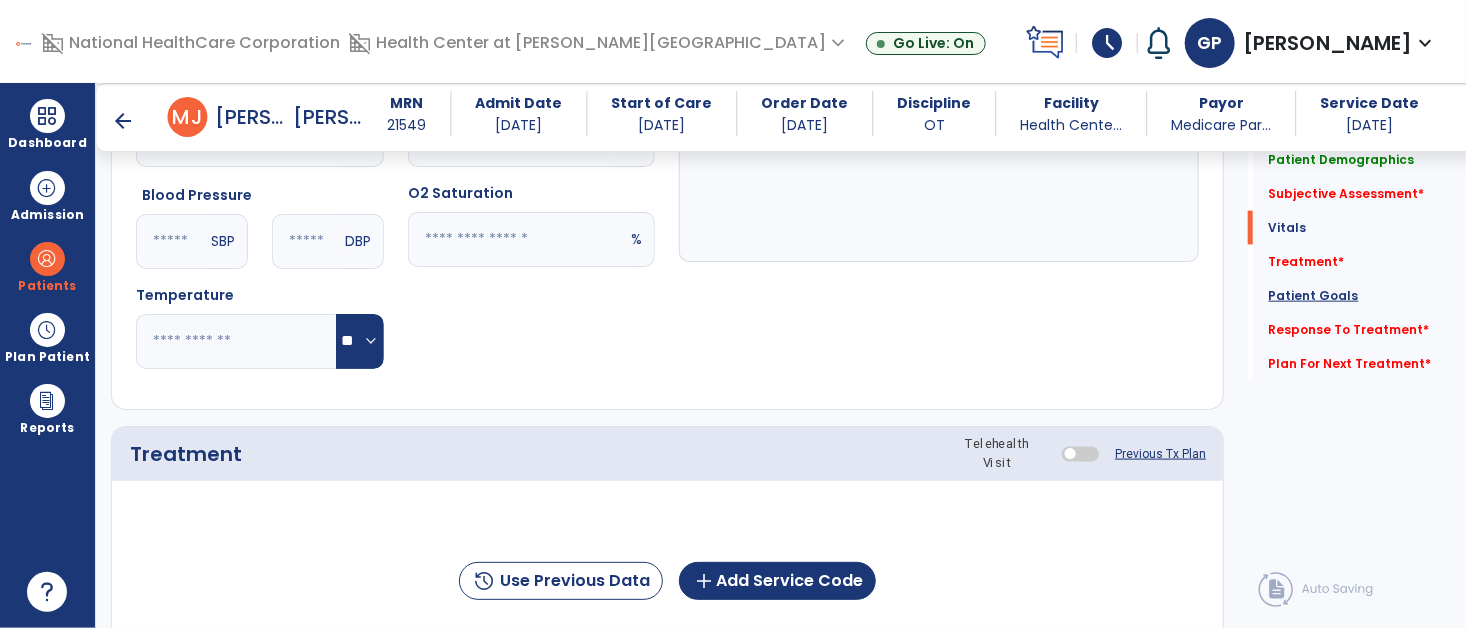 scroll, scrollTop: 1025, scrollLeft: 0, axis: vertical 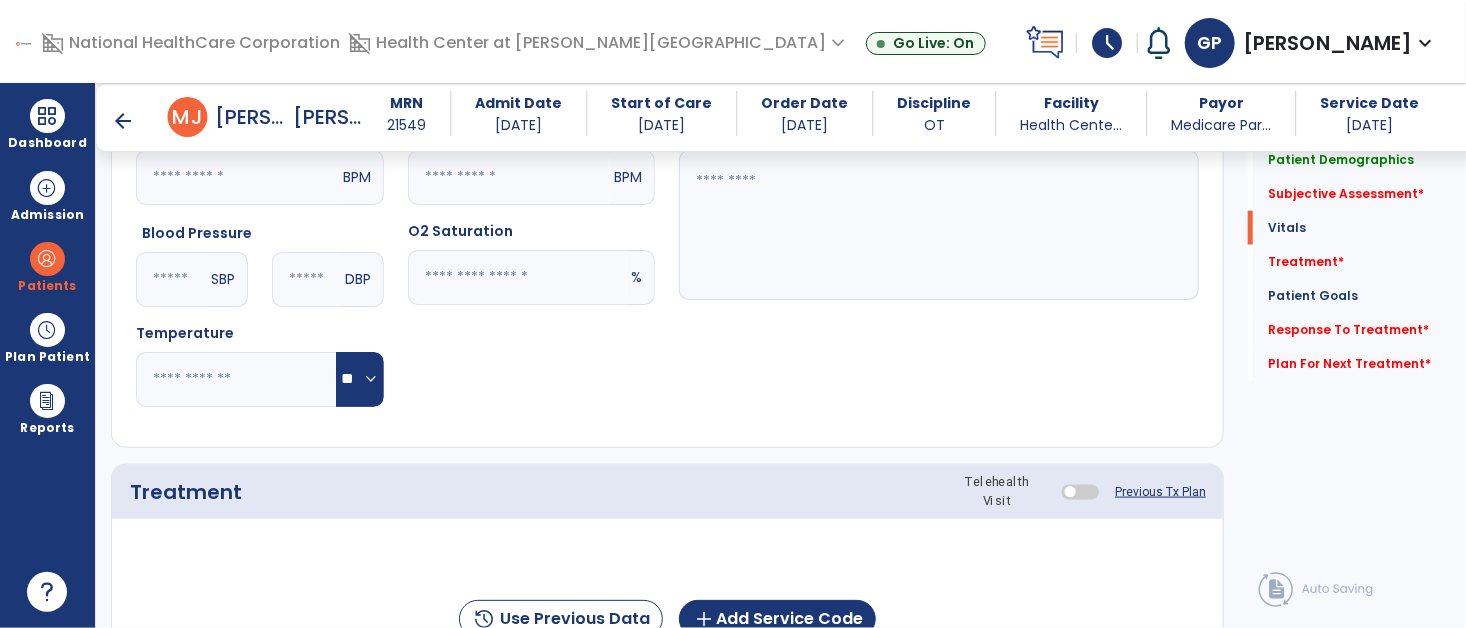 click on "arrow_back" at bounding box center [124, 121] 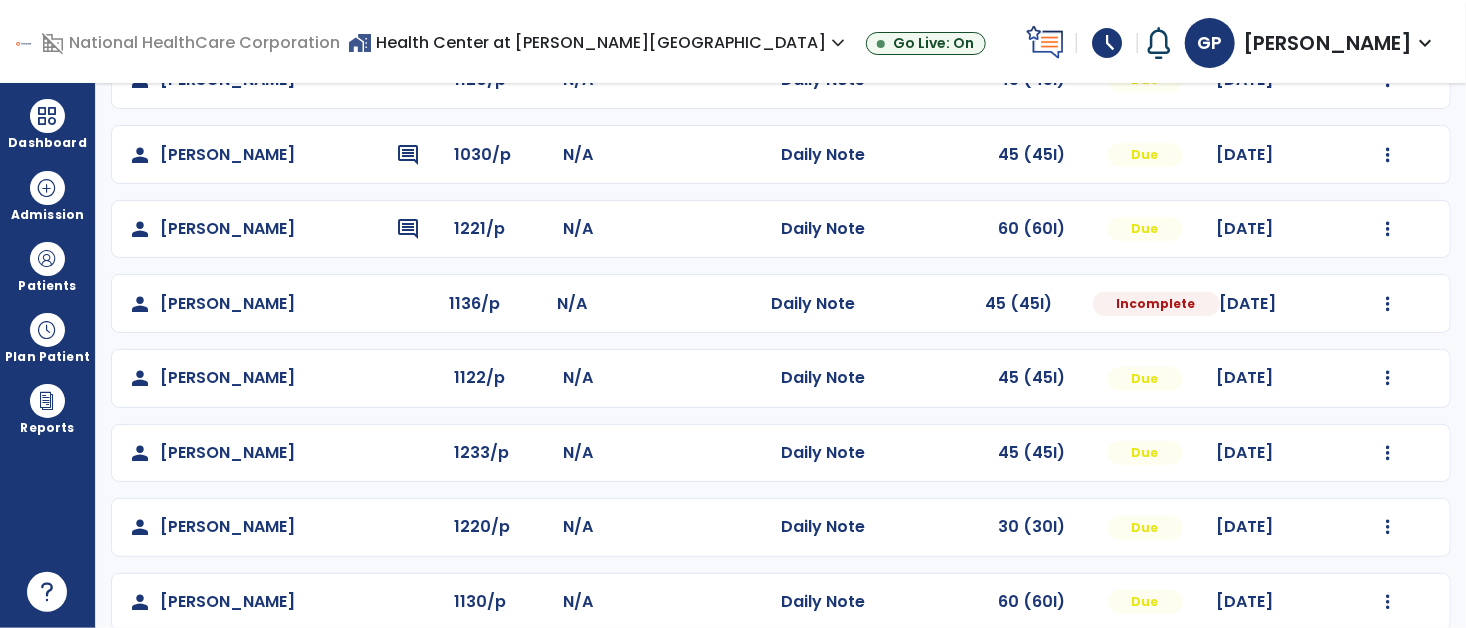 scroll, scrollTop: 296, scrollLeft: 0, axis: vertical 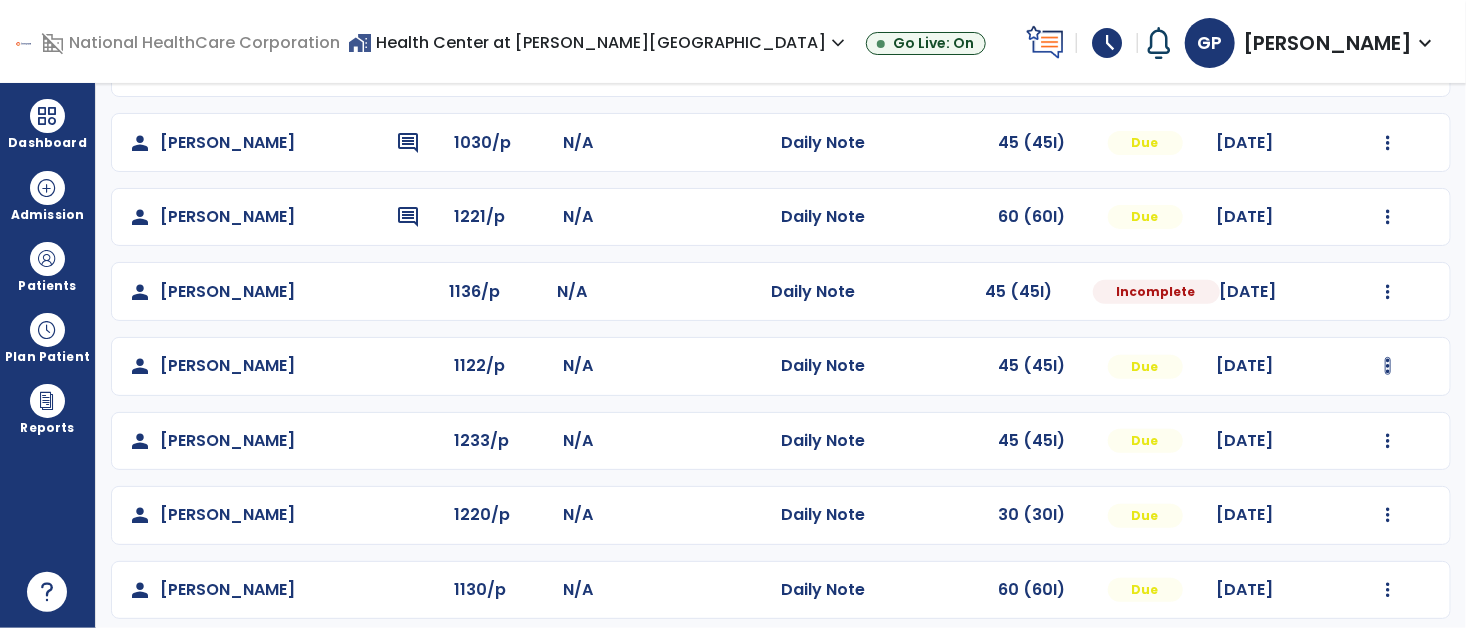 click at bounding box center (1388, -7) 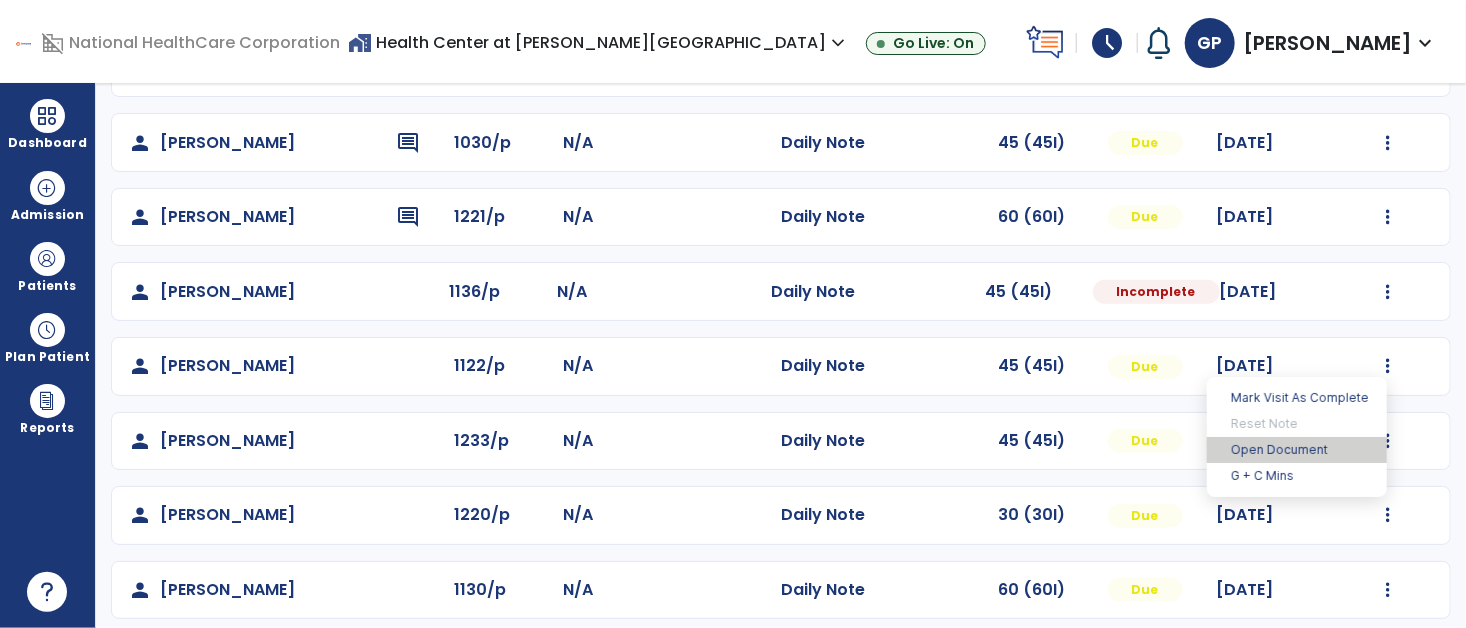 click on "Open Document" at bounding box center (1297, 450) 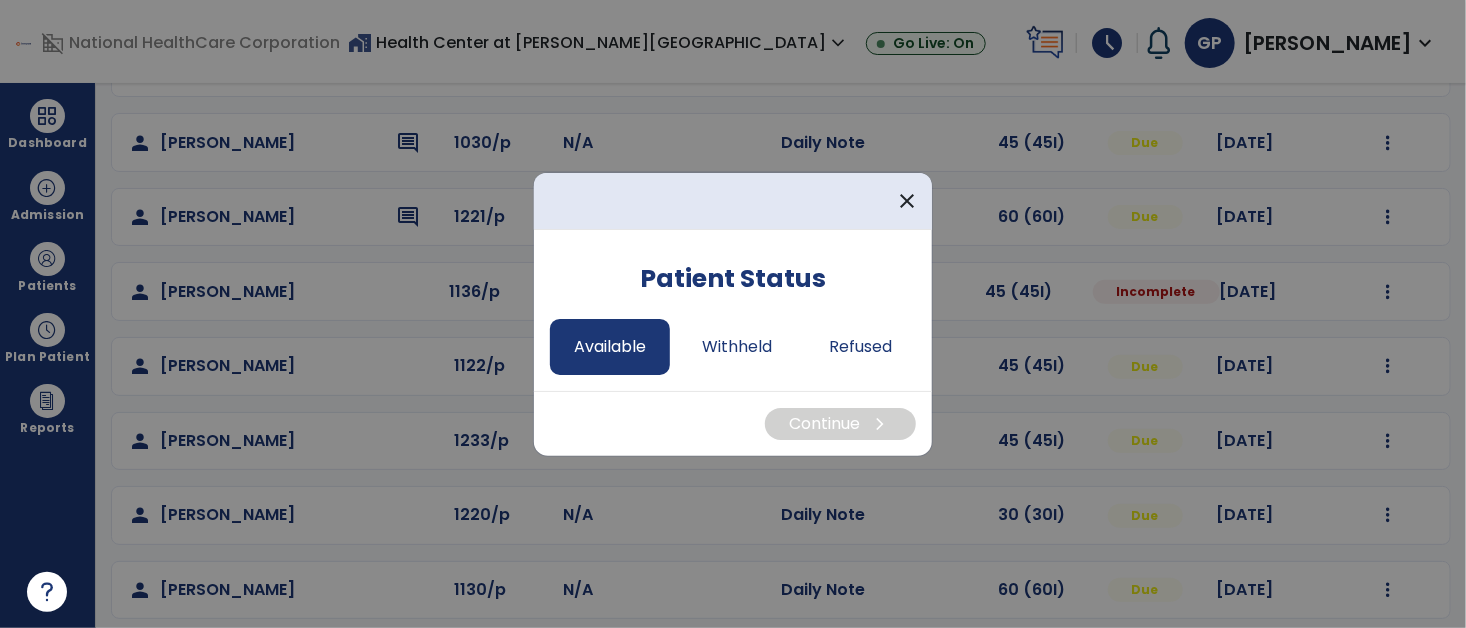 click on "Available" at bounding box center (610, 347) 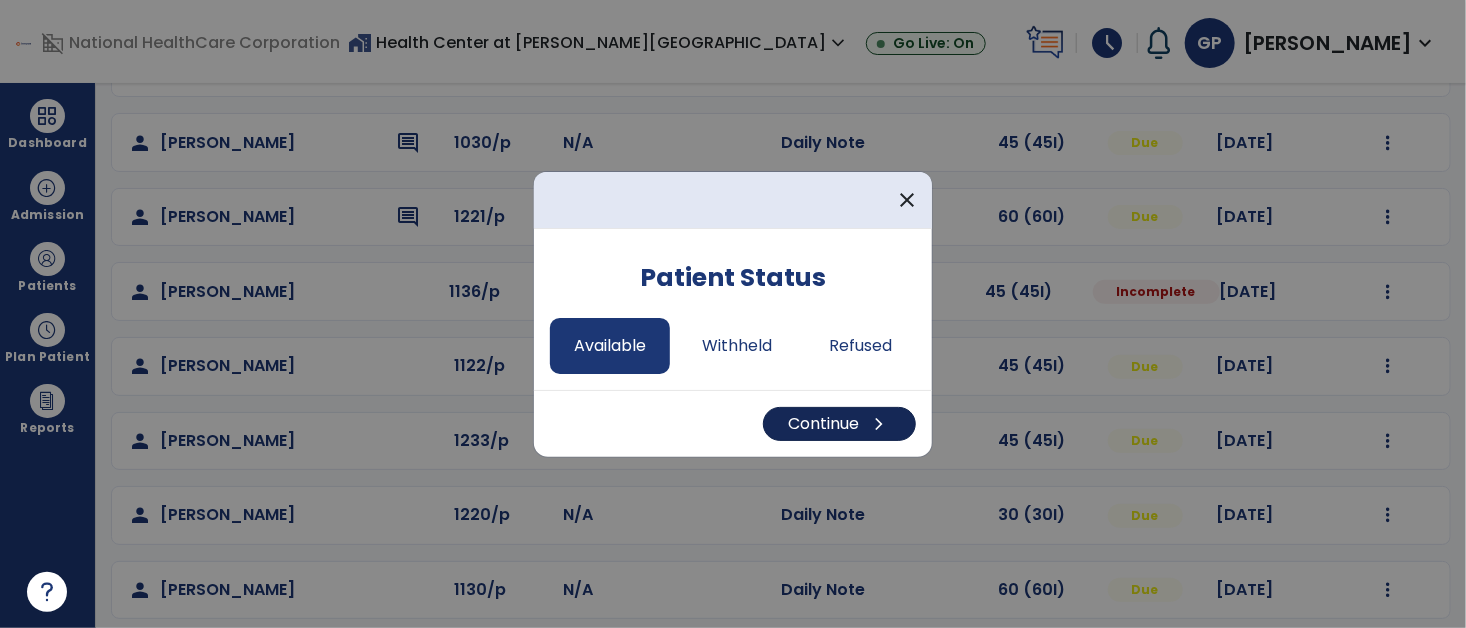 click on "Continue   chevron_right" at bounding box center [839, 424] 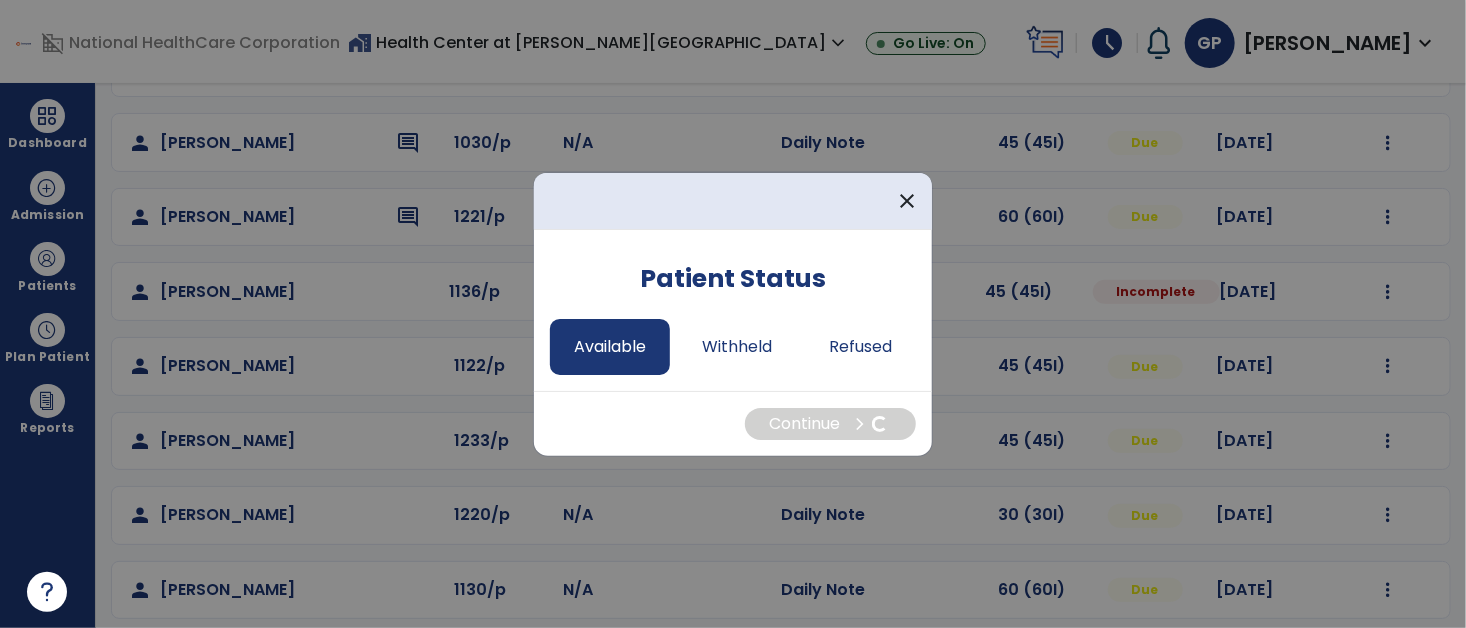 select on "*" 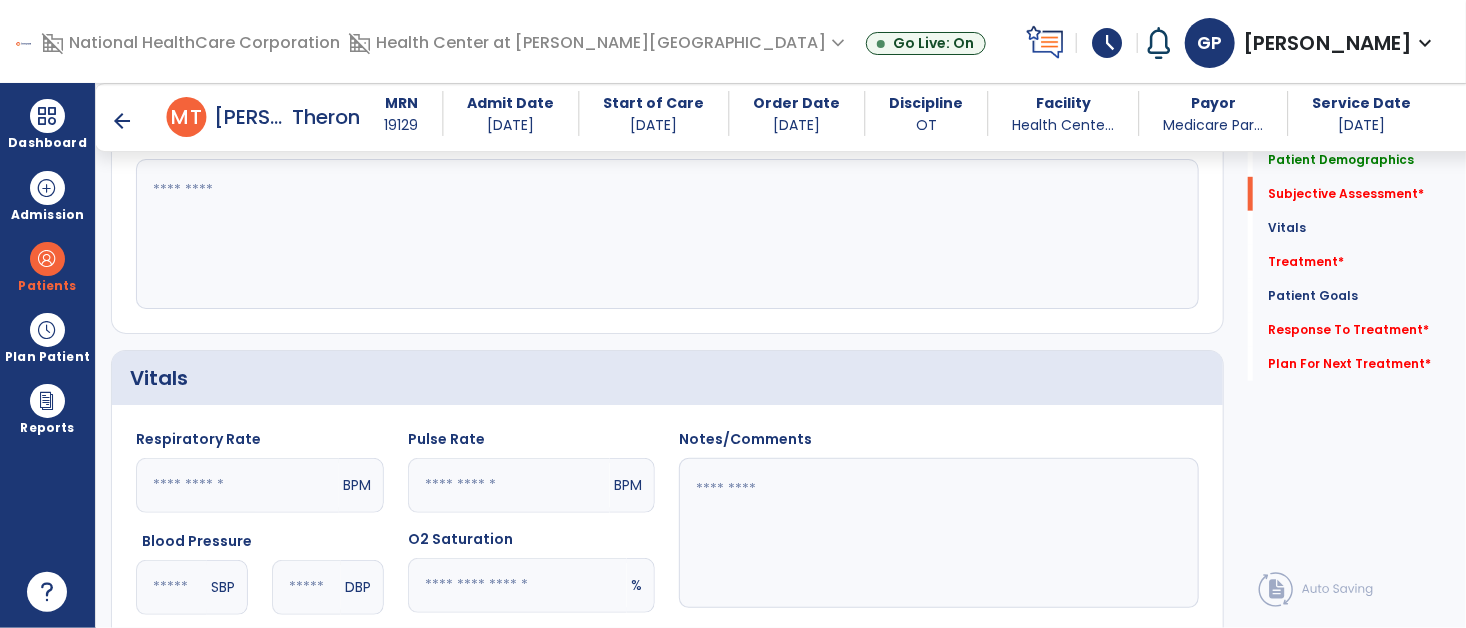 scroll, scrollTop: 618, scrollLeft: 0, axis: vertical 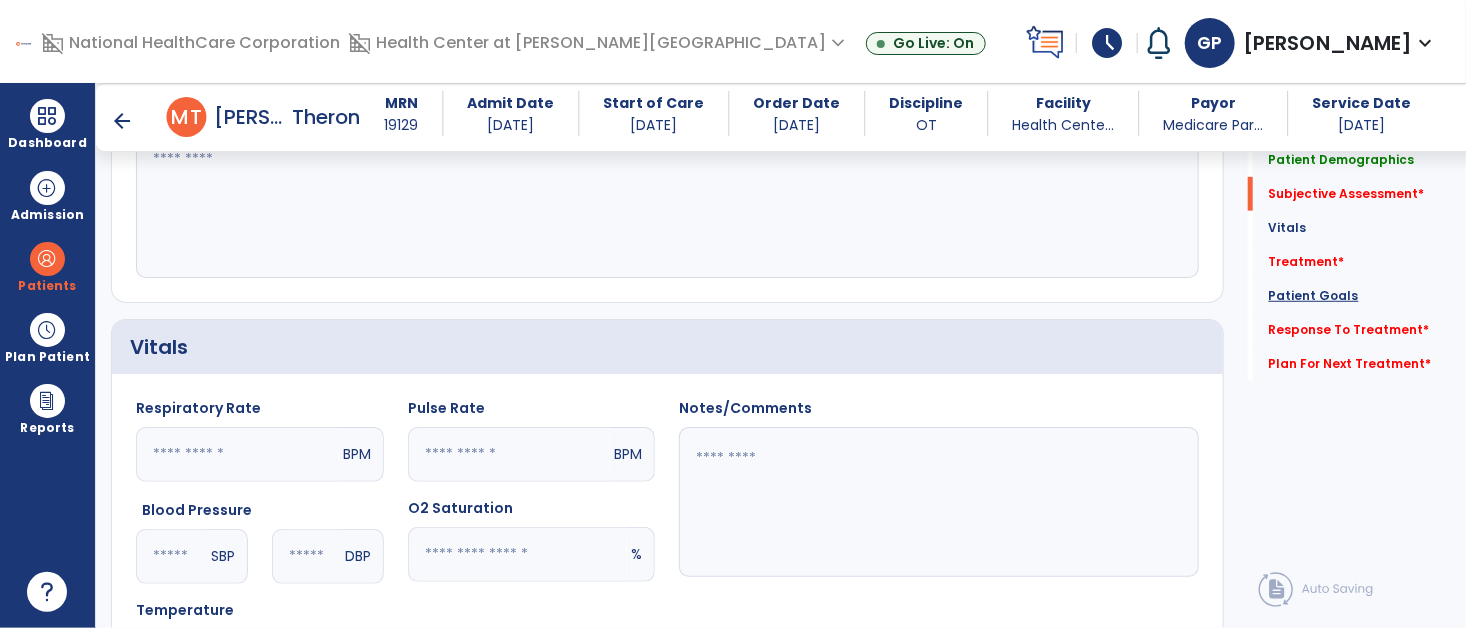 click on "Patient Goals" 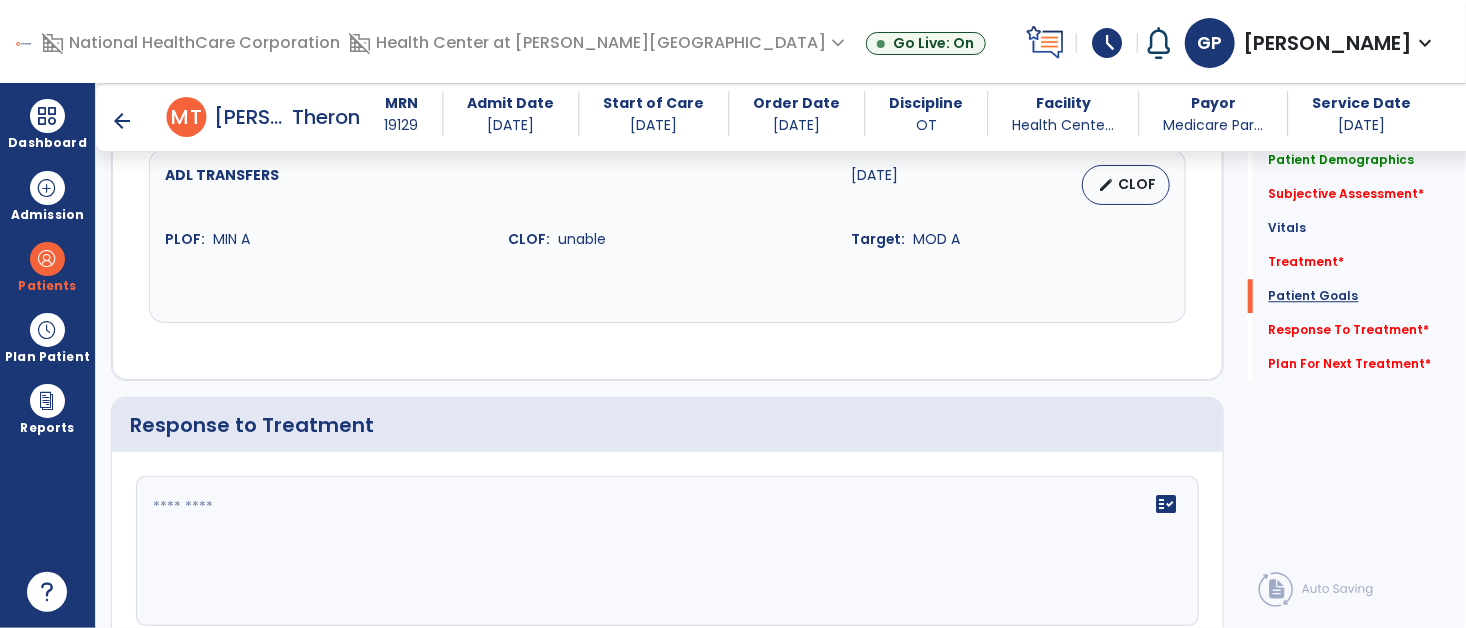 scroll, scrollTop: 2466, scrollLeft: 0, axis: vertical 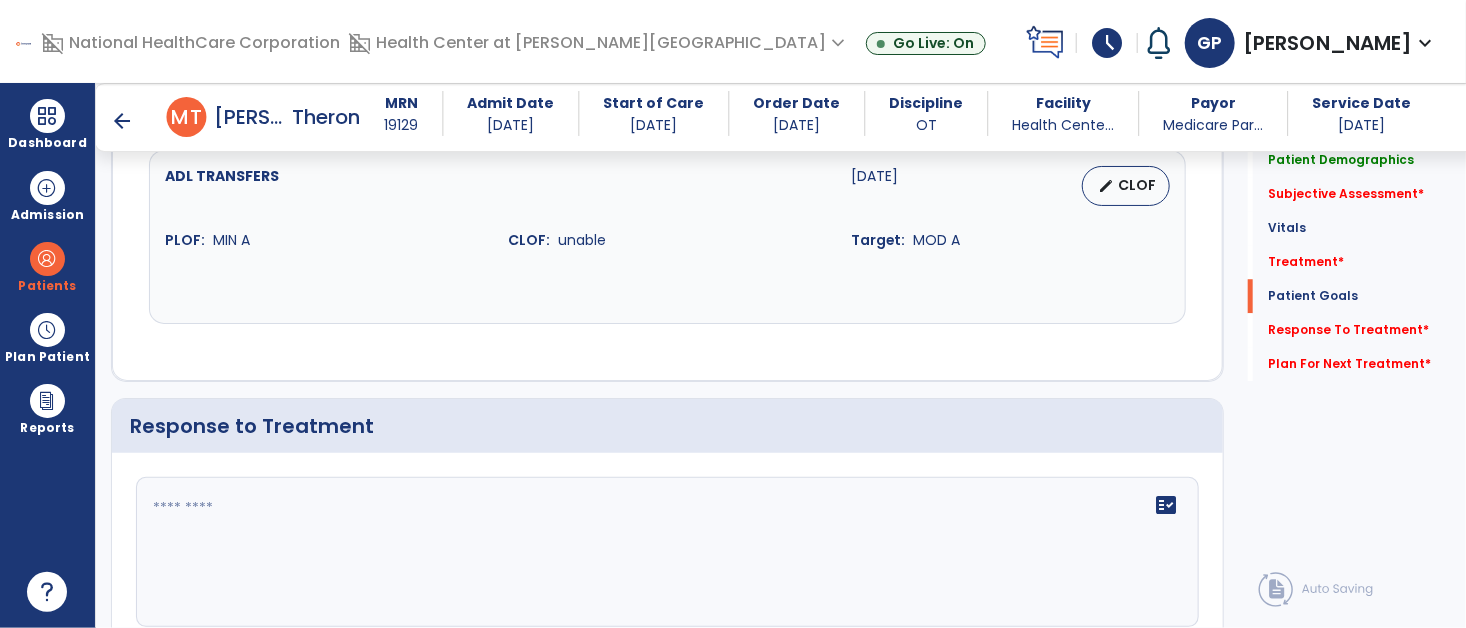 click on "arrow_back" at bounding box center (123, 121) 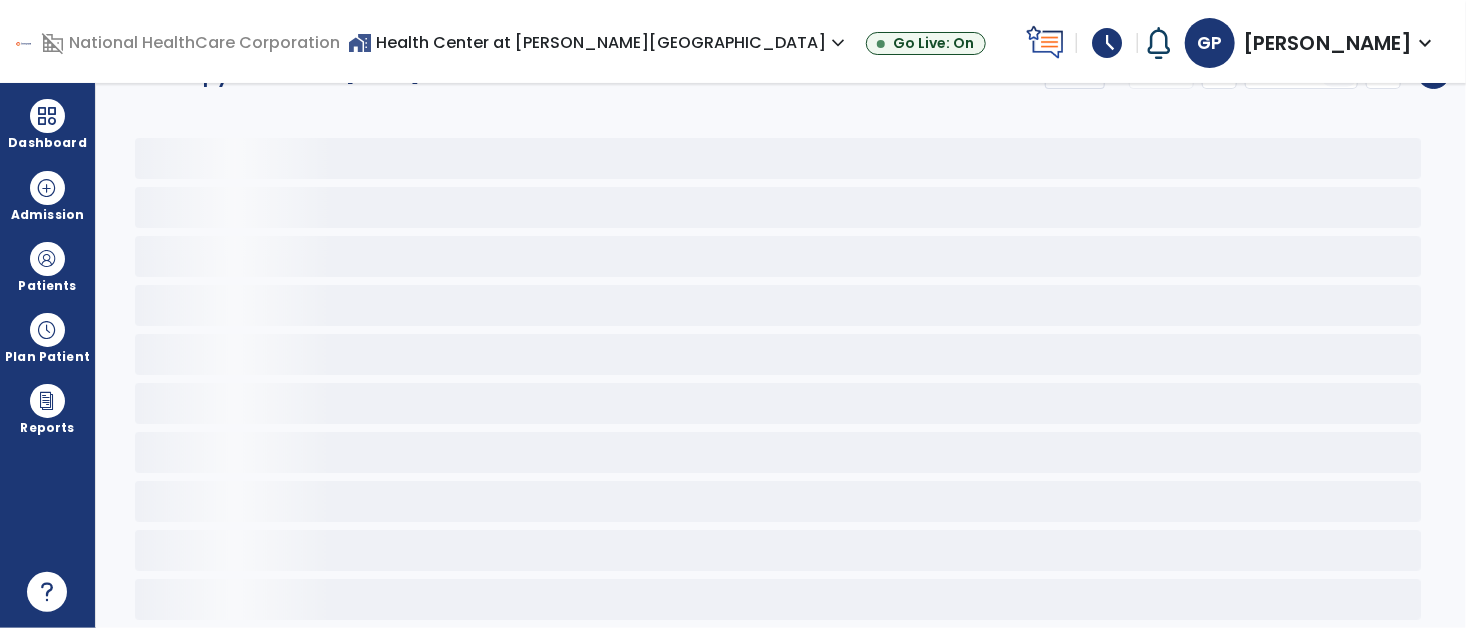 scroll, scrollTop: 34, scrollLeft: 0, axis: vertical 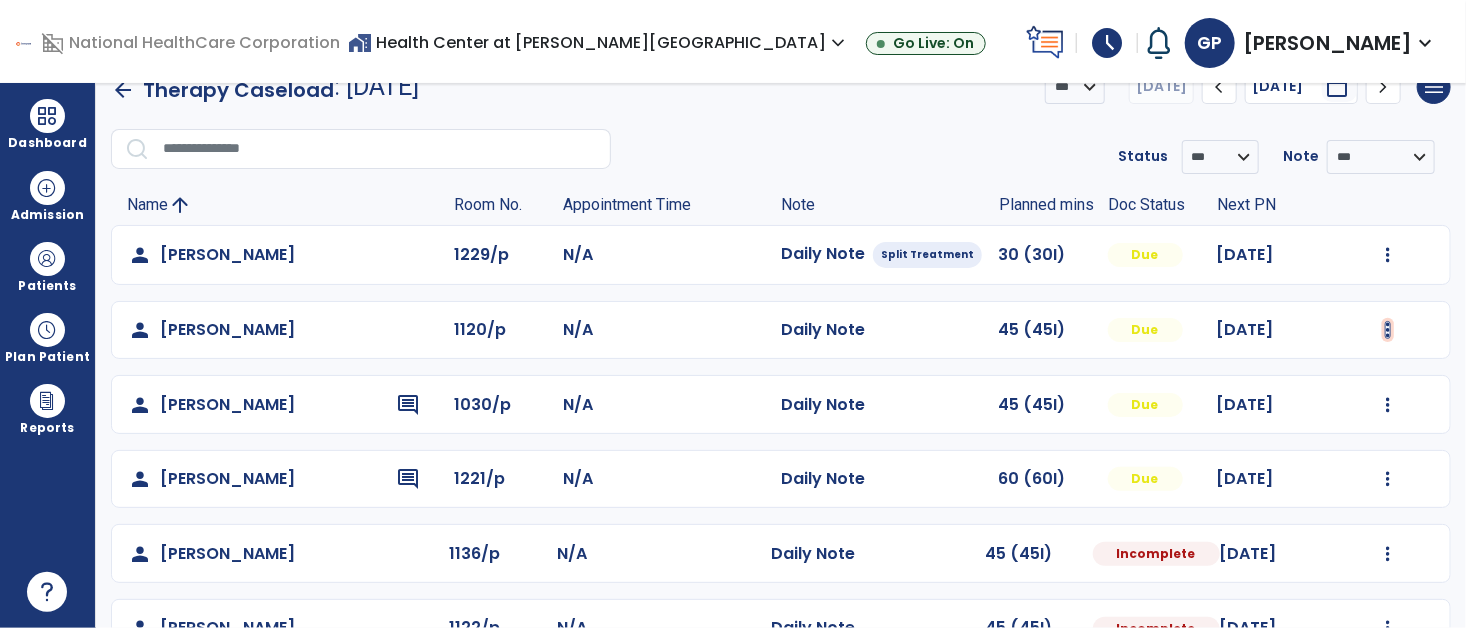 click at bounding box center (1388, 255) 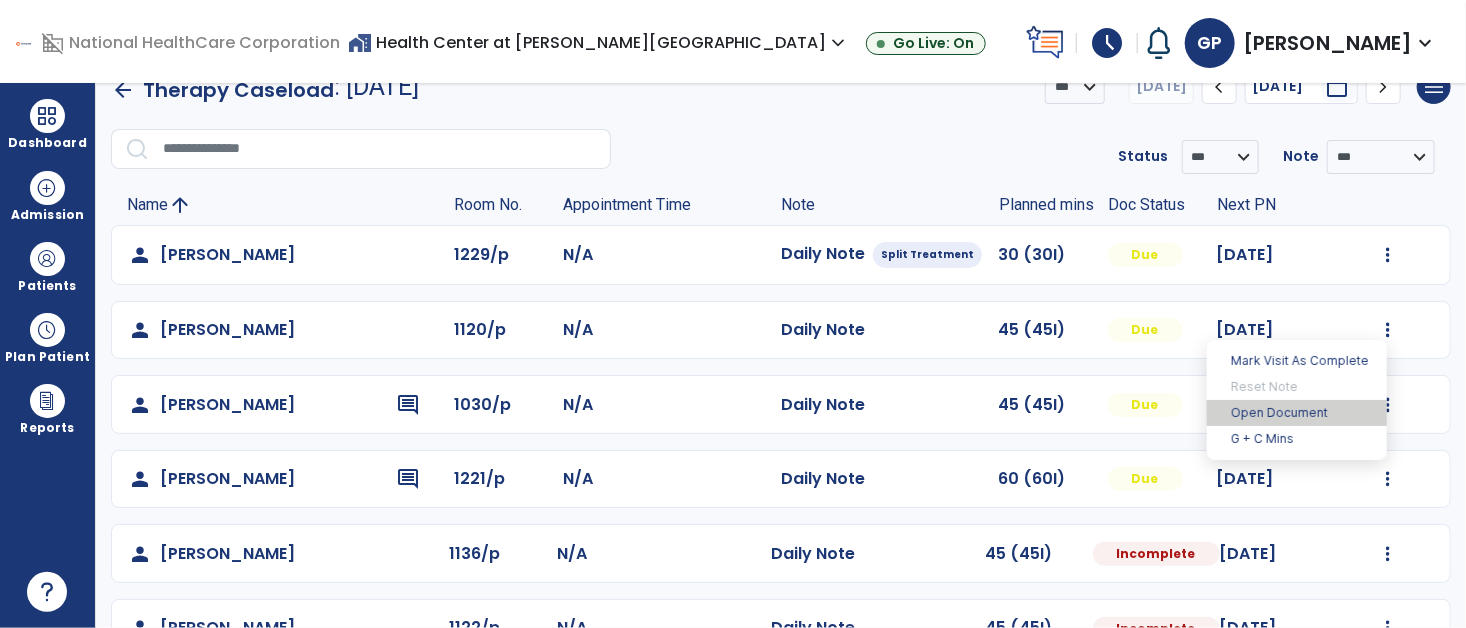 click on "Open Document" at bounding box center (1297, 413) 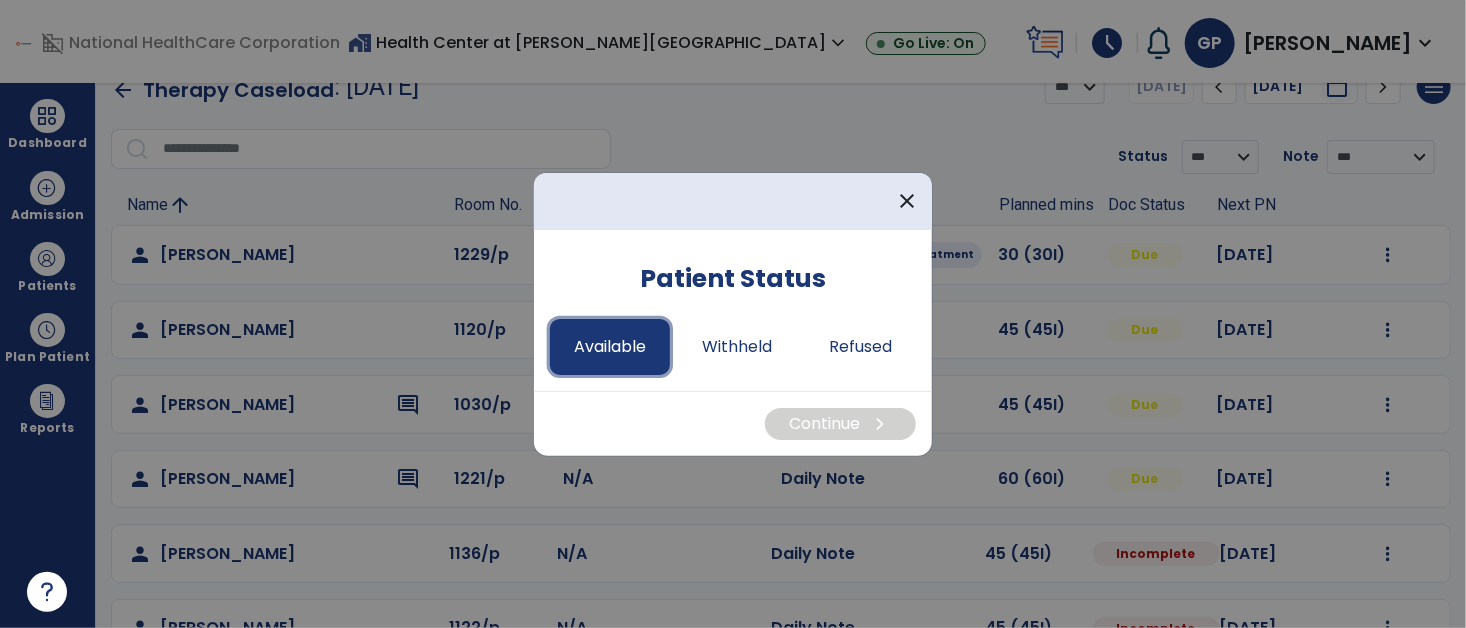 click on "Available" at bounding box center [610, 347] 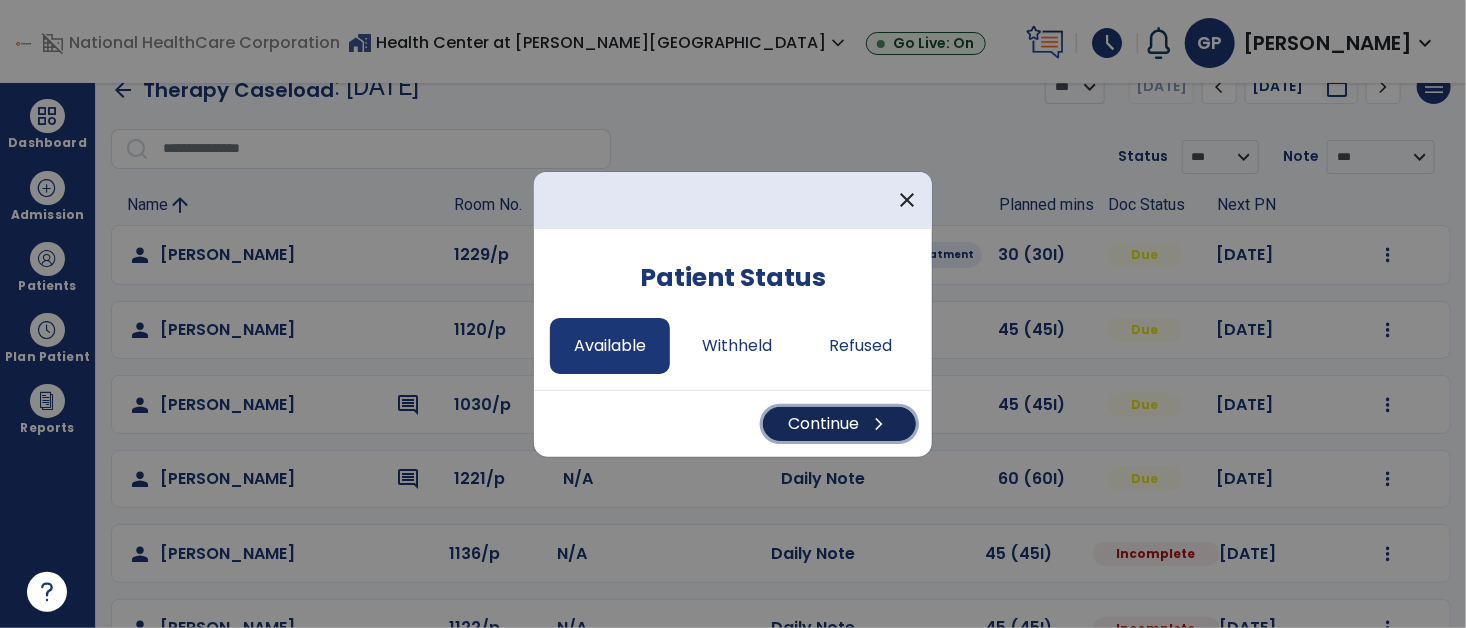 click on "Continue   chevron_right" at bounding box center [839, 424] 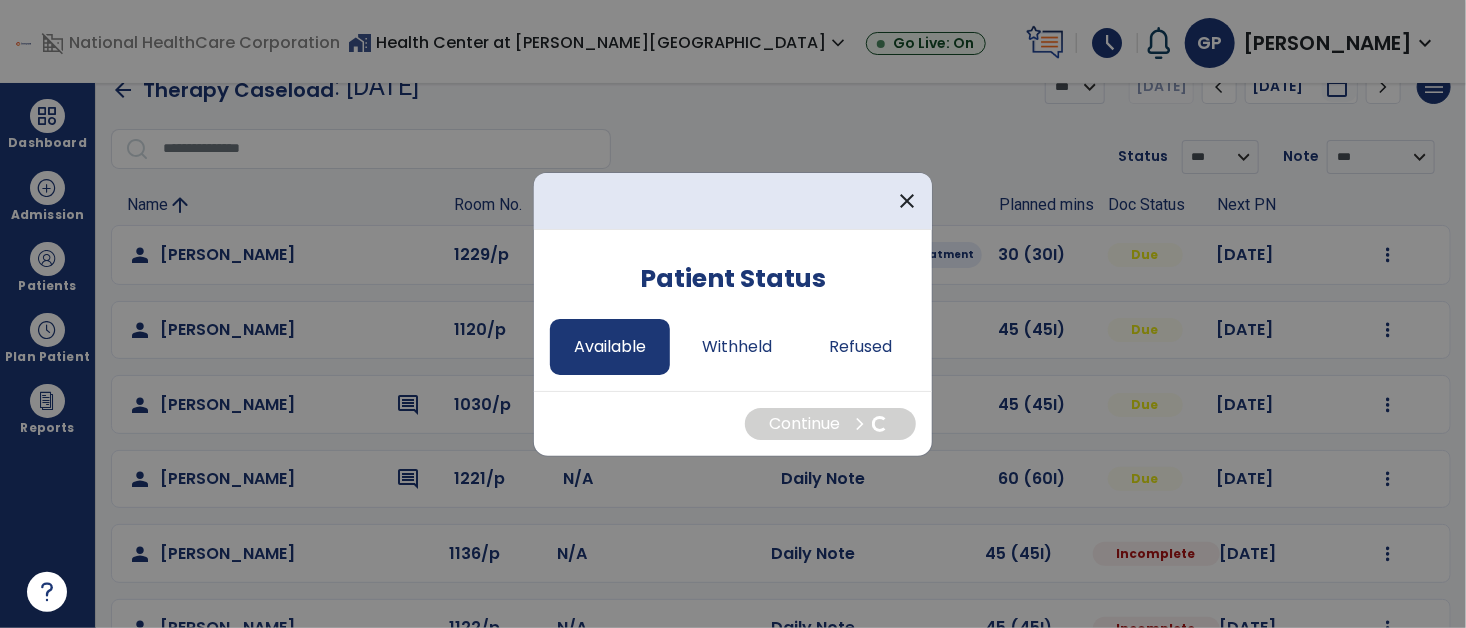select on "*" 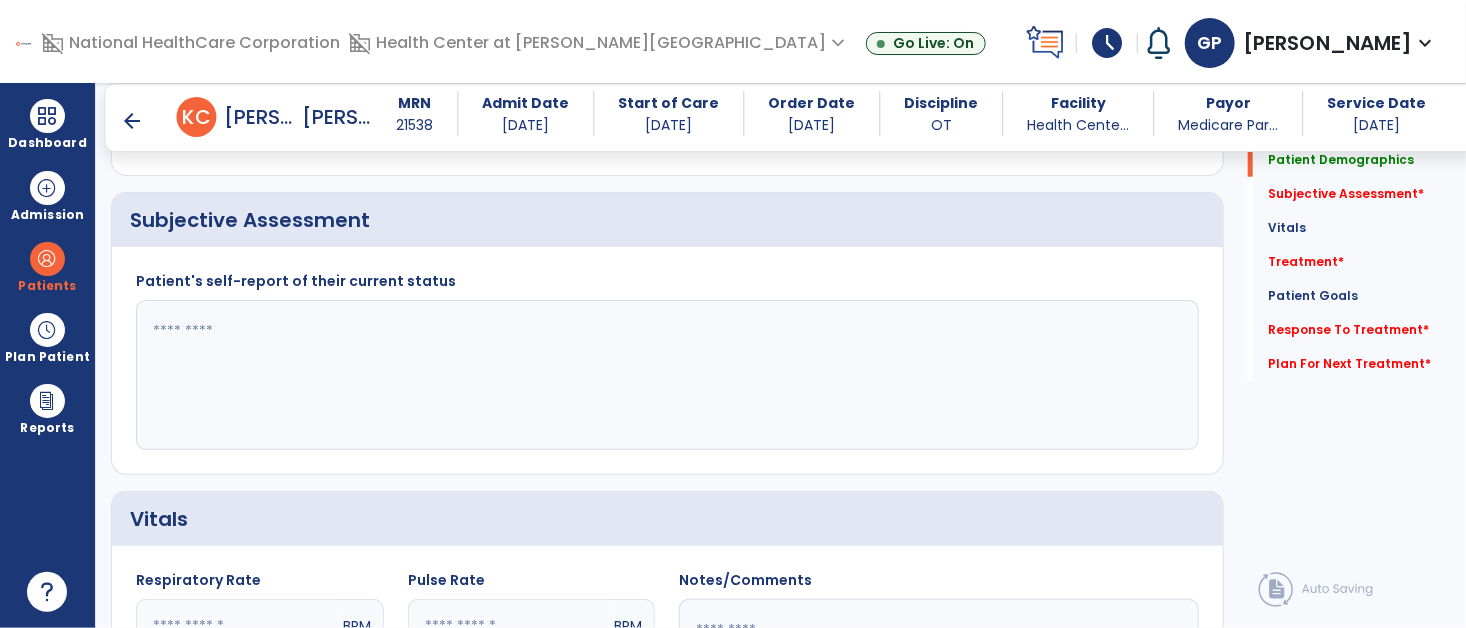 scroll, scrollTop: 483, scrollLeft: 0, axis: vertical 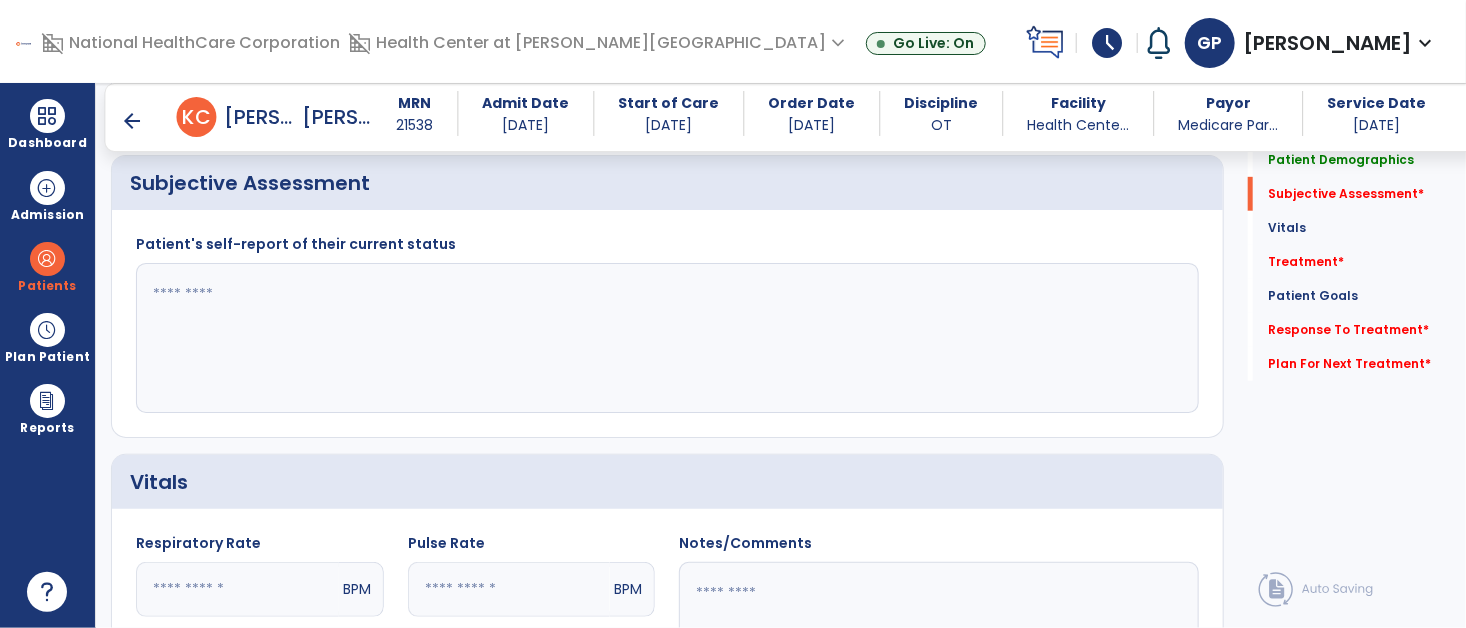 click 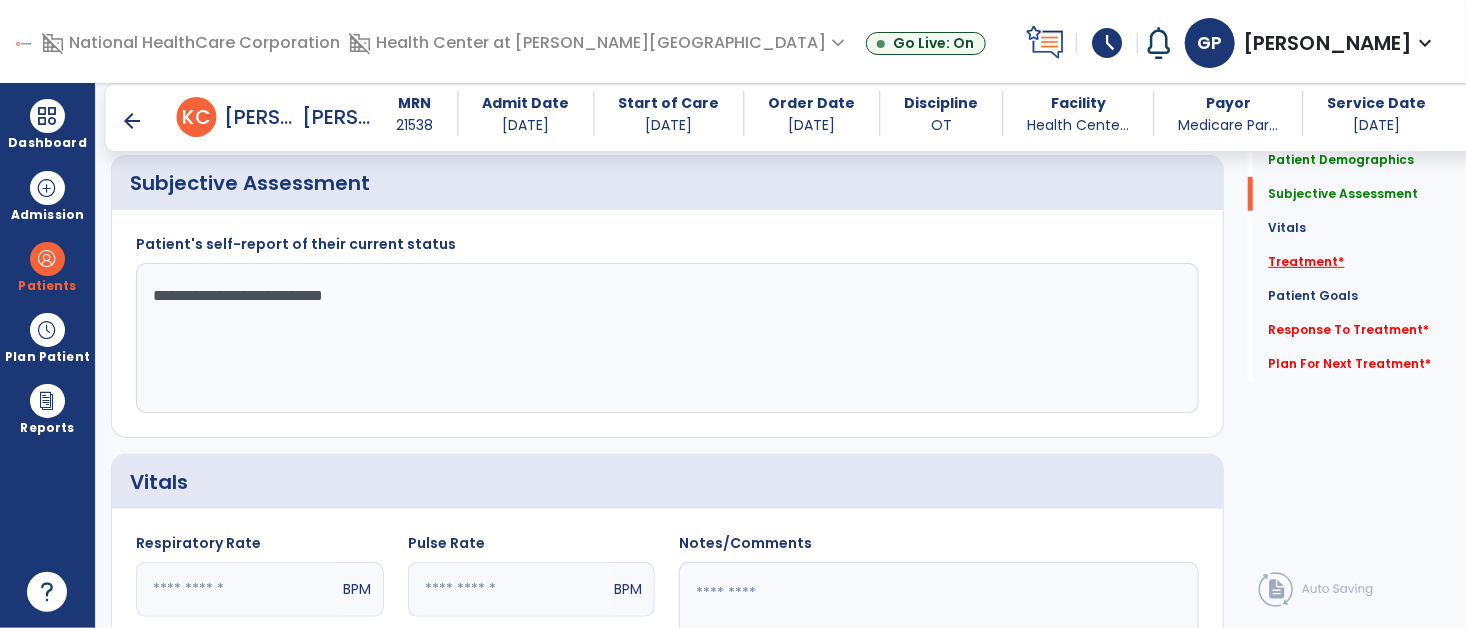 type on "**********" 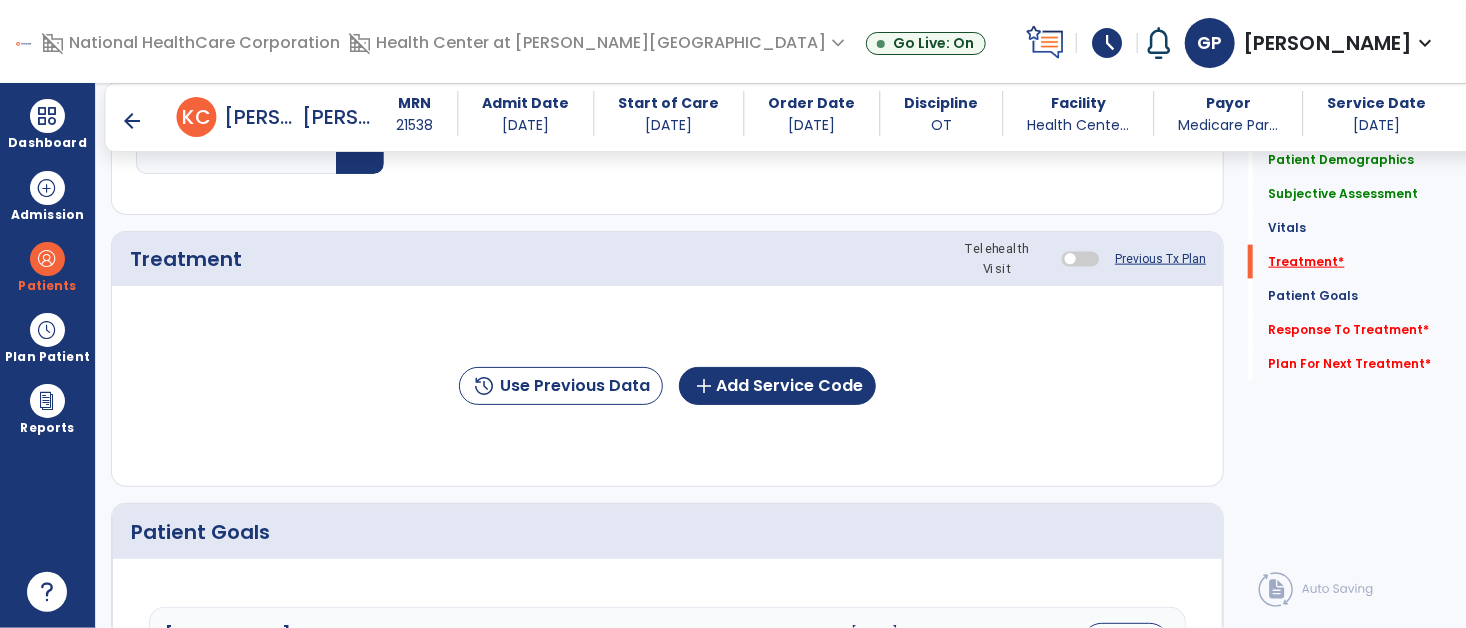 scroll, scrollTop: 1129, scrollLeft: 0, axis: vertical 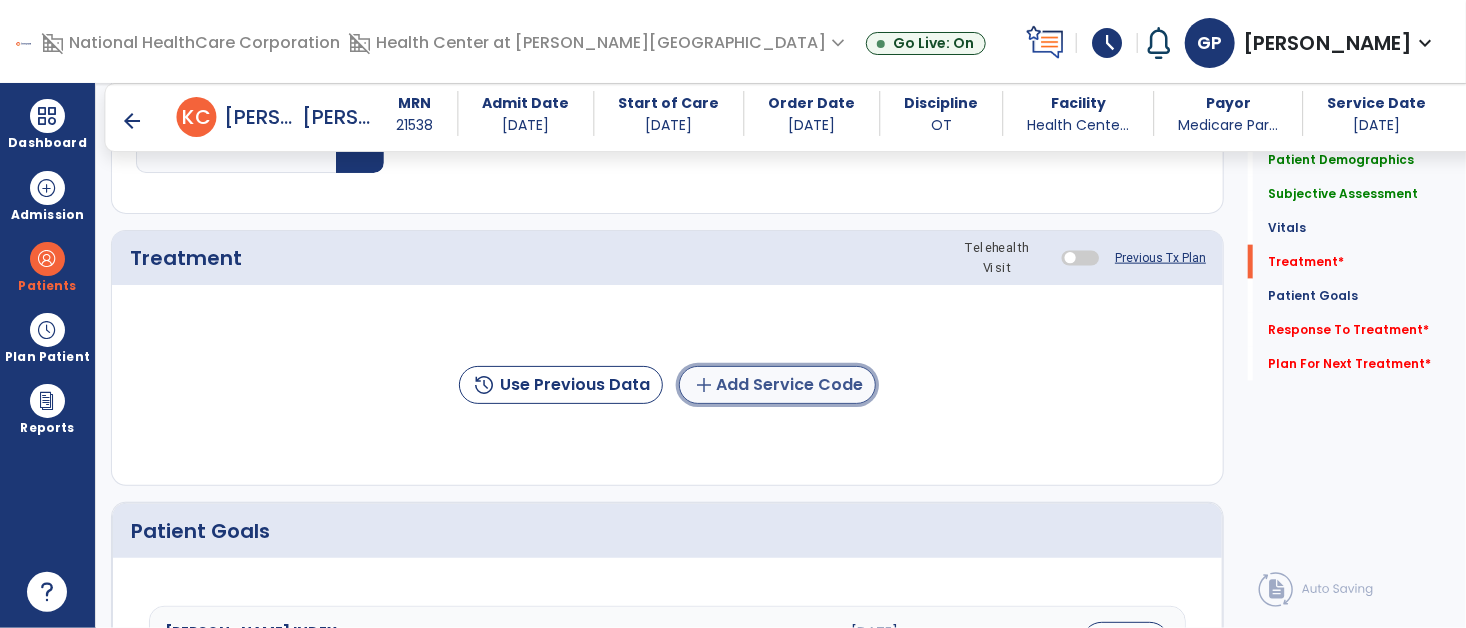 click on "add  Add Service Code" 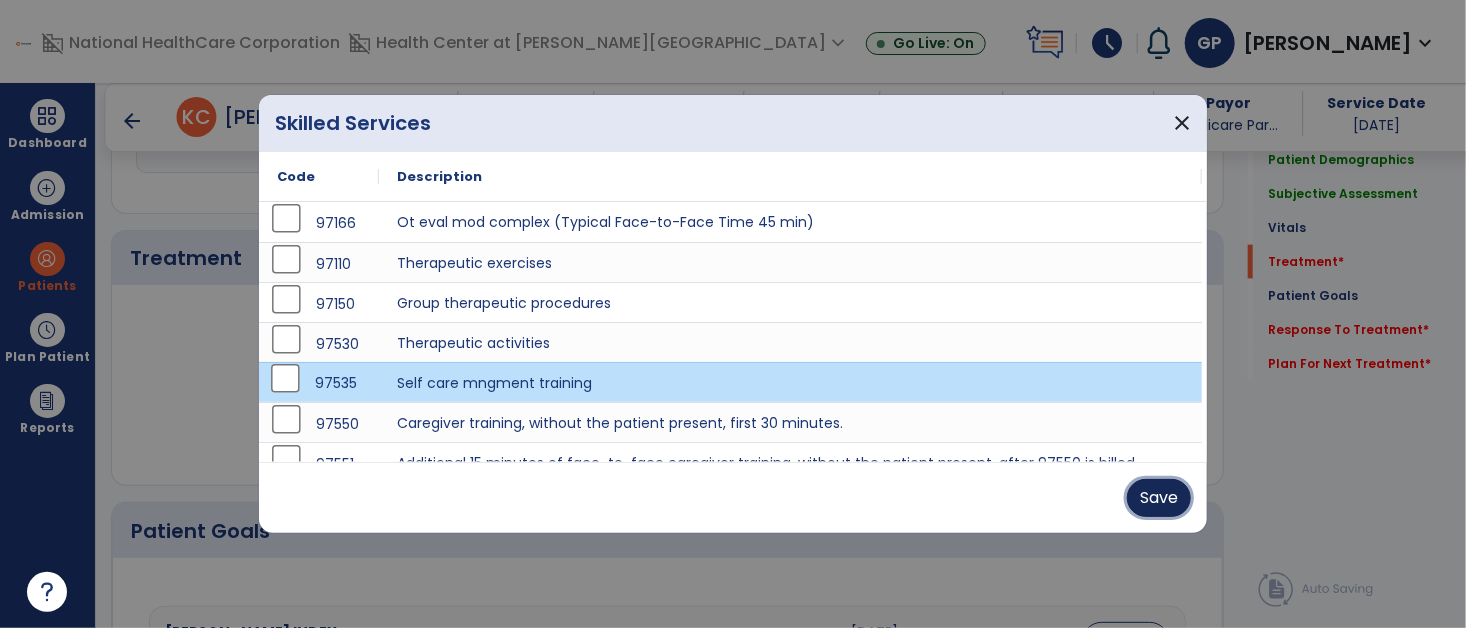 click on "Save" at bounding box center [1159, 498] 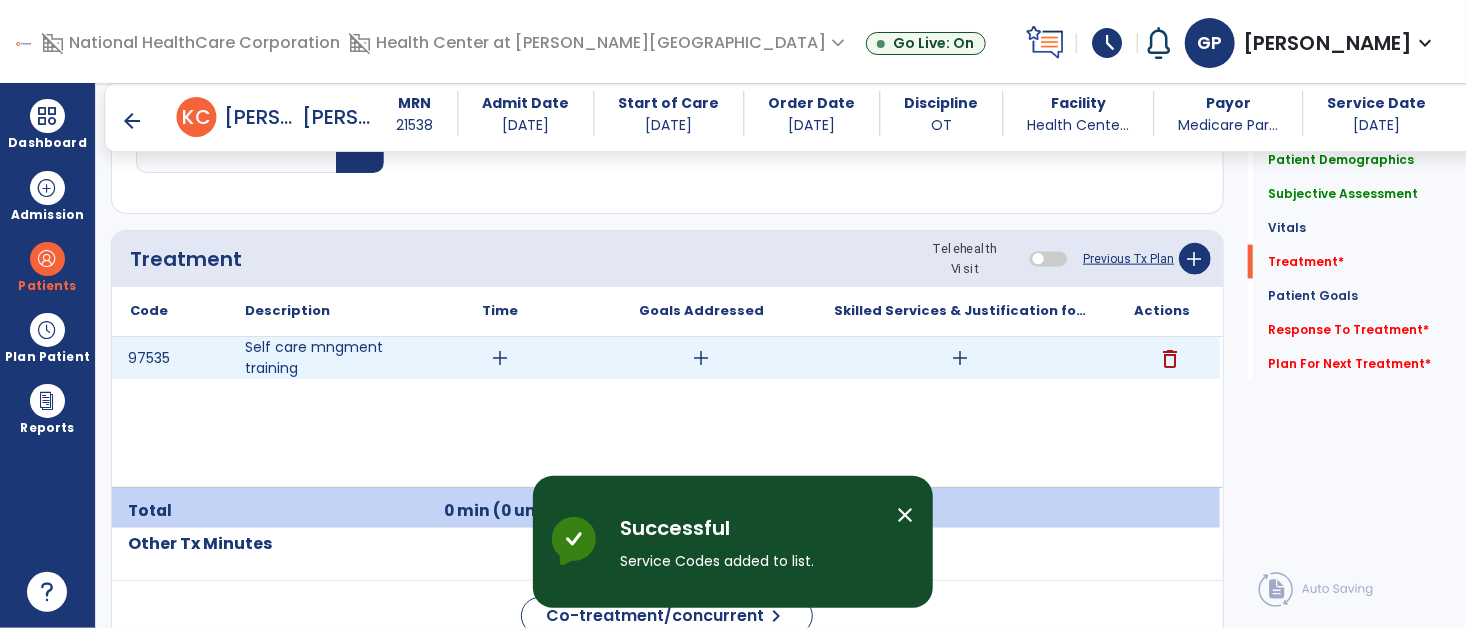 click on "add" at bounding box center [500, 358] 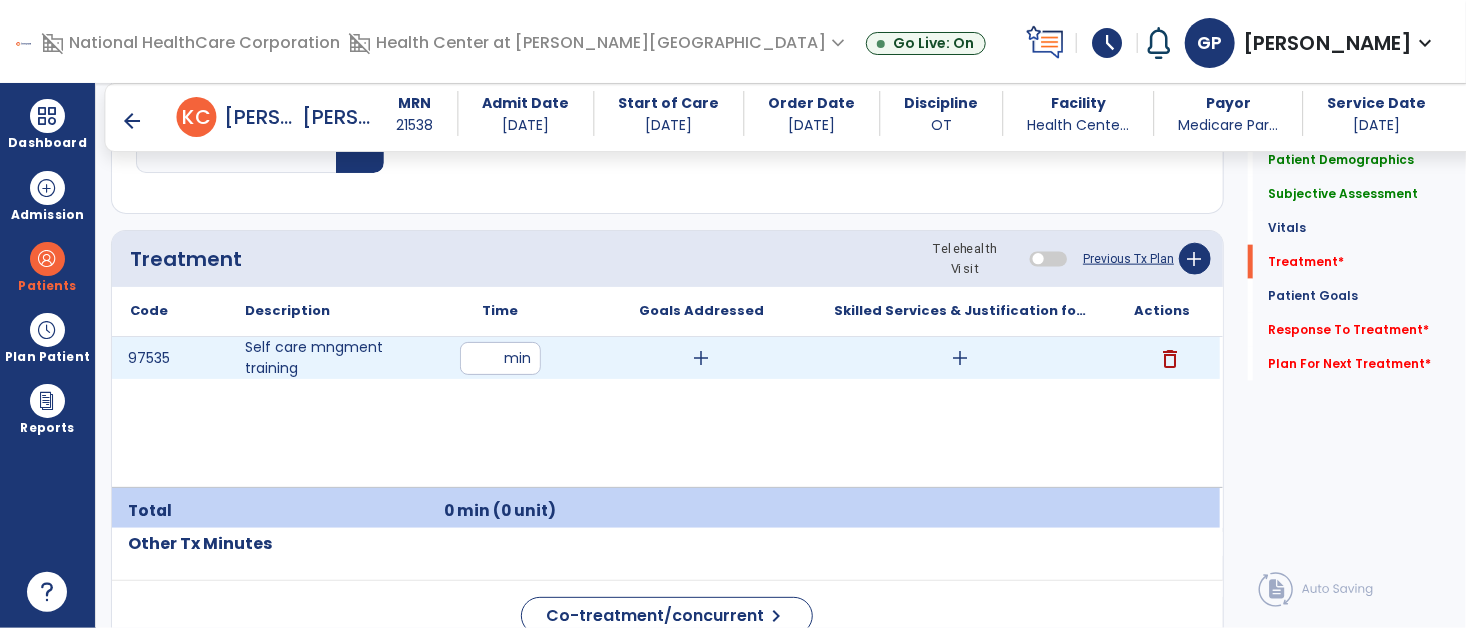 type on "**" 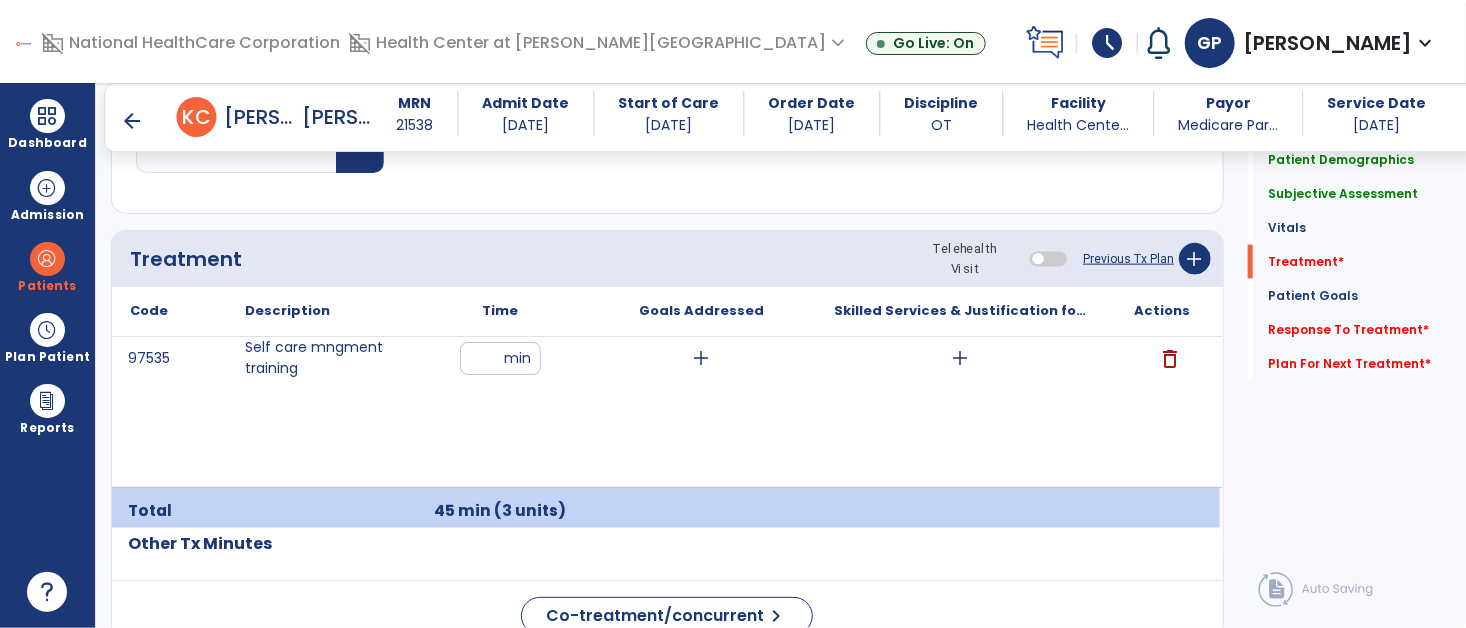 click on "add" at bounding box center [702, 358] 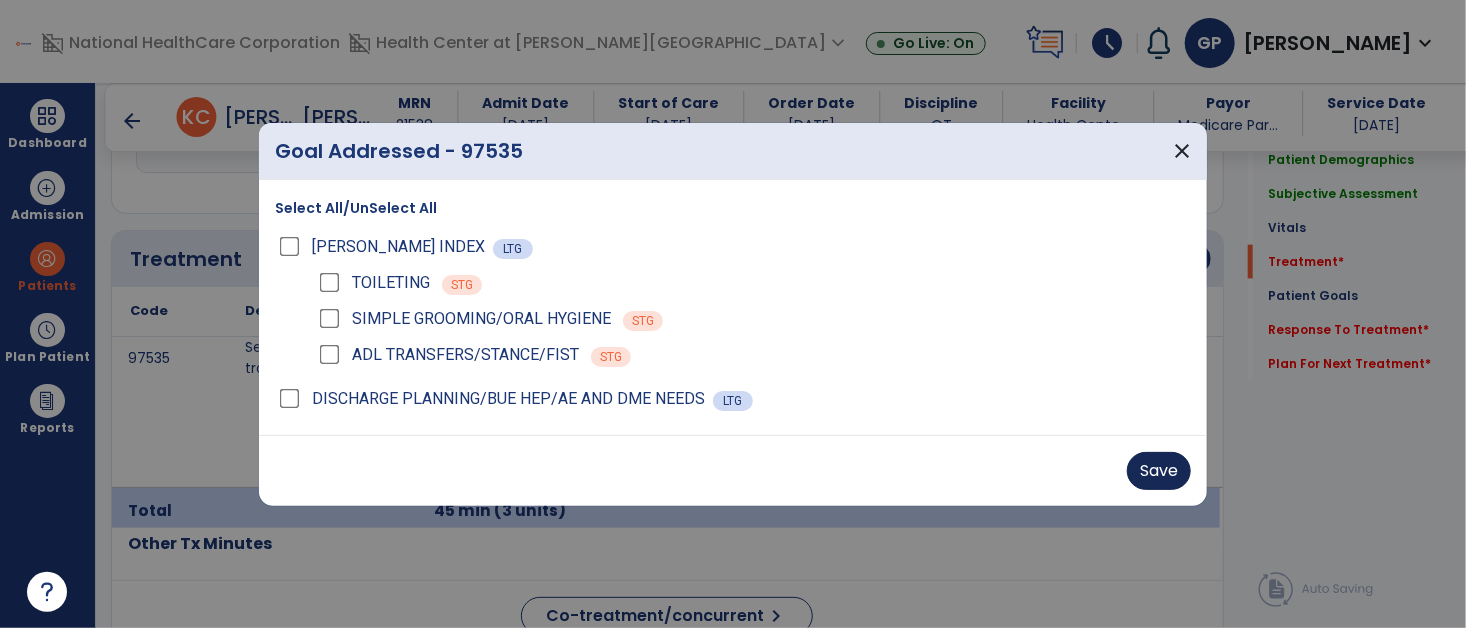 click on "Save" at bounding box center [1159, 471] 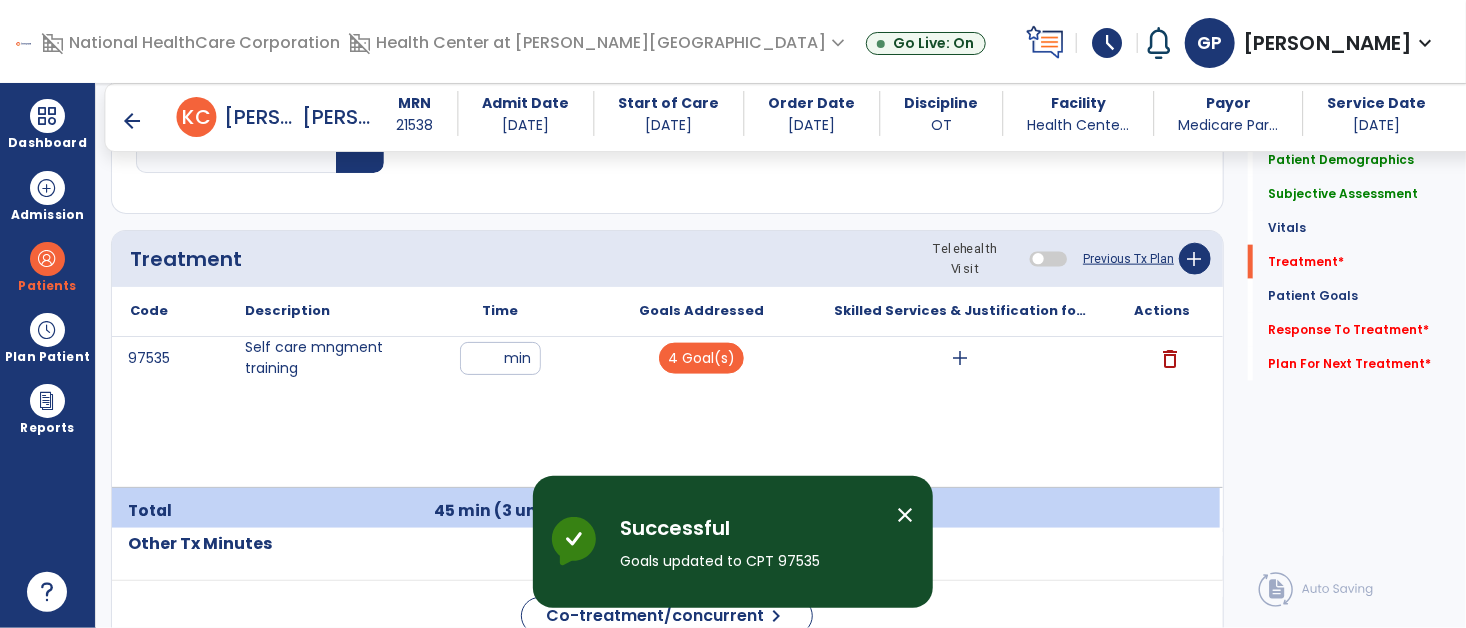 click on "add" at bounding box center (961, 358) 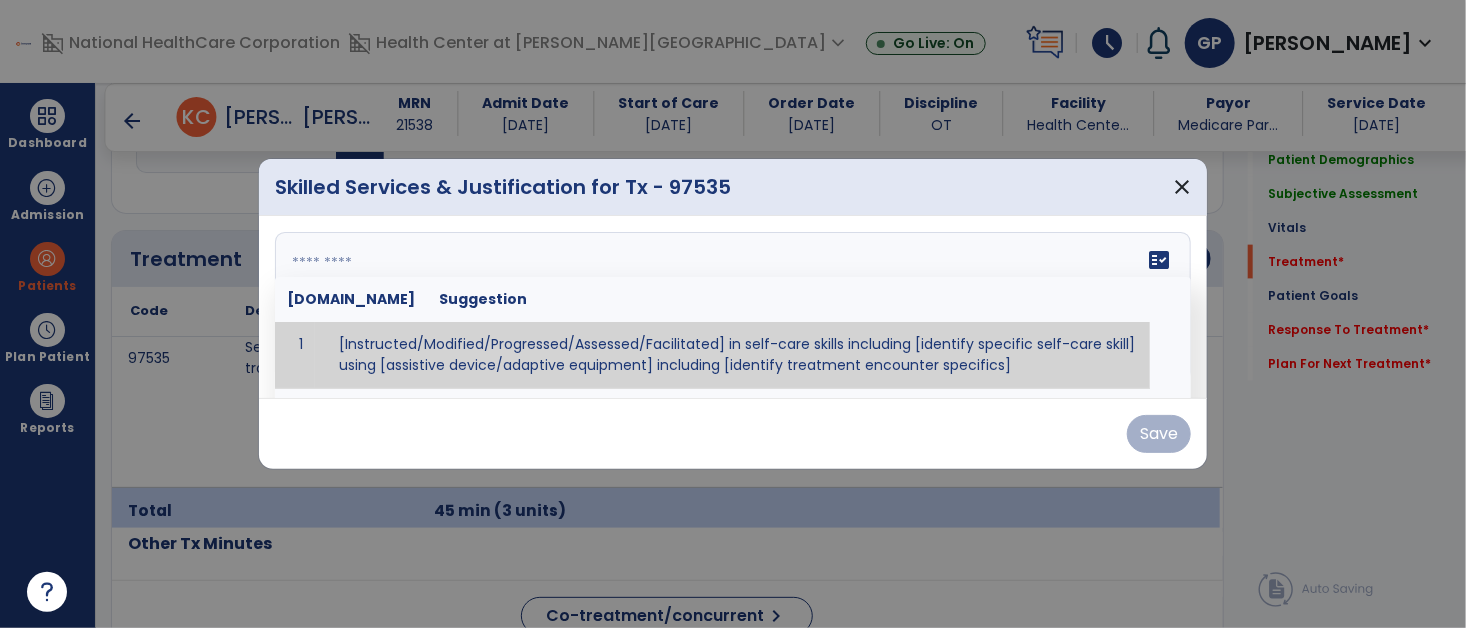 click on "fact_check  [DOMAIN_NAME] Suggestion 1 [Instructed/Modified/Progressed/Assessed/Facilitated] in self-care skills including [identify specific self-care skill] using [assistive device/adaptive equipment] including [identify treatment encounter specifics]" at bounding box center [733, 307] 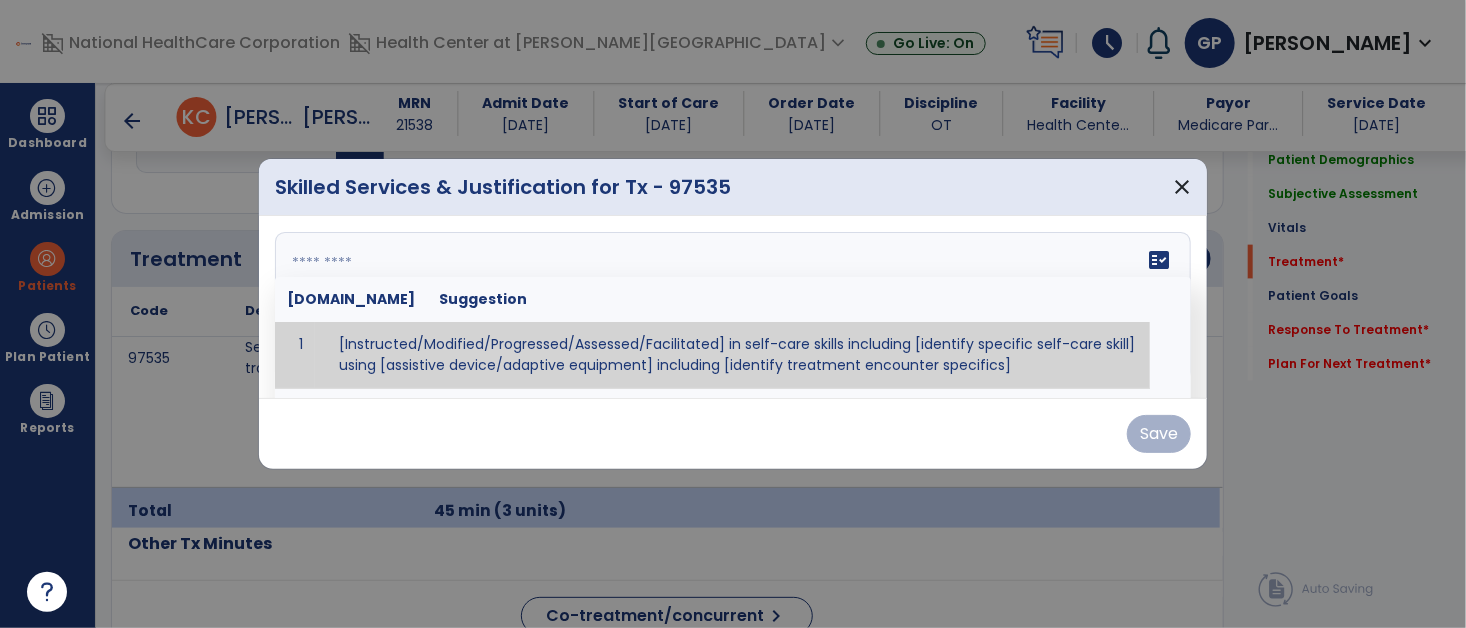 click on "fact_check  [DOMAIN_NAME] Suggestion 1 [Instructed/Modified/Progressed/Assessed/Facilitated] in self-care skills including [identify specific self-care skill] using [assistive device/adaptive equipment] including [identify treatment encounter specifics]" at bounding box center [733, 307] 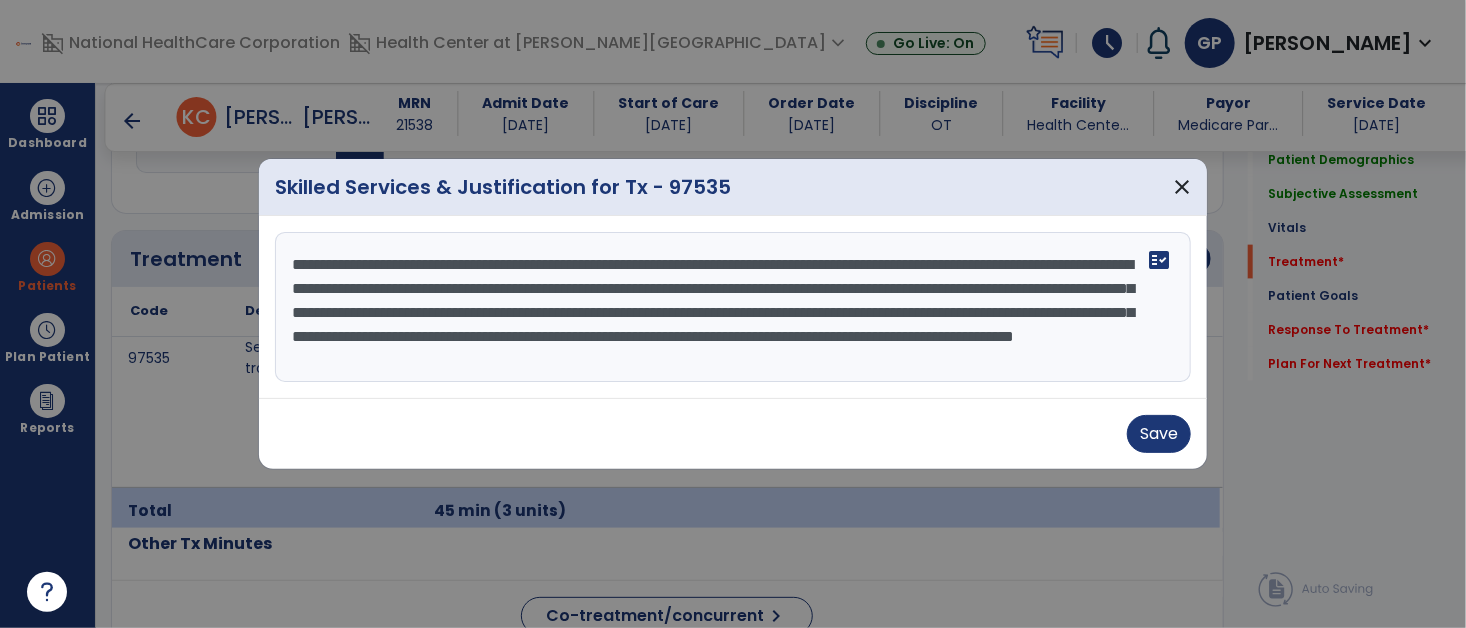 scroll, scrollTop: 15, scrollLeft: 0, axis: vertical 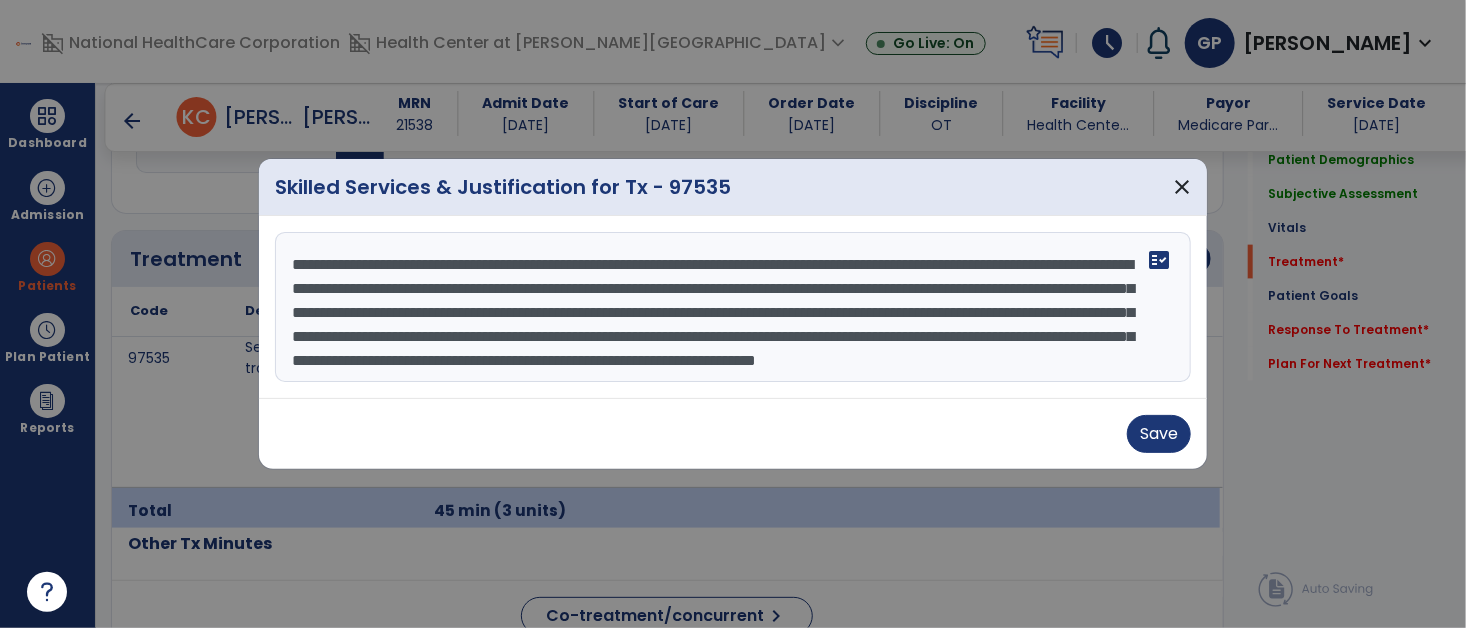 type on "**********" 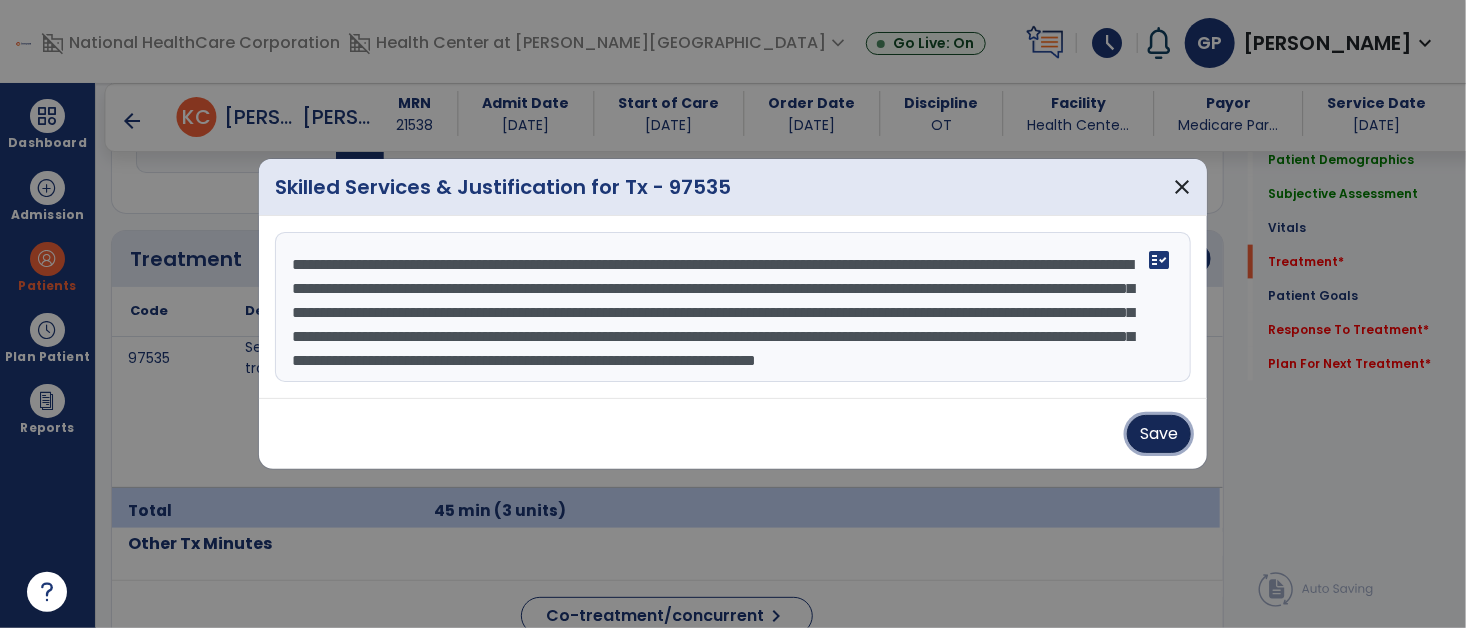 click on "Save" at bounding box center [1159, 434] 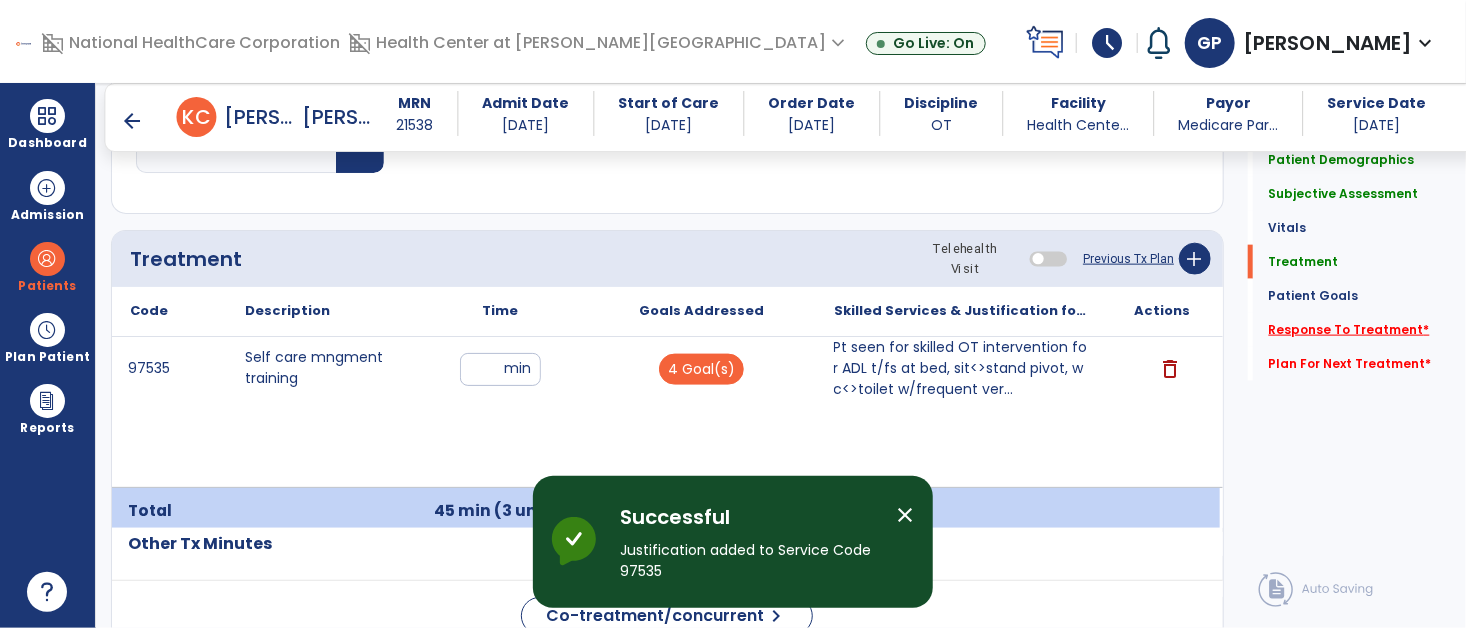 click on "Response To Treatment   *" 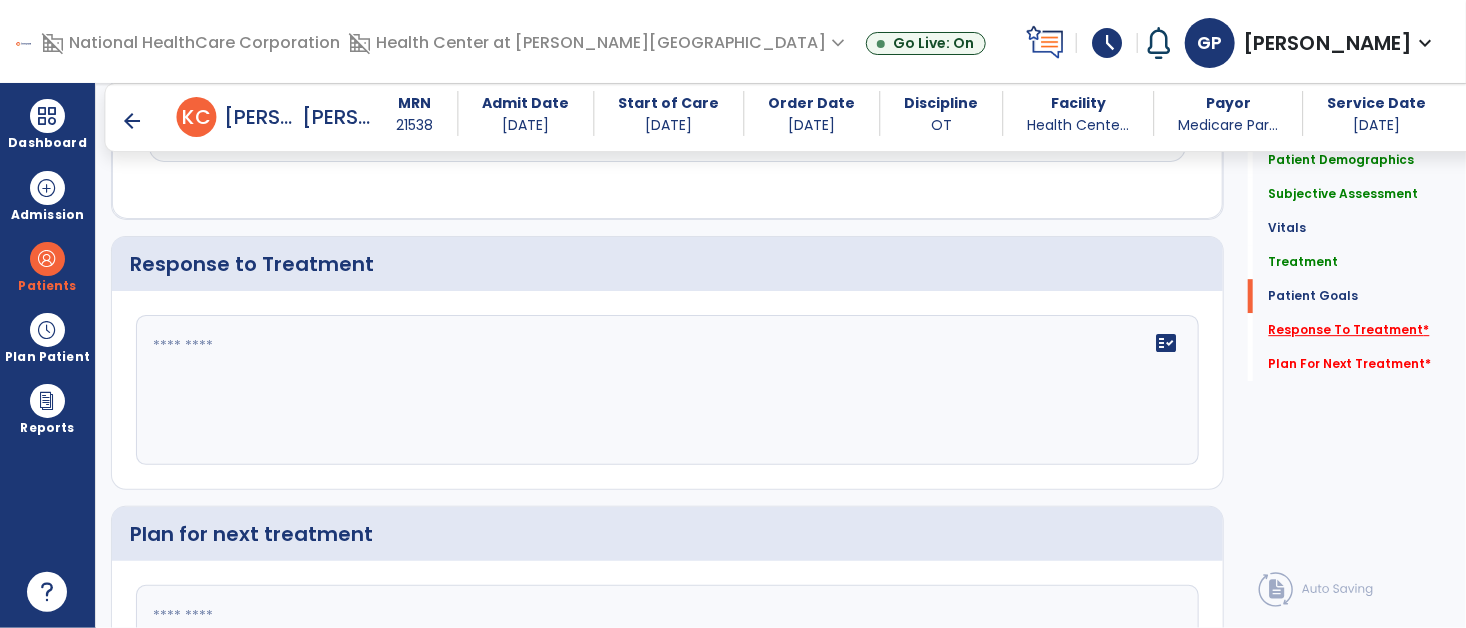 scroll, scrollTop: 2707, scrollLeft: 0, axis: vertical 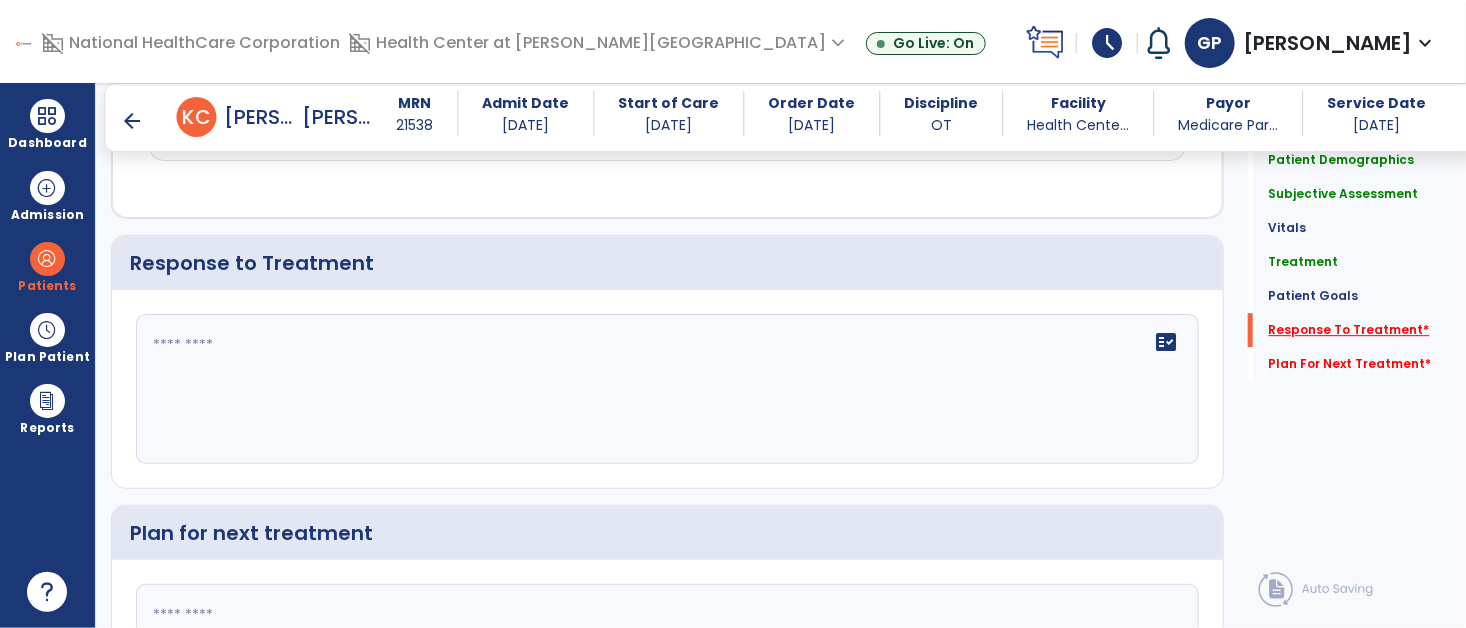 click on "Response To Treatment   *" 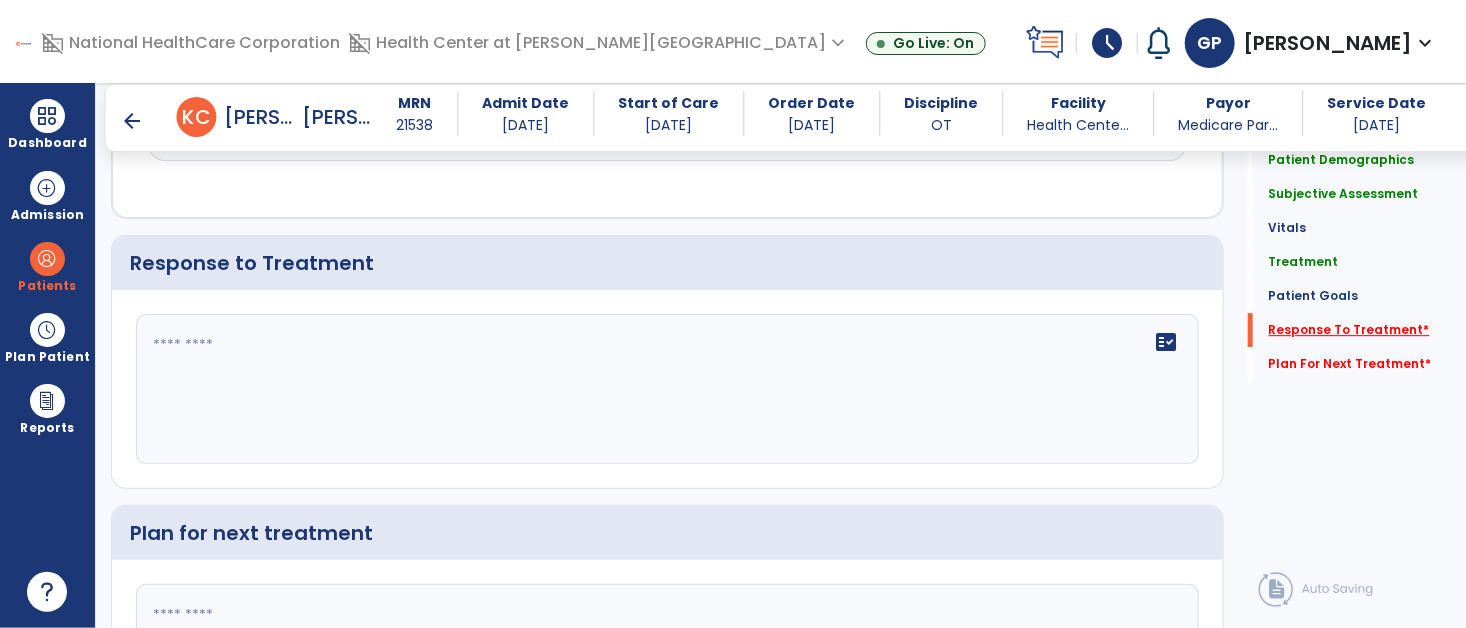 click on "Response To Treatment   *" 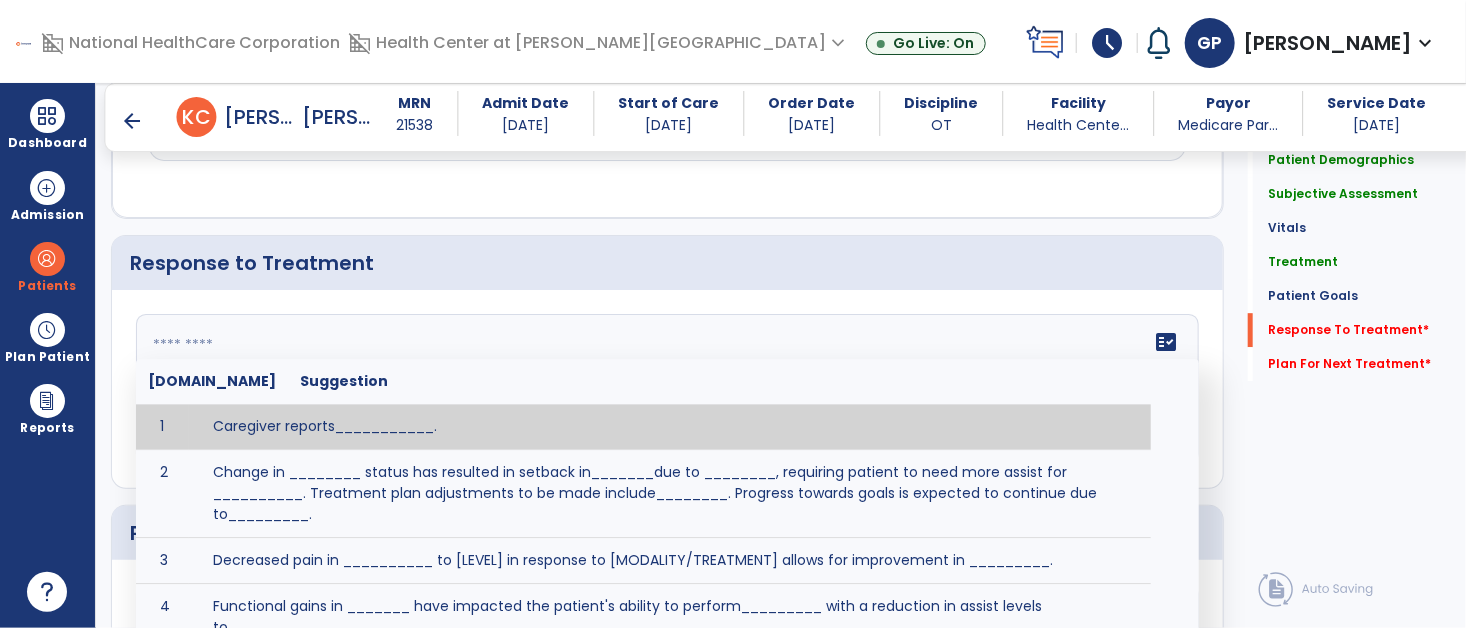 click on "fact_check  [DOMAIN_NAME] Suggestion 1 Caregiver reports___________. 2 Change in ________ status has resulted in setback in_______due to ________, requiring patient to need more assist for __________.   Treatment plan adjustments to be made include________.  Progress towards goals is expected to continue due to_________. 3 Decreased pain in __________ to [LEVEL] in response to [MODALITY/TREATMENT] allows for improvement in _________. 4 Functional gains in _______ have impacted the patient's ability to perform_________ with a reduction in assist levels to_________. 5 Functional progress this week has been significant due to__________. 6 Gains in ________ have improved the patient's ability to perform ______with decreased levels of assist to___________. 7 Improvement in ________allows patient to tolerate higher levels of challenges in_________. 8 Pain in [AREA] has decreased to [LEVEL] in response to [TREATMENT/MODALITY], allowing fore ease in completing__________. 9 10 11 12 13 14 15 16 17 18 19 20 21" 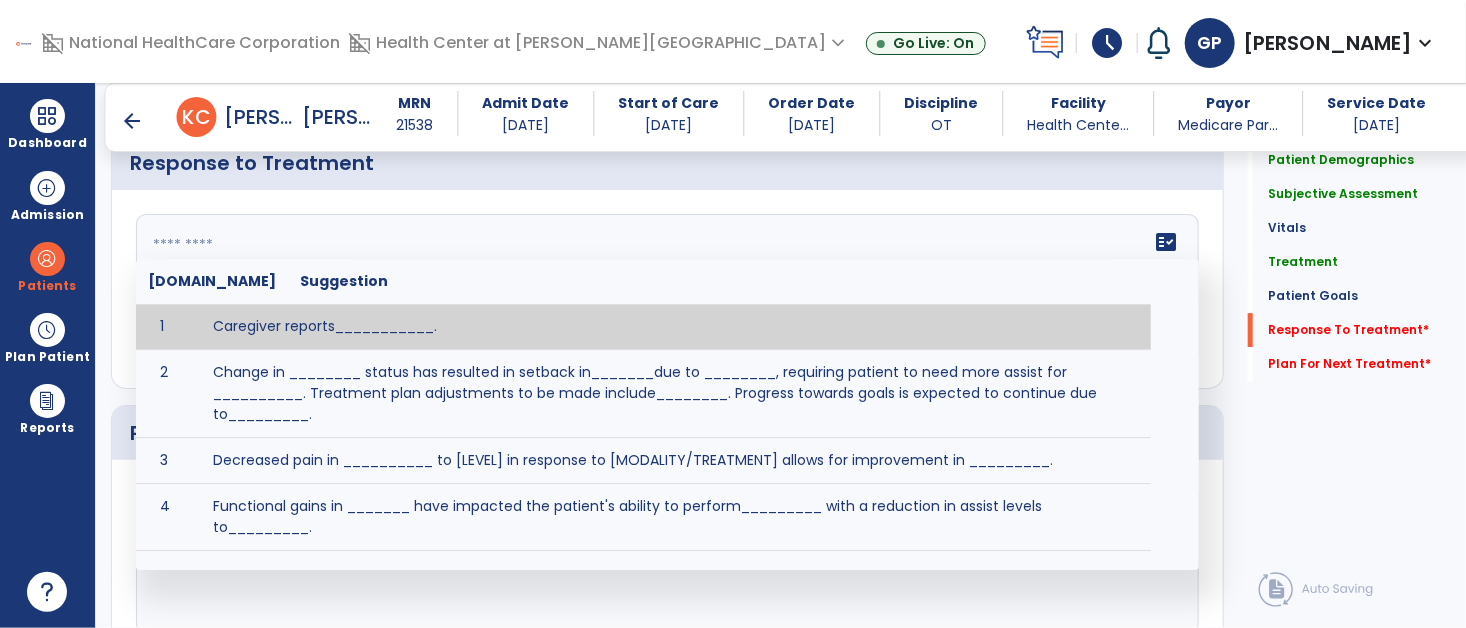 scroll, scrollTop: 2895, scrollLeft: 0, axis: vertical 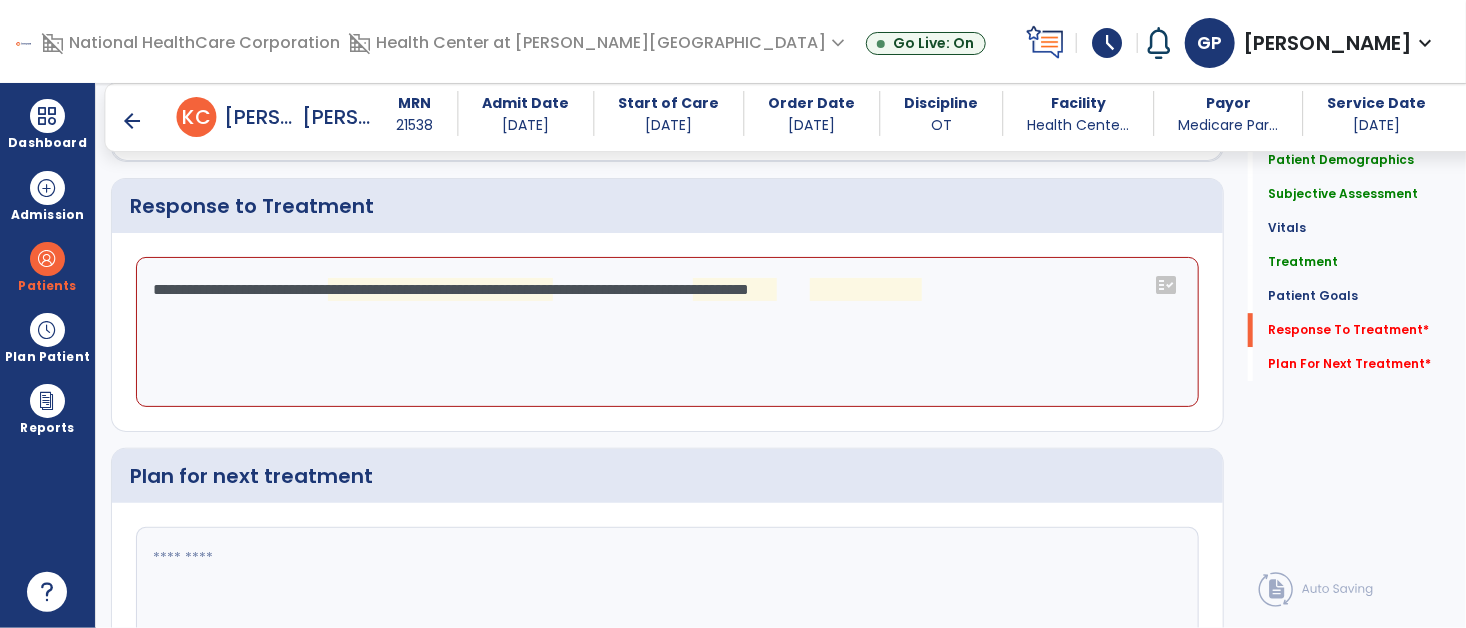 click on "**********" 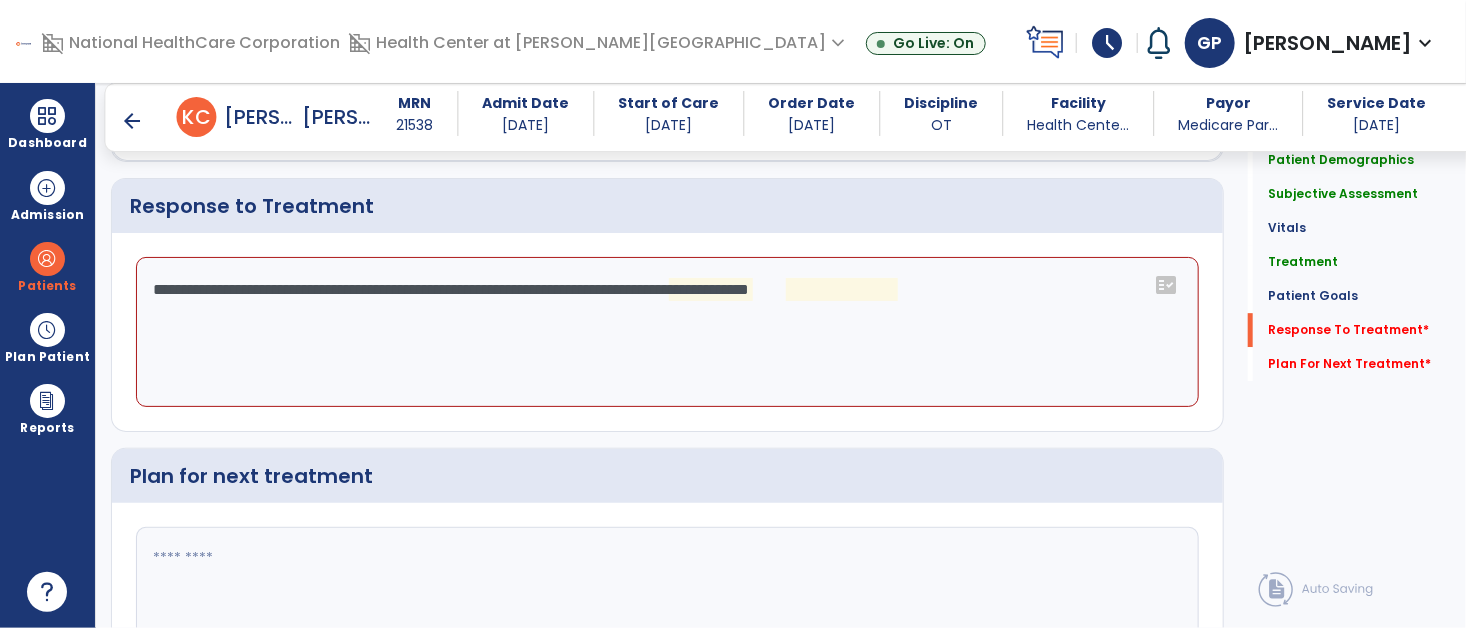 click on "**********" 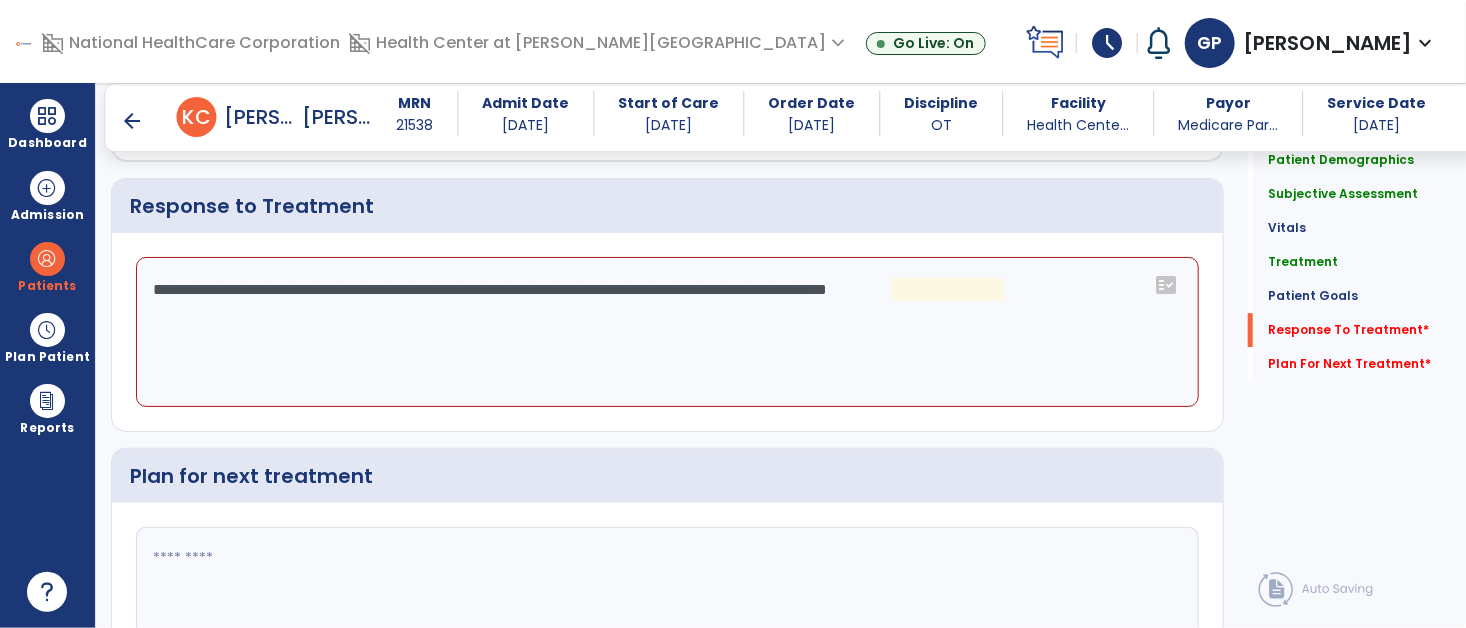 click on "**********" 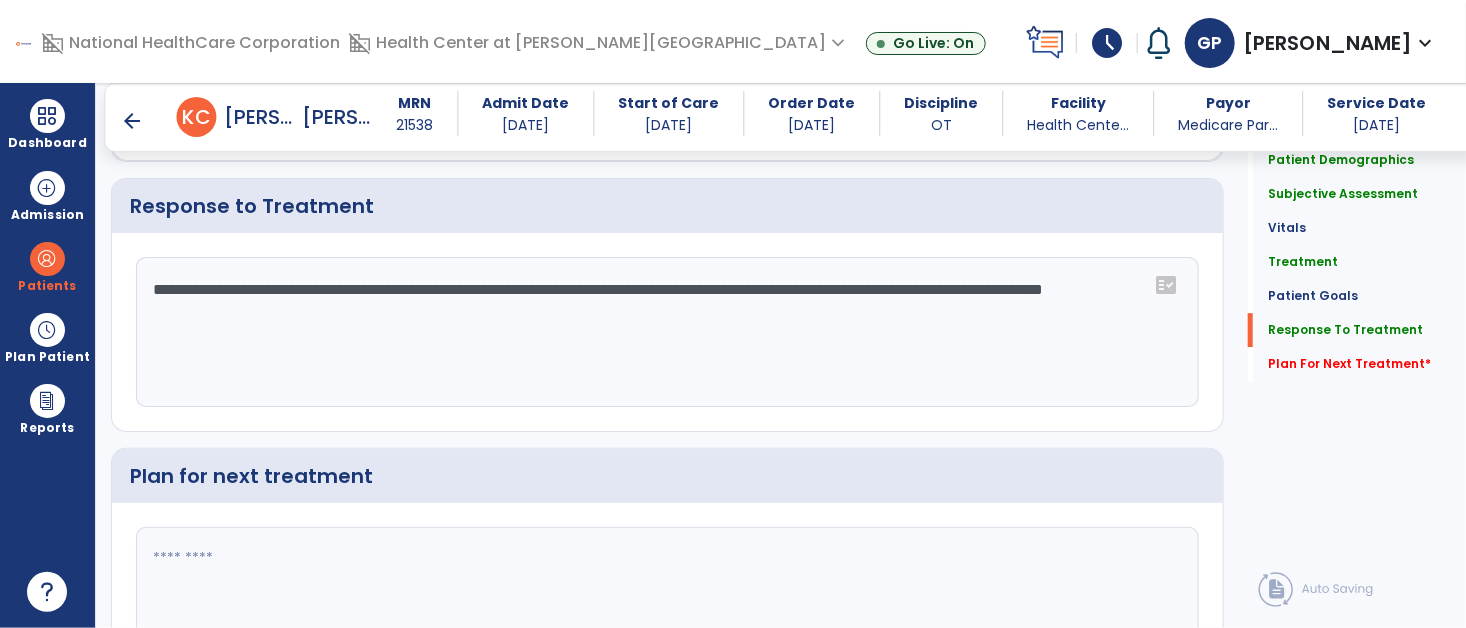 type on "**********" 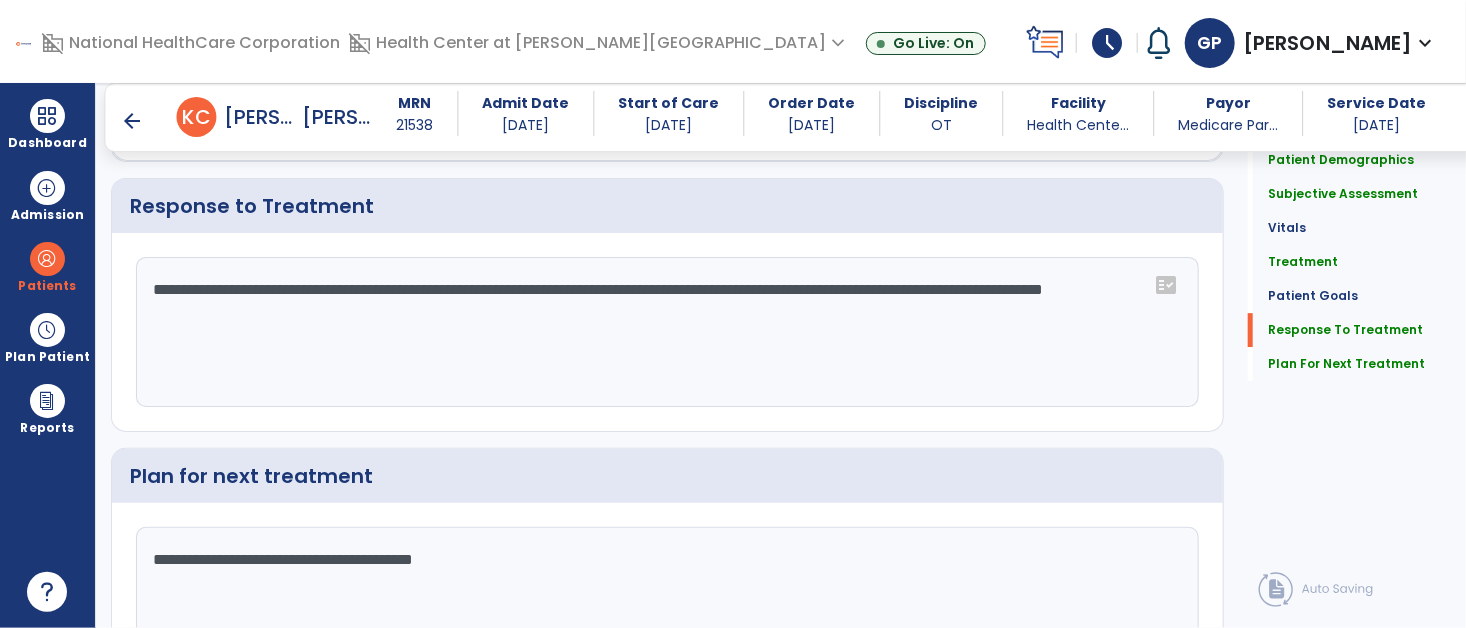 scroll, scrollTop: 2895, scrollLeft: 0, axis: vertical 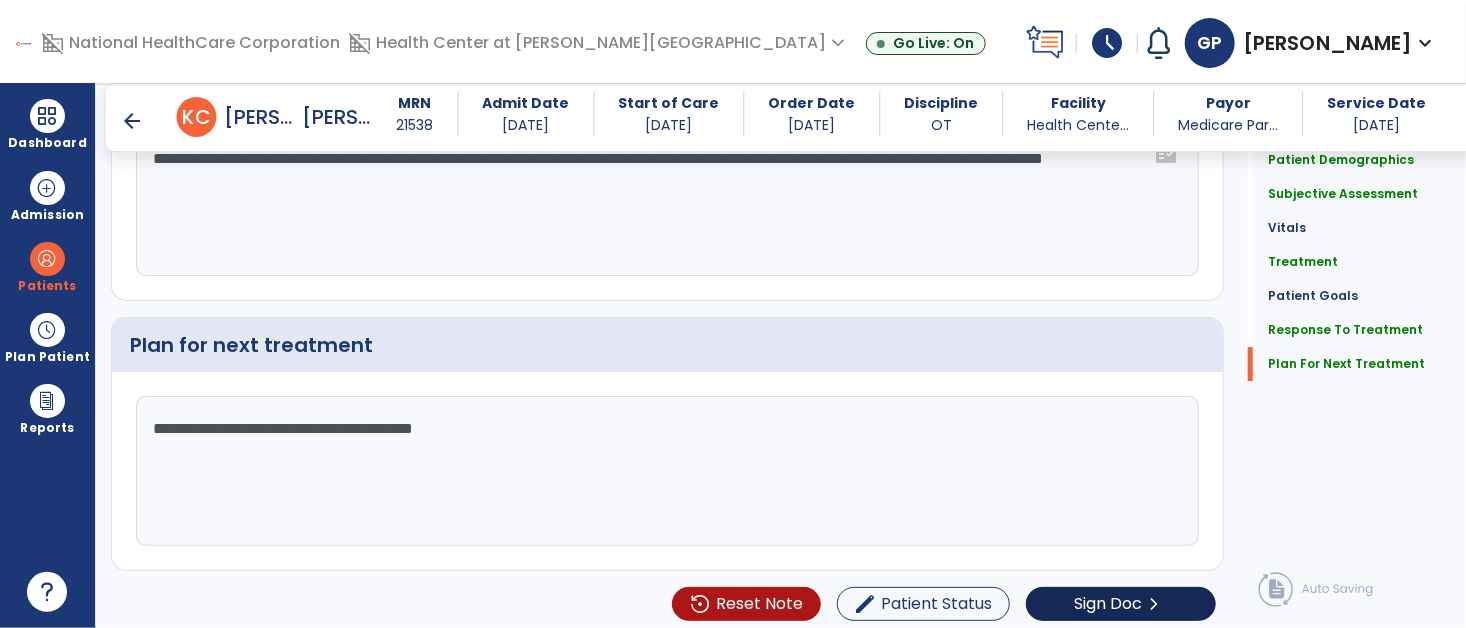 type on "**********" 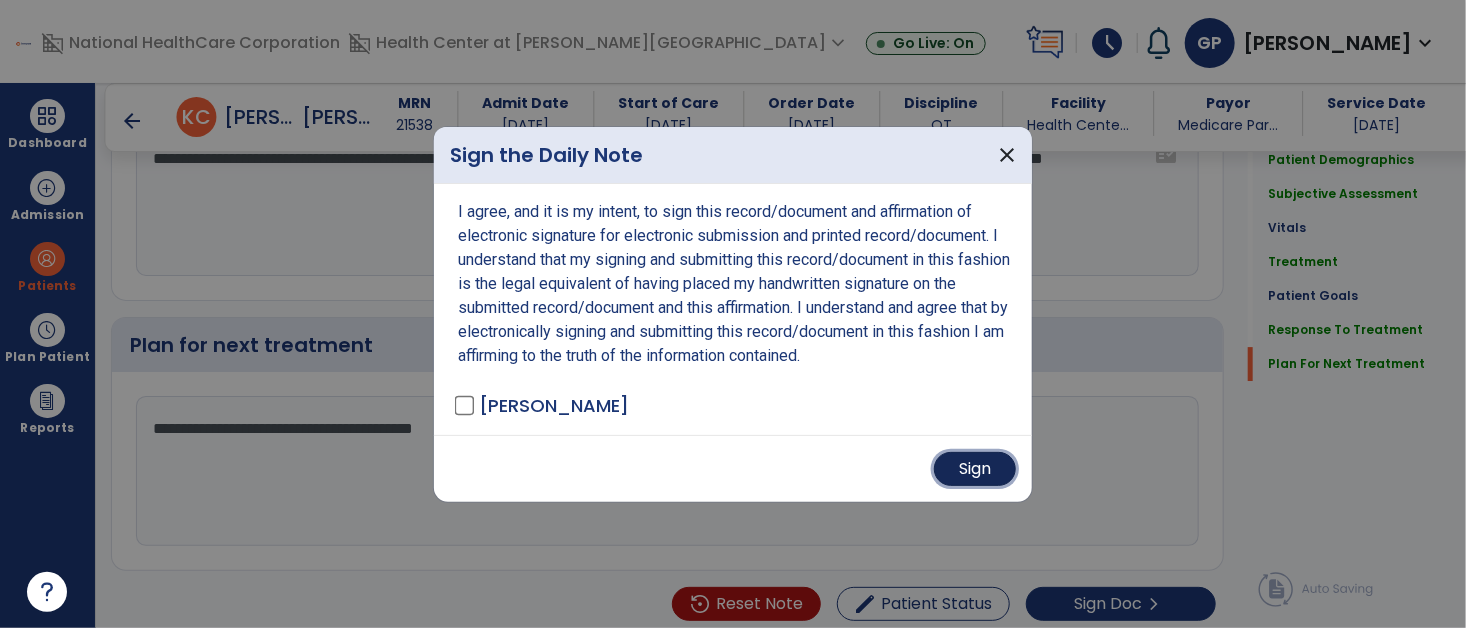 click on "Sign" at bounding box center [975, 469] 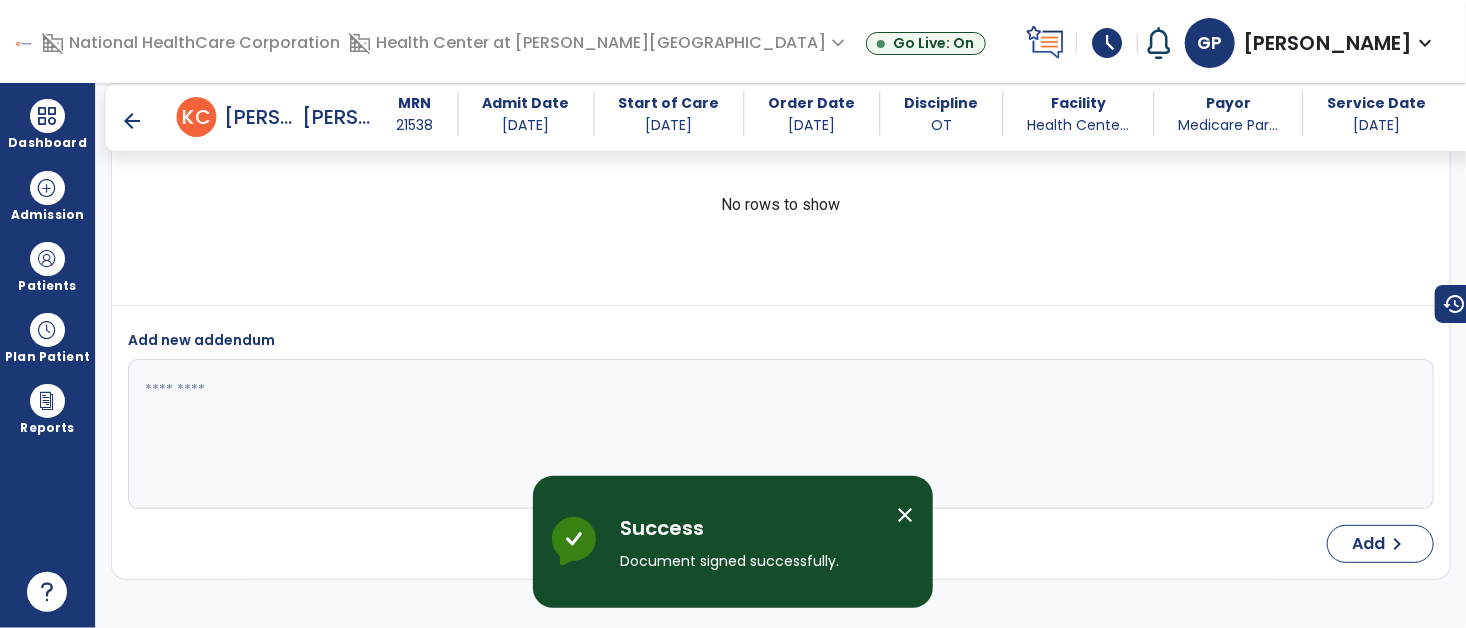 scroll, scrollTop: 4193, scrollLeft: 0, axis: vertical 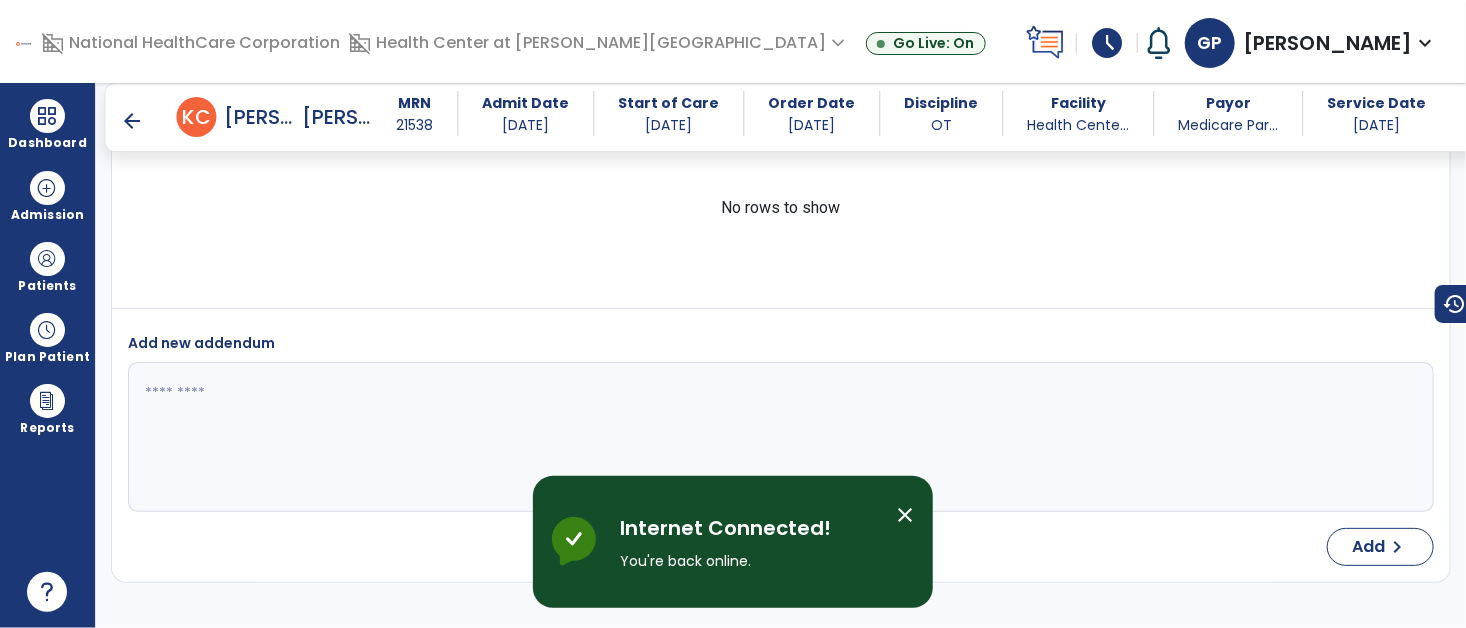 click on "arrow_back" at bounding box center [133, 121] 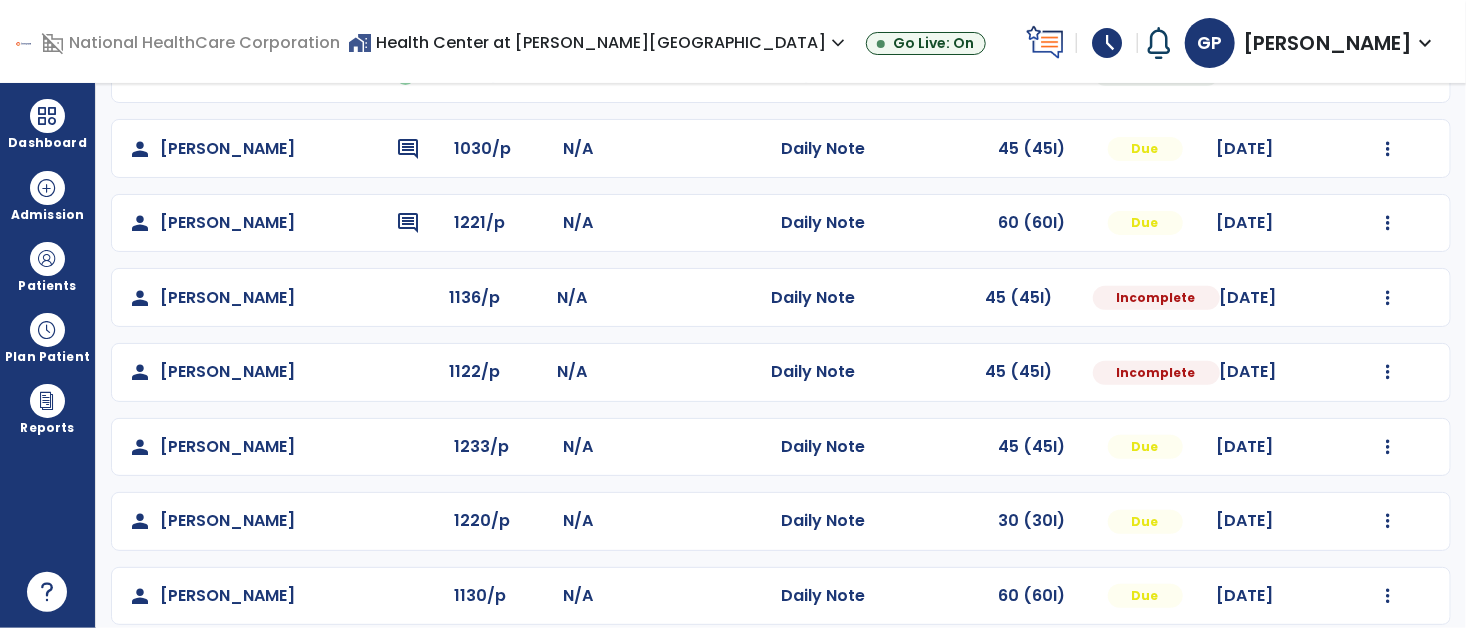 scroll, scrollTop: 385, scrollLeft: 0, axis: vertical 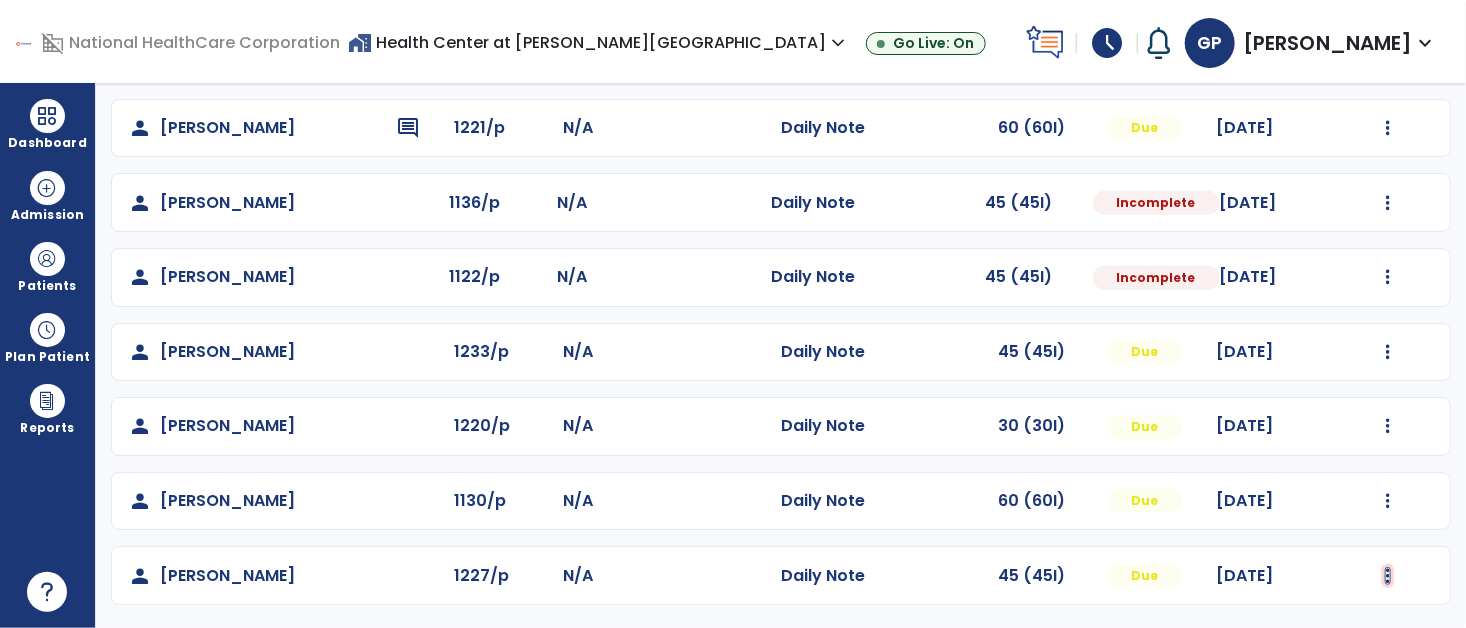 click at bounding box center (1388, -96) 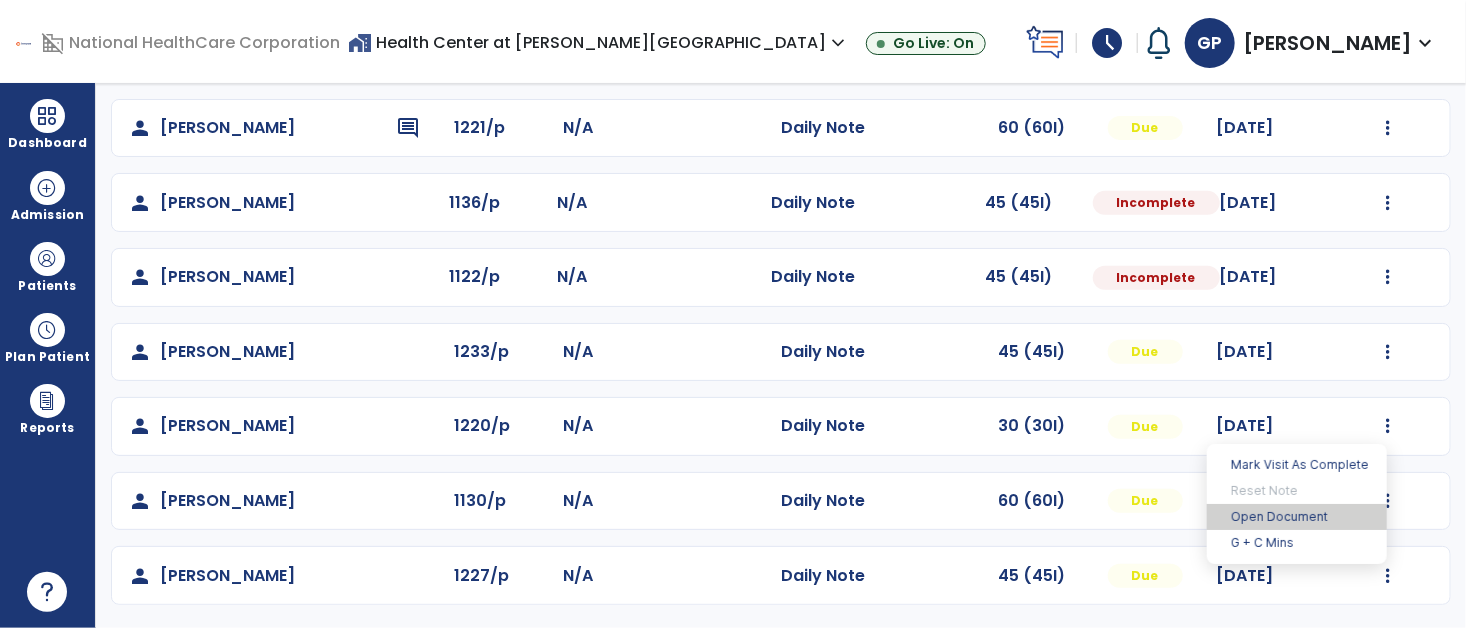 click on "Open Document" at bounding box center [1297, 517] 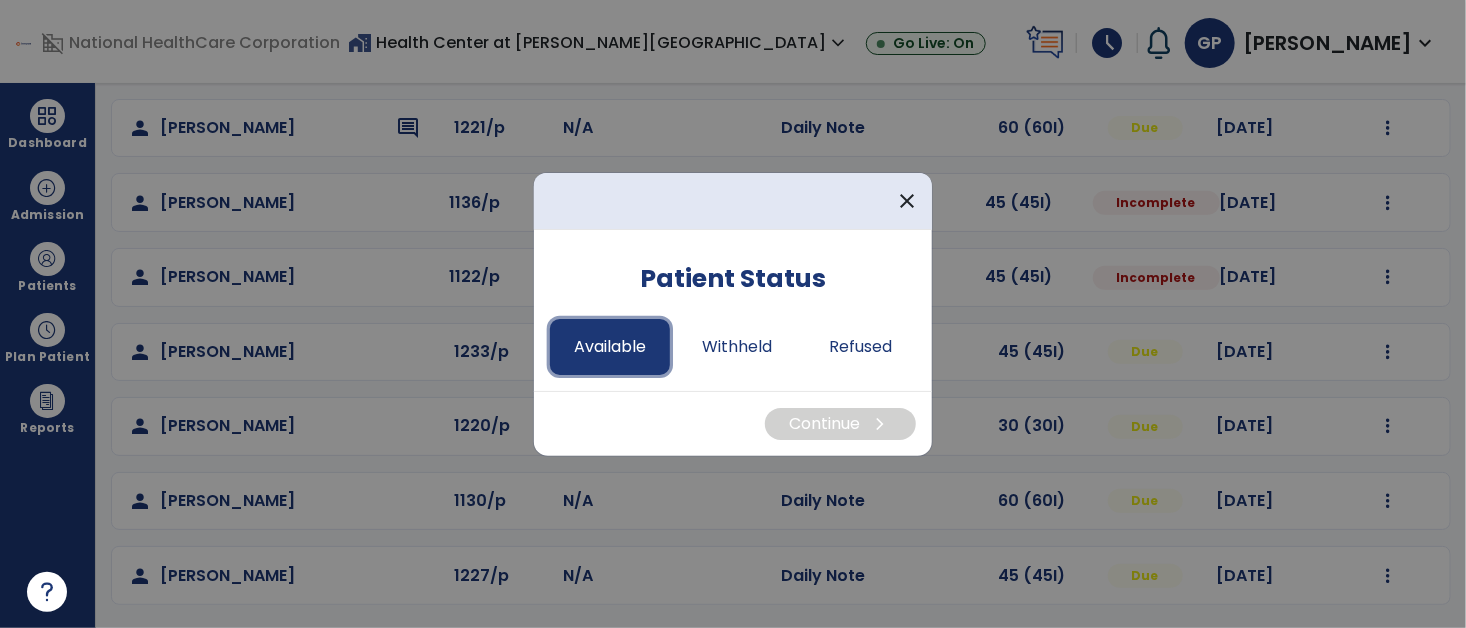 click on "Available" at bounding box center (610, 347) 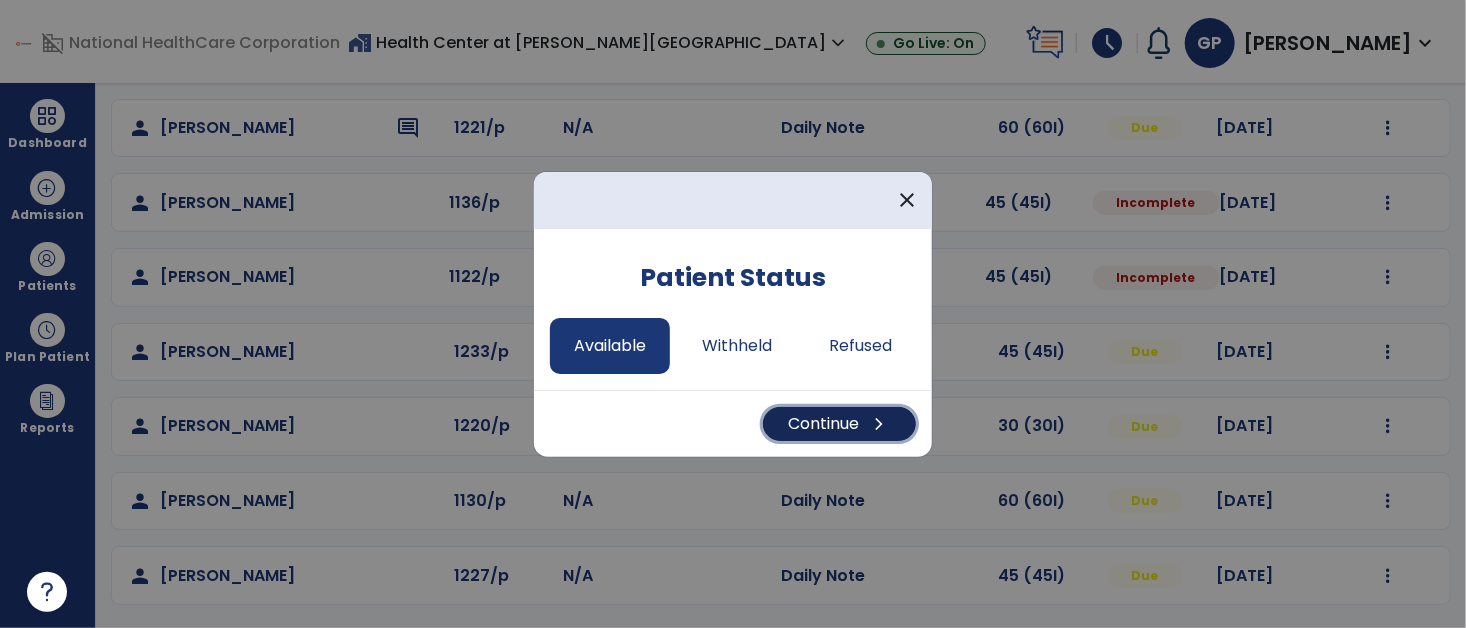 click on "Continue   chevron_right" at bounding box center (839, 424) 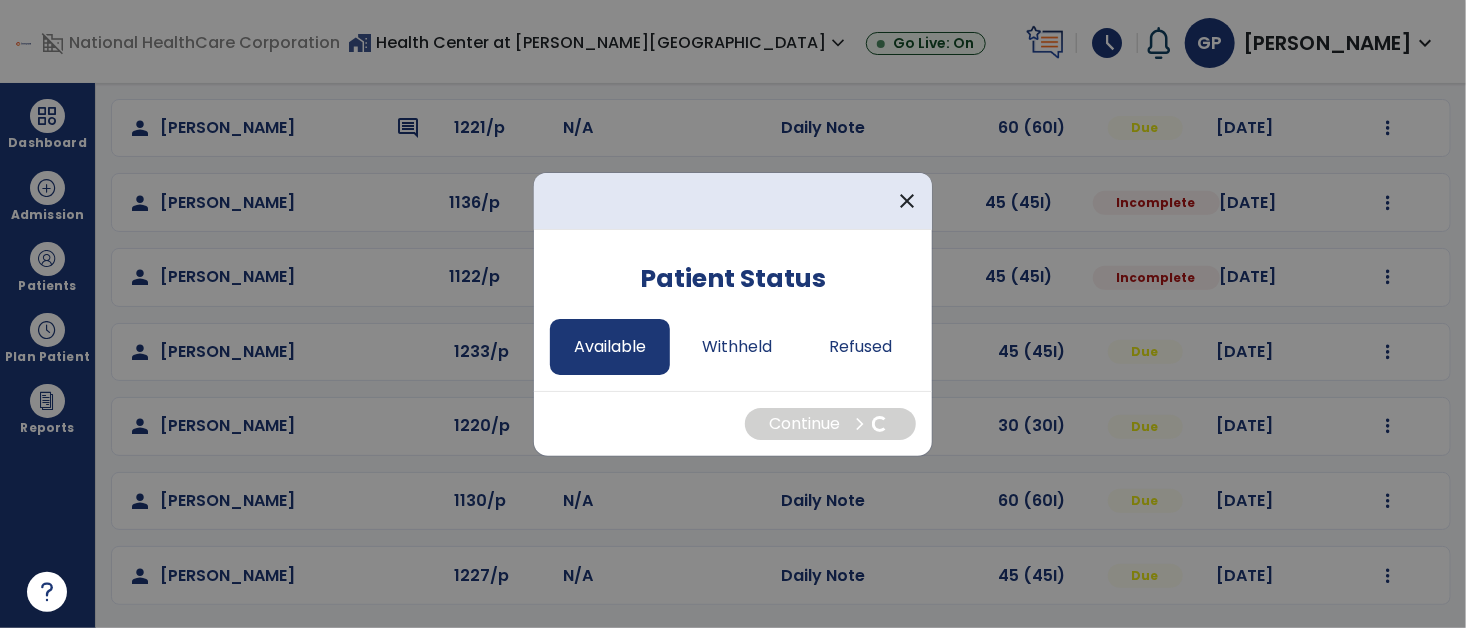 select on "*" 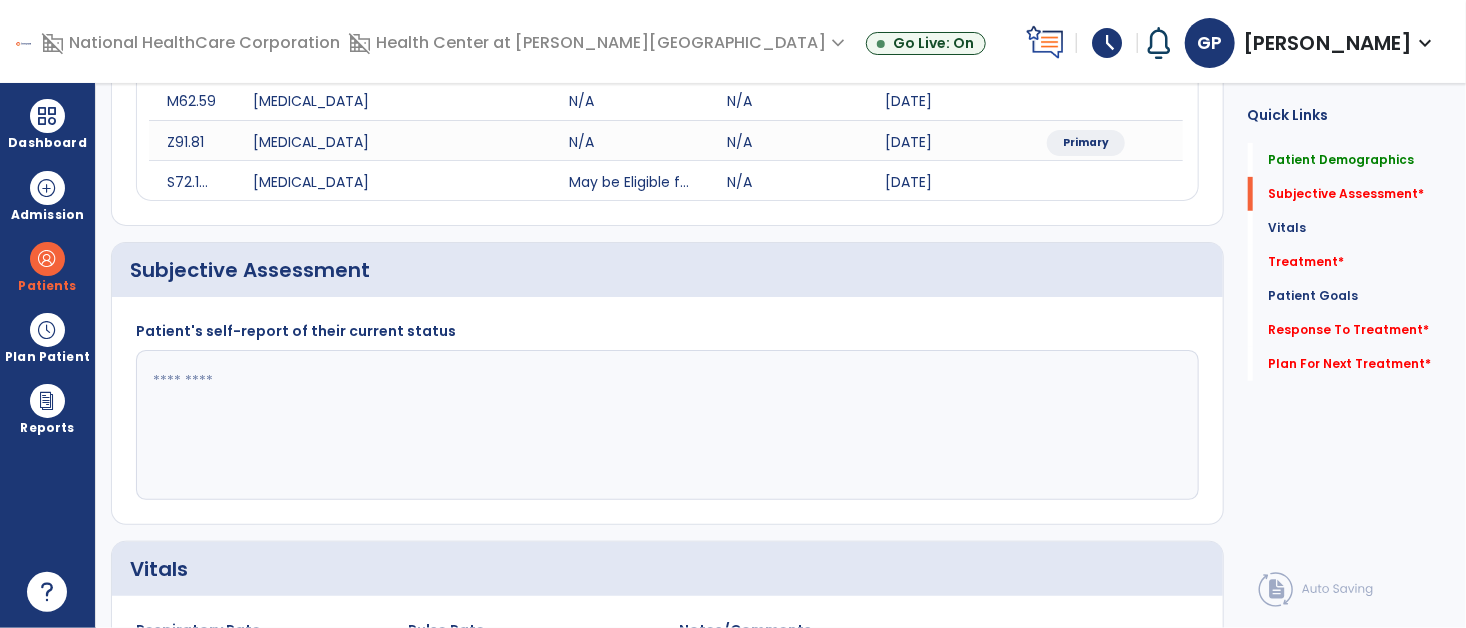 click 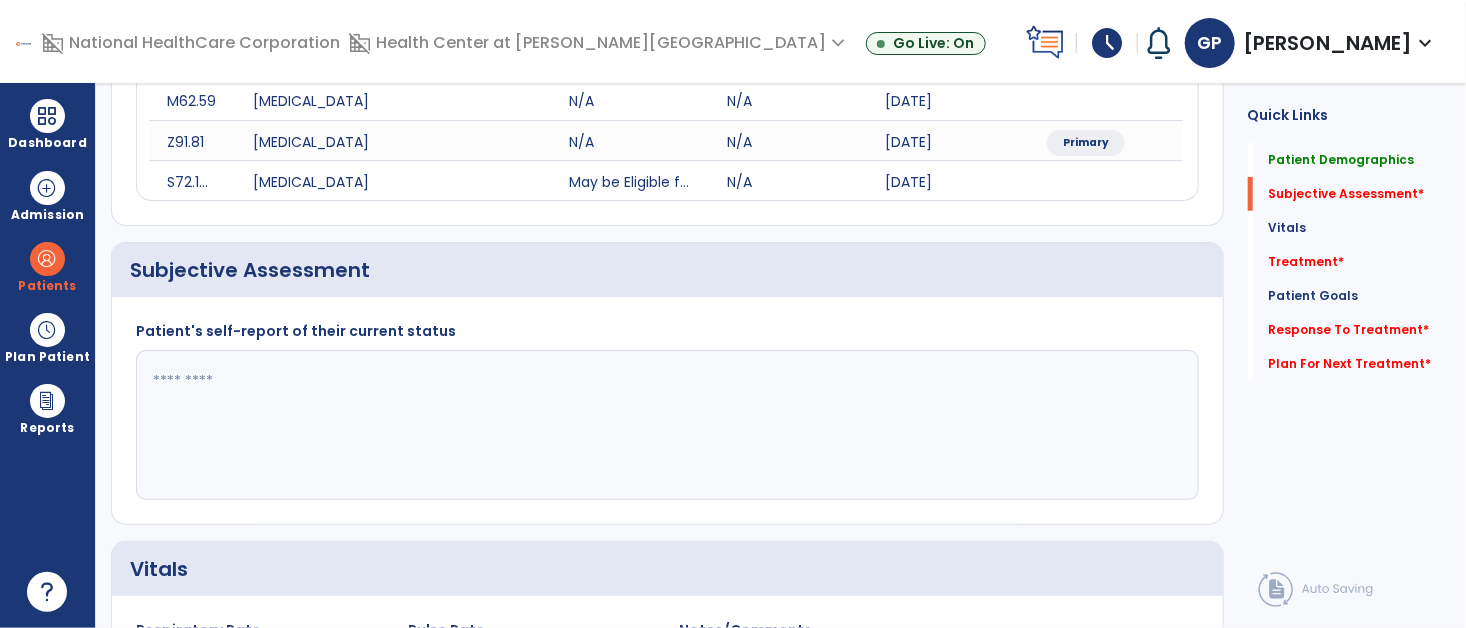 type on "*" 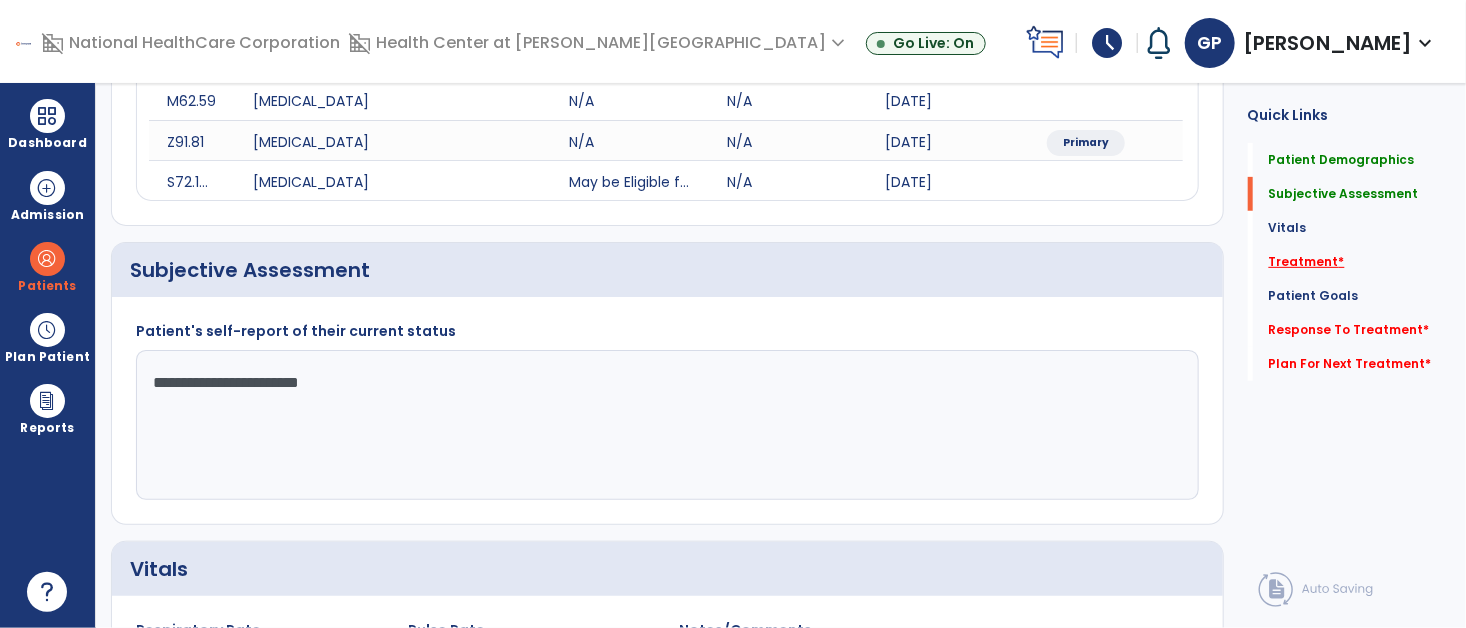 type on "**********" 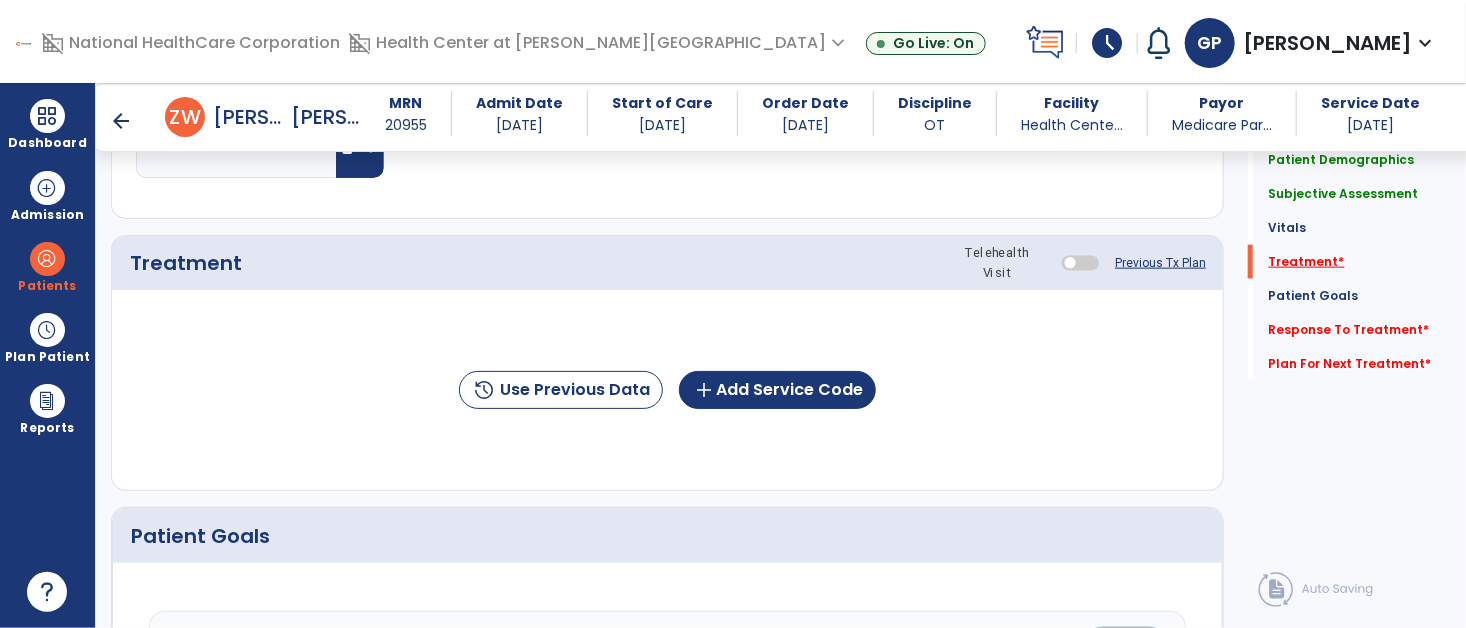 scroll, scrollTop: 1118, scrollLeft: 0, axis: vertical 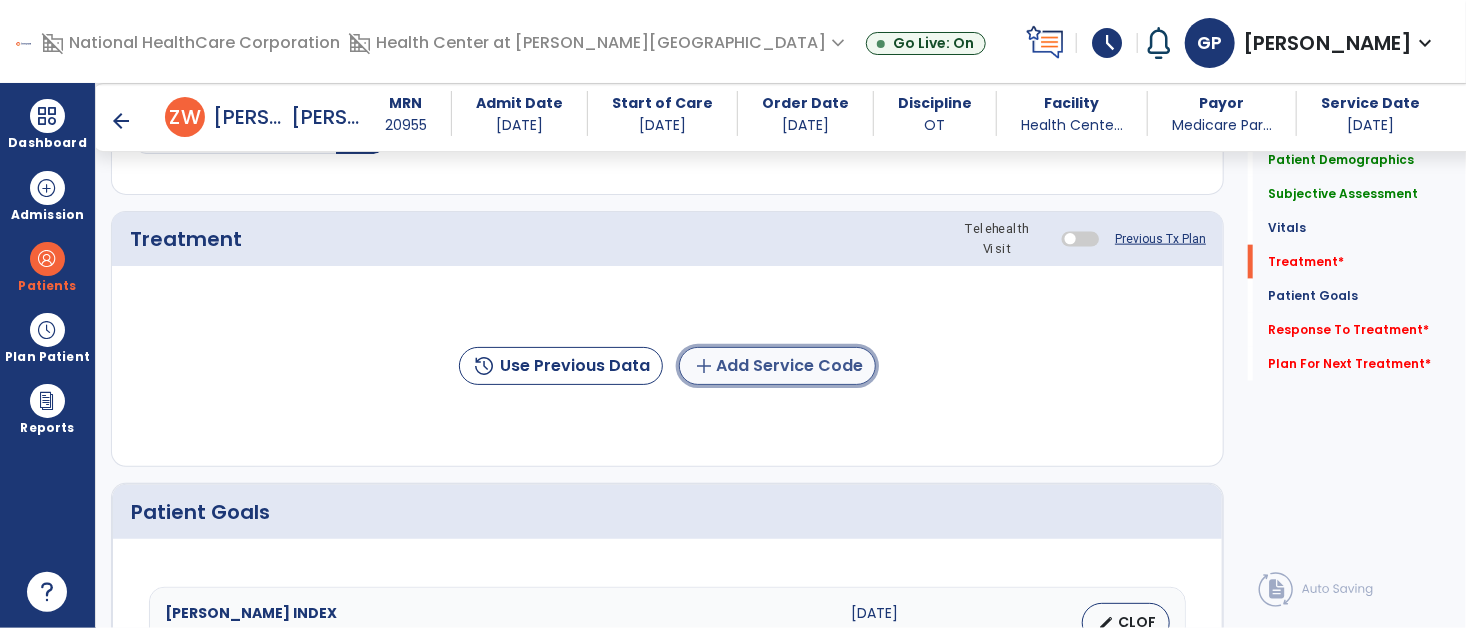 click on "add  Add Service Code" 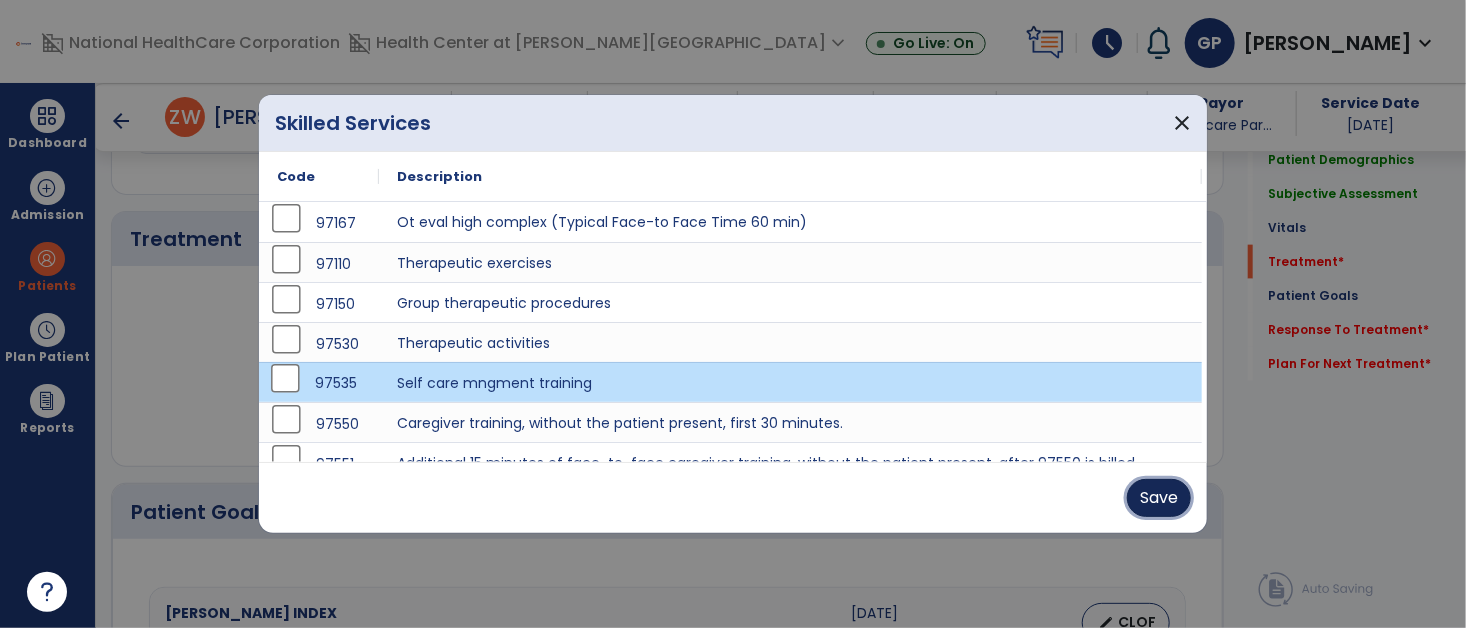 click on "Save" at bounding box center [1159, 498] 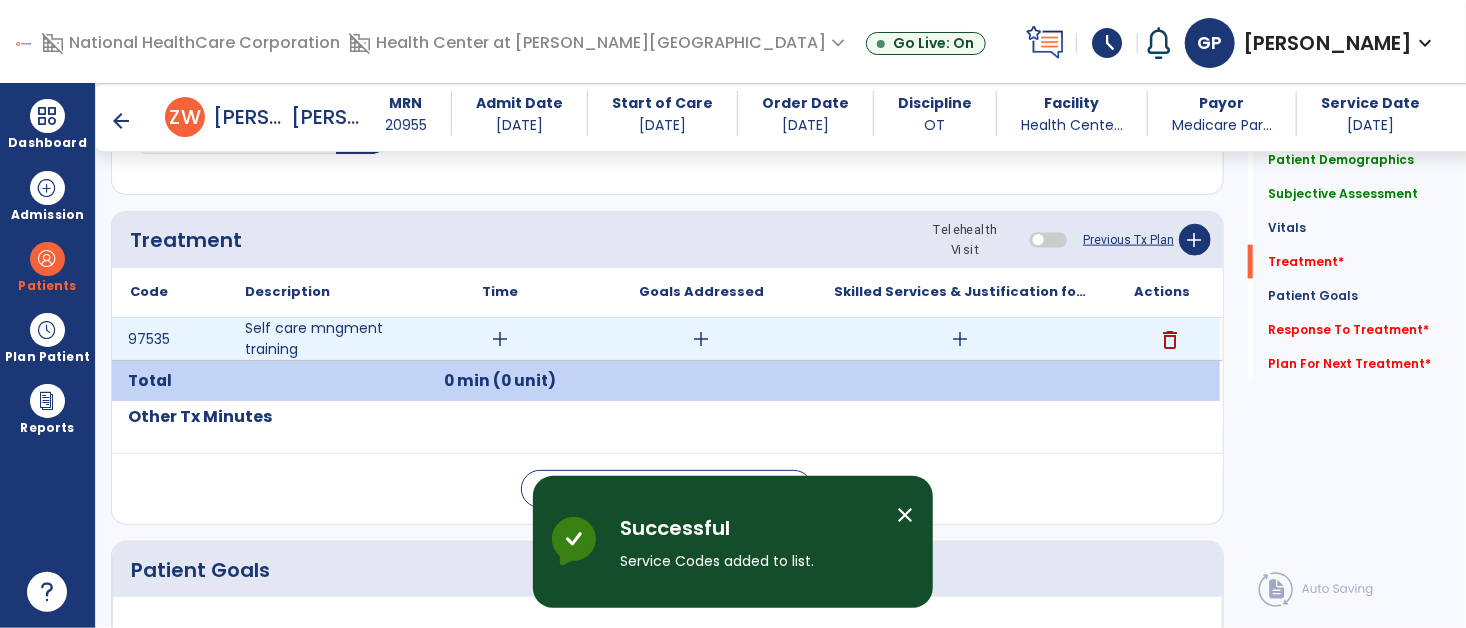 click on "add" at bounding box center [500, 339] 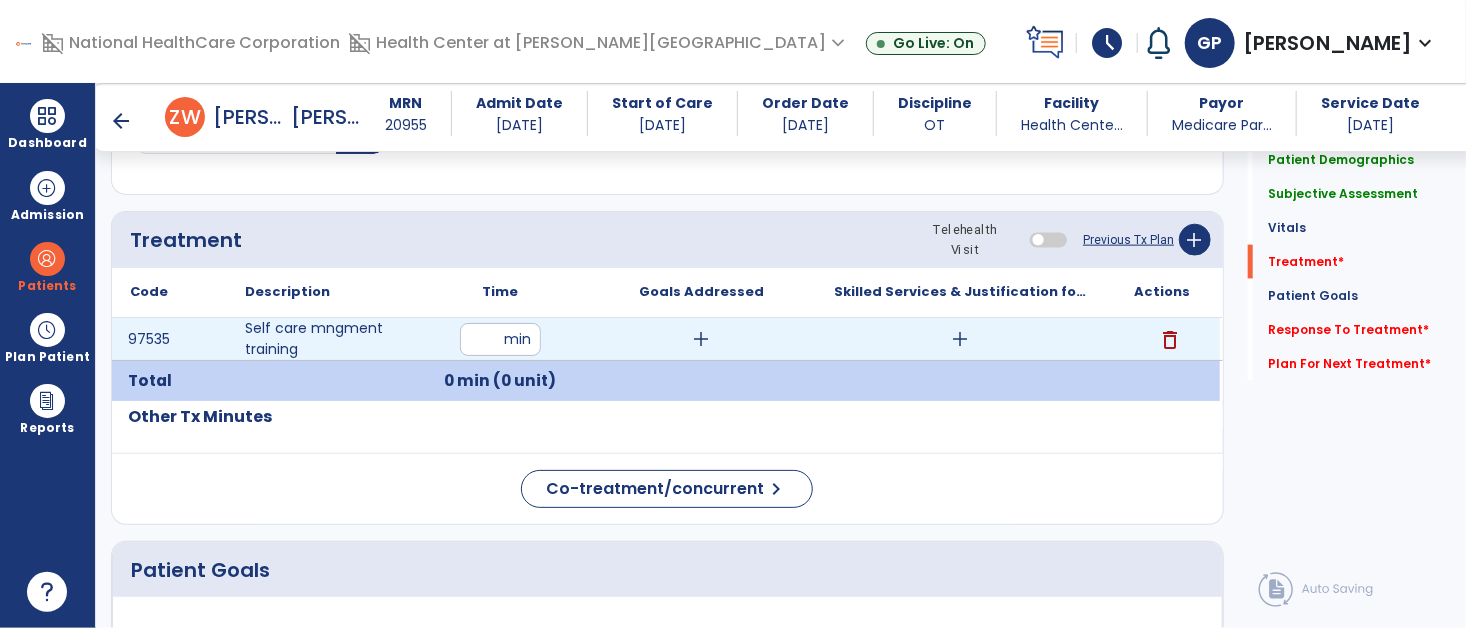type on "**" 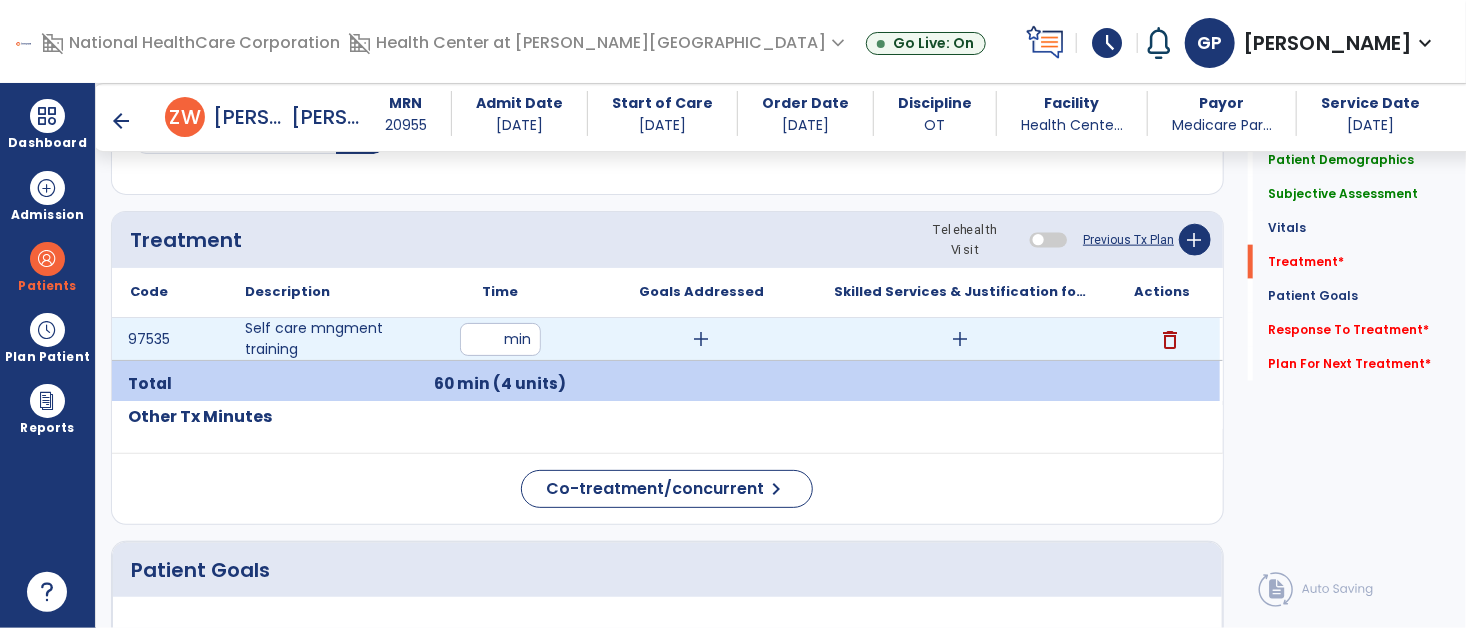 click on "add" at bounding box center (702, 339) 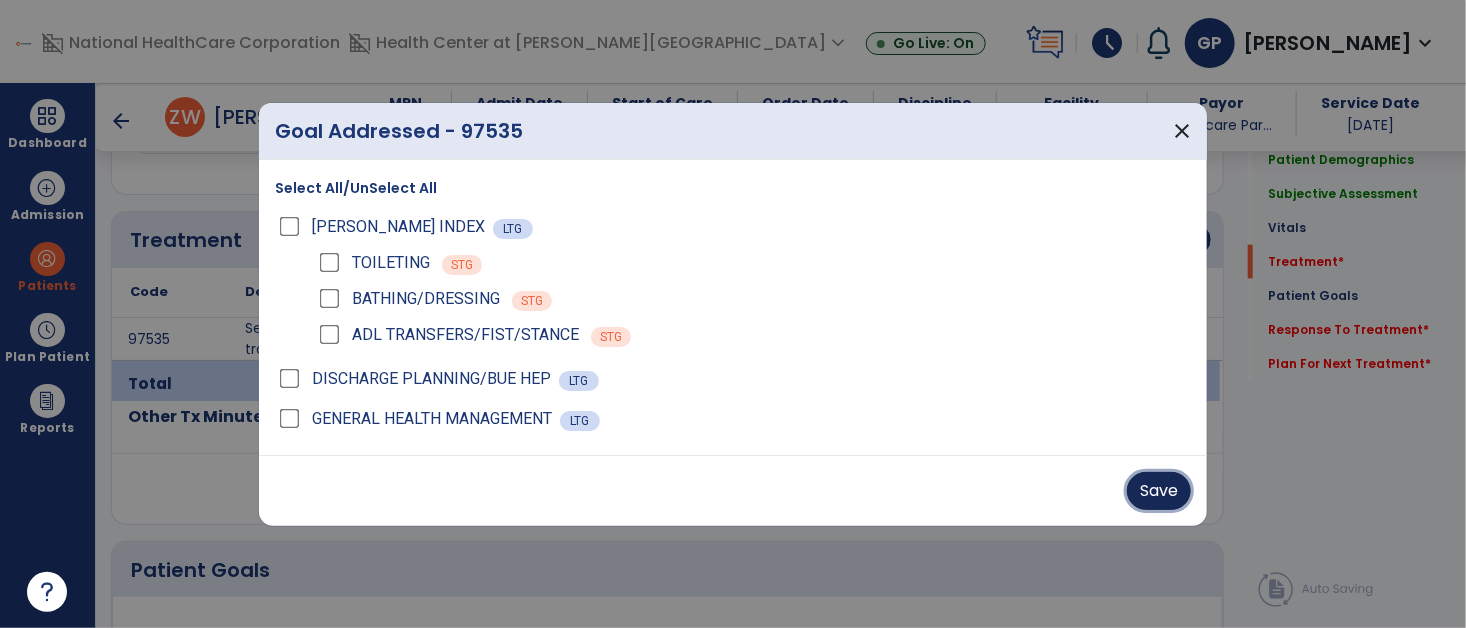 click on "Save" at bounding box center [1159, 491] 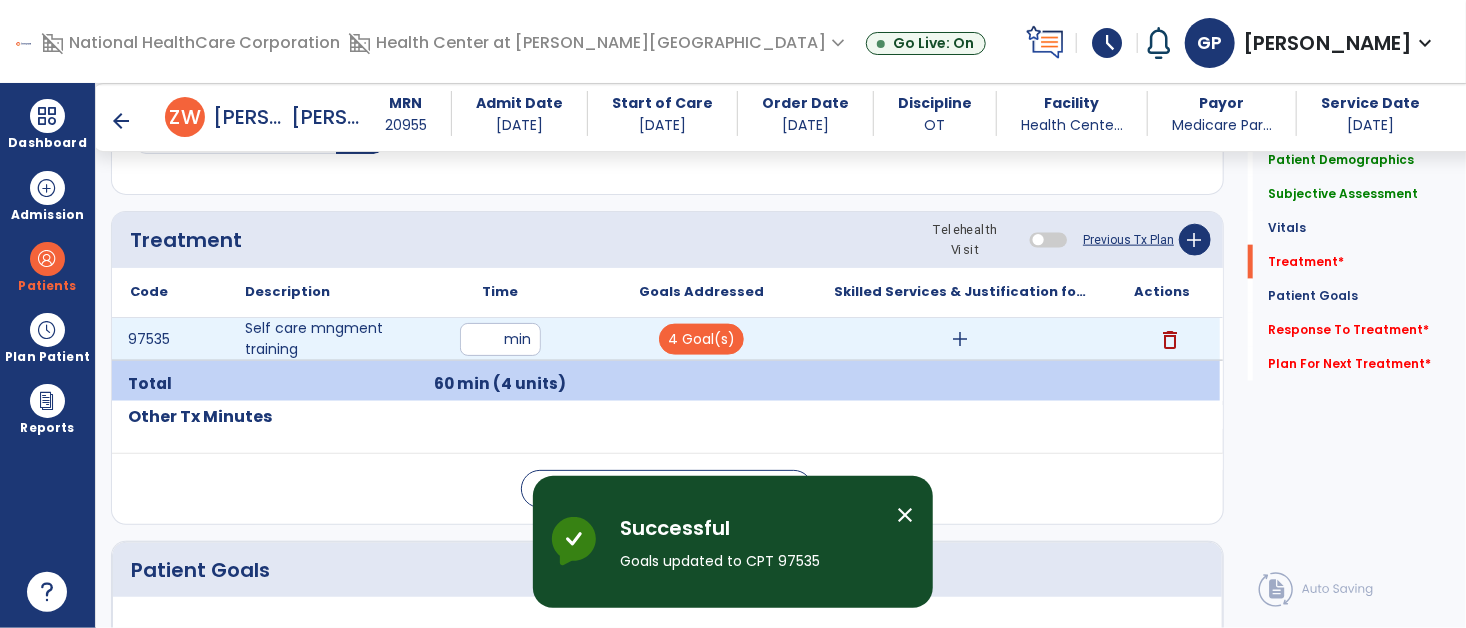 click on "add" at bounding box center [961, 339] 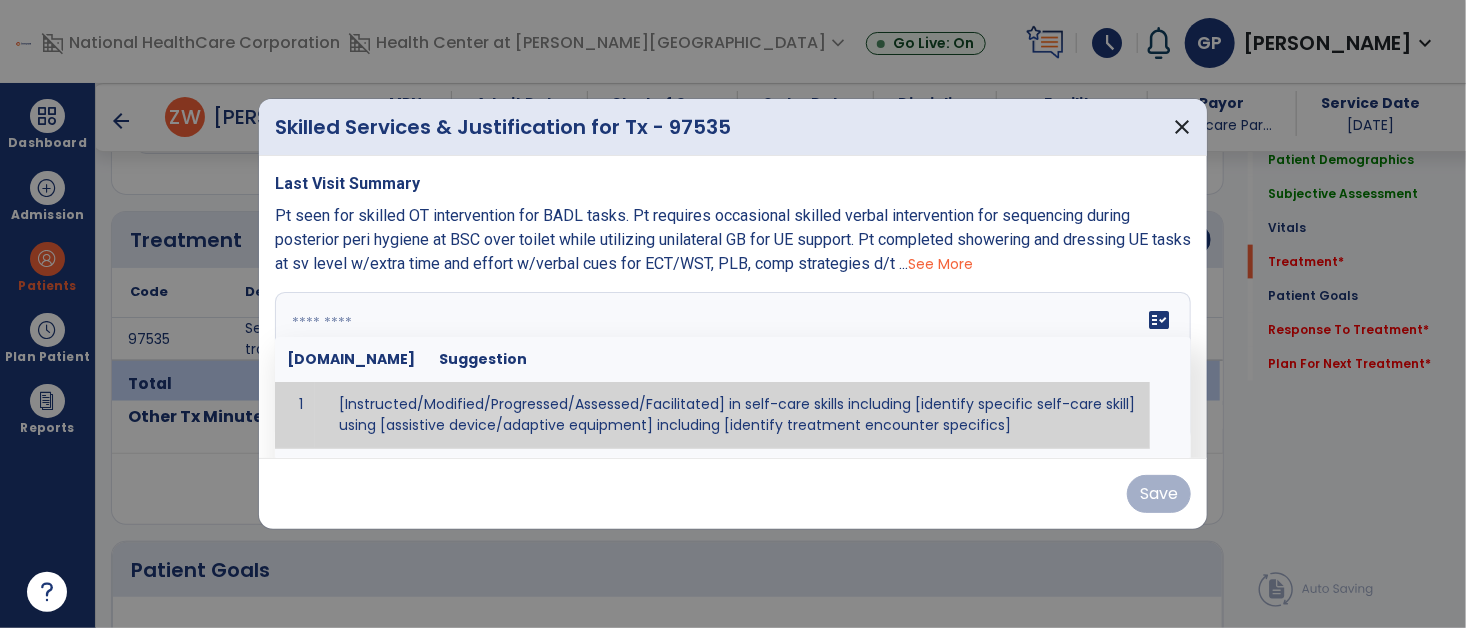 click on "fact_check  [DOMAIN_NAME] Suggestion 1 [Instructed/Modified/Progressed/Assessed/Facilitated] in self-care skills including [identify specific self-care skill] using [assistive device/adaptive equipment] including [identify treatment encounter specifics]" at bounding box center (733, 367) 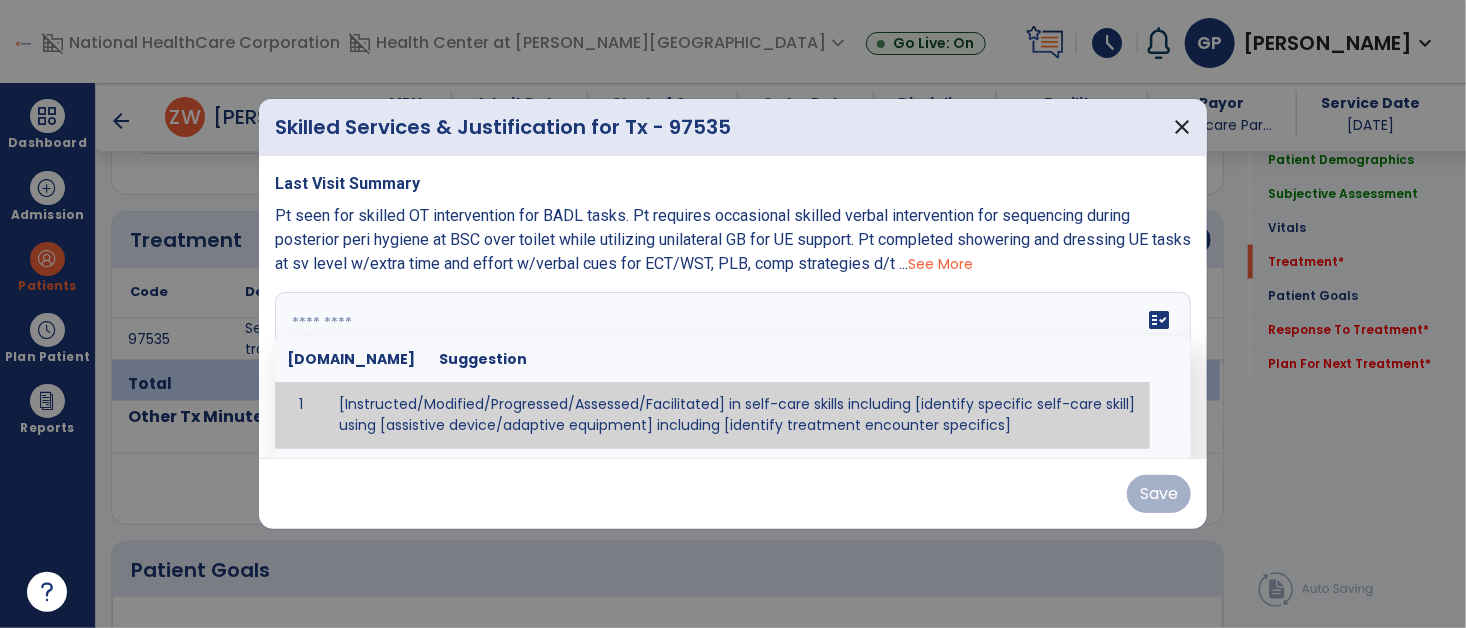 click at bounding box center (731, 367) 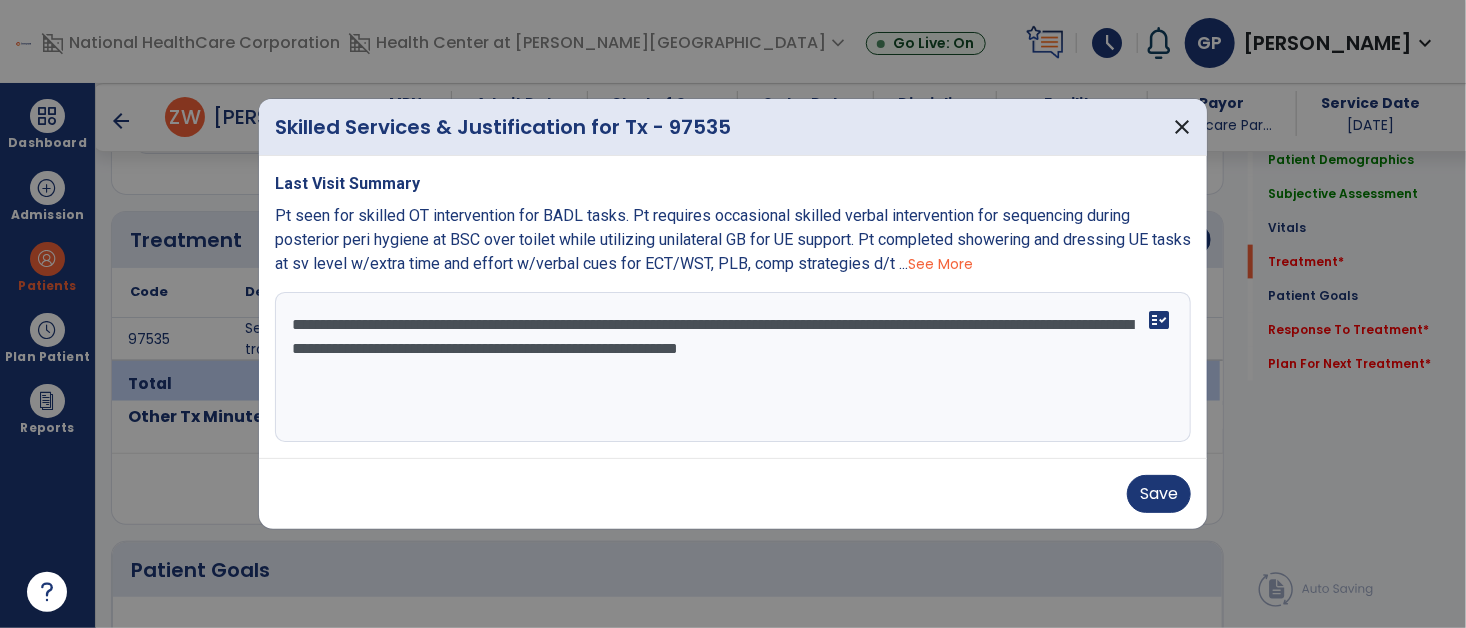 click on "**********" at bounding box center [733, 367] 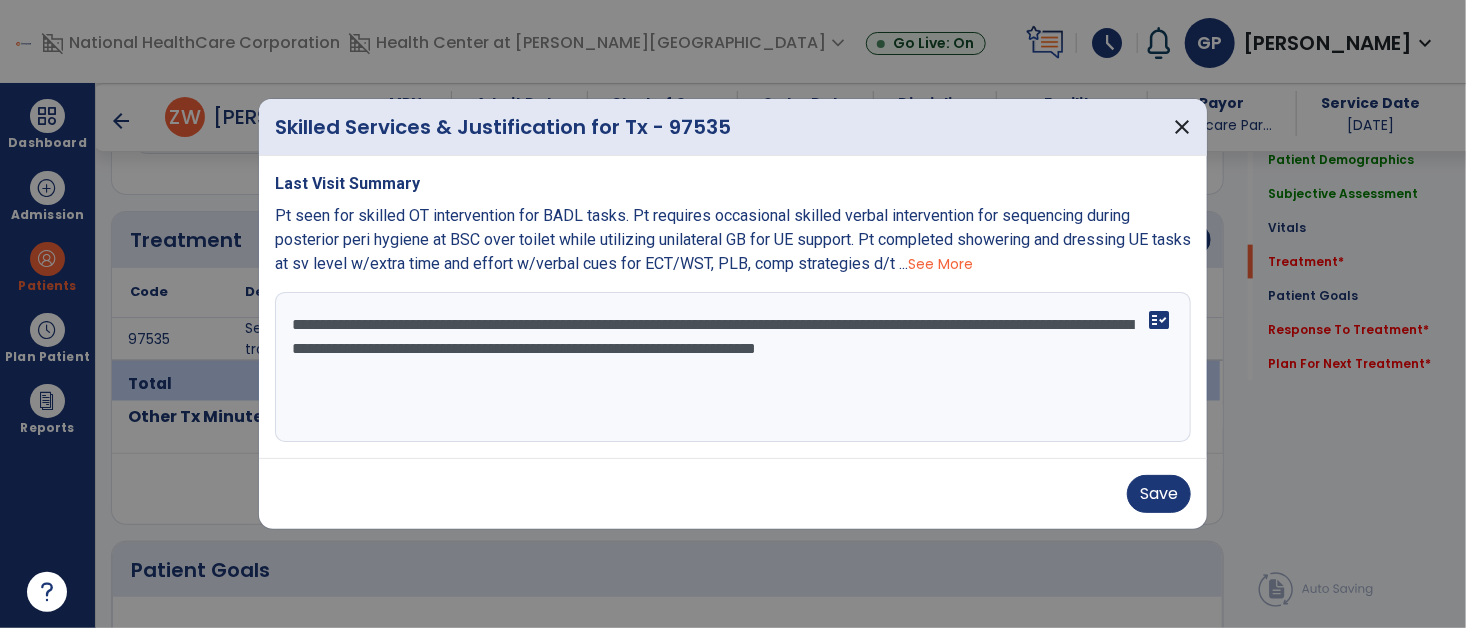 click on "**********" at bounding box center [733, 367] 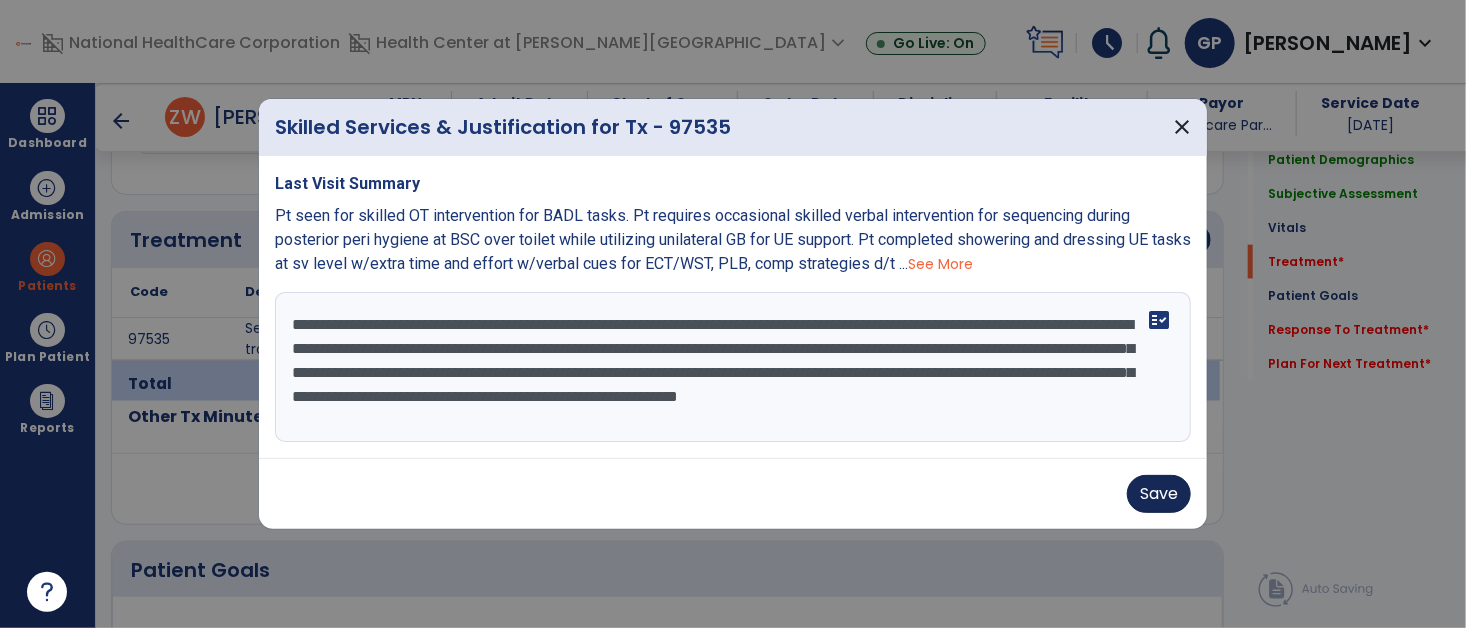type on "**********" 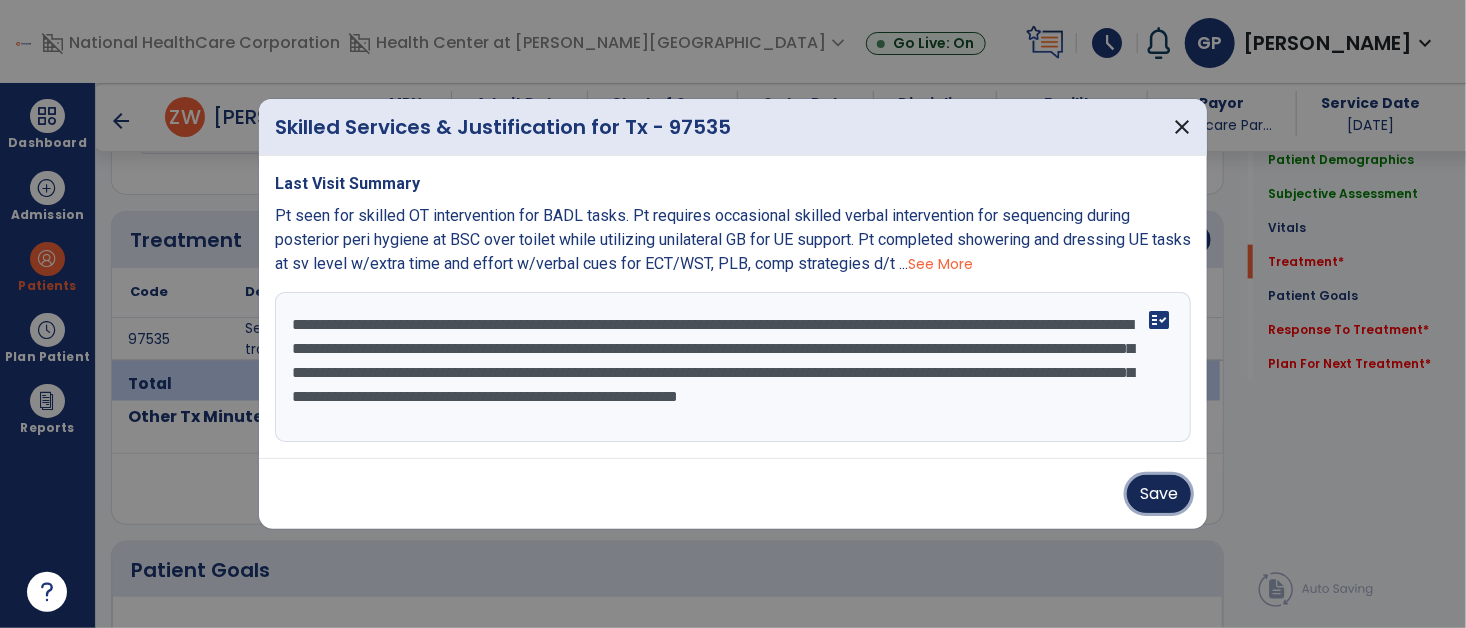 click on "Save" at bounding box center [1159, 494] 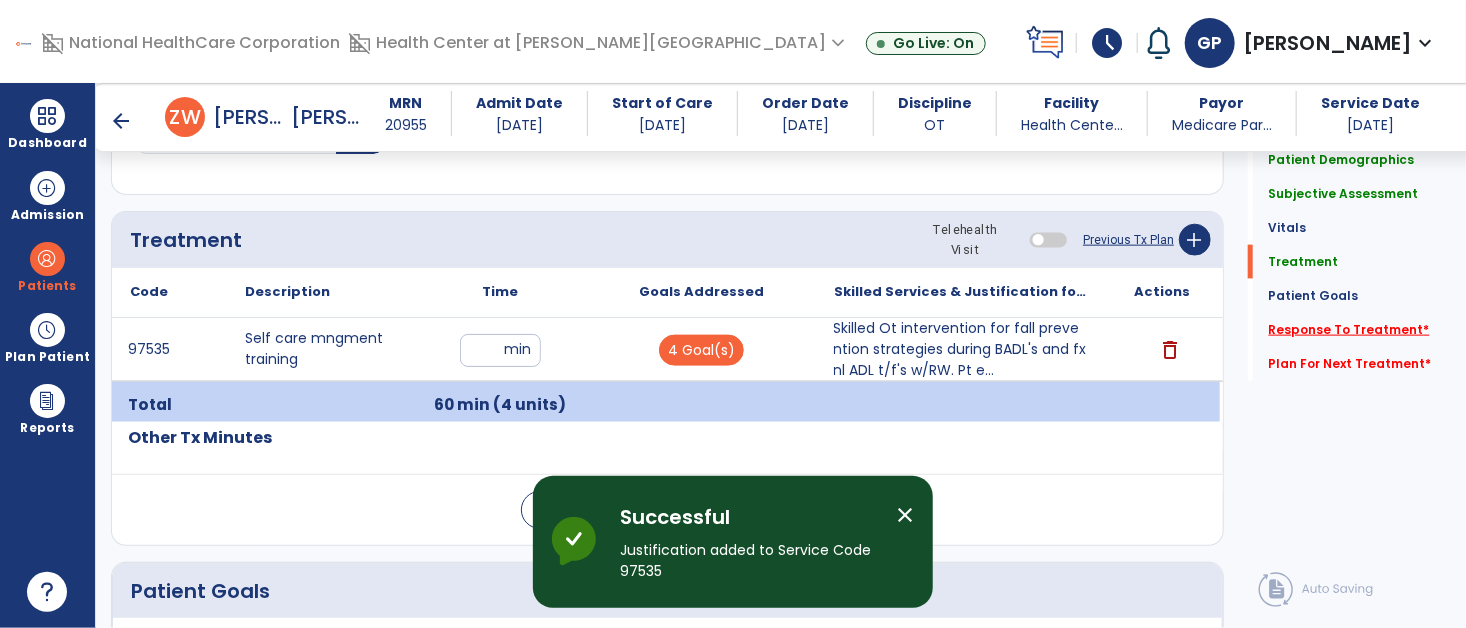 click on "Response To Treatment   *" 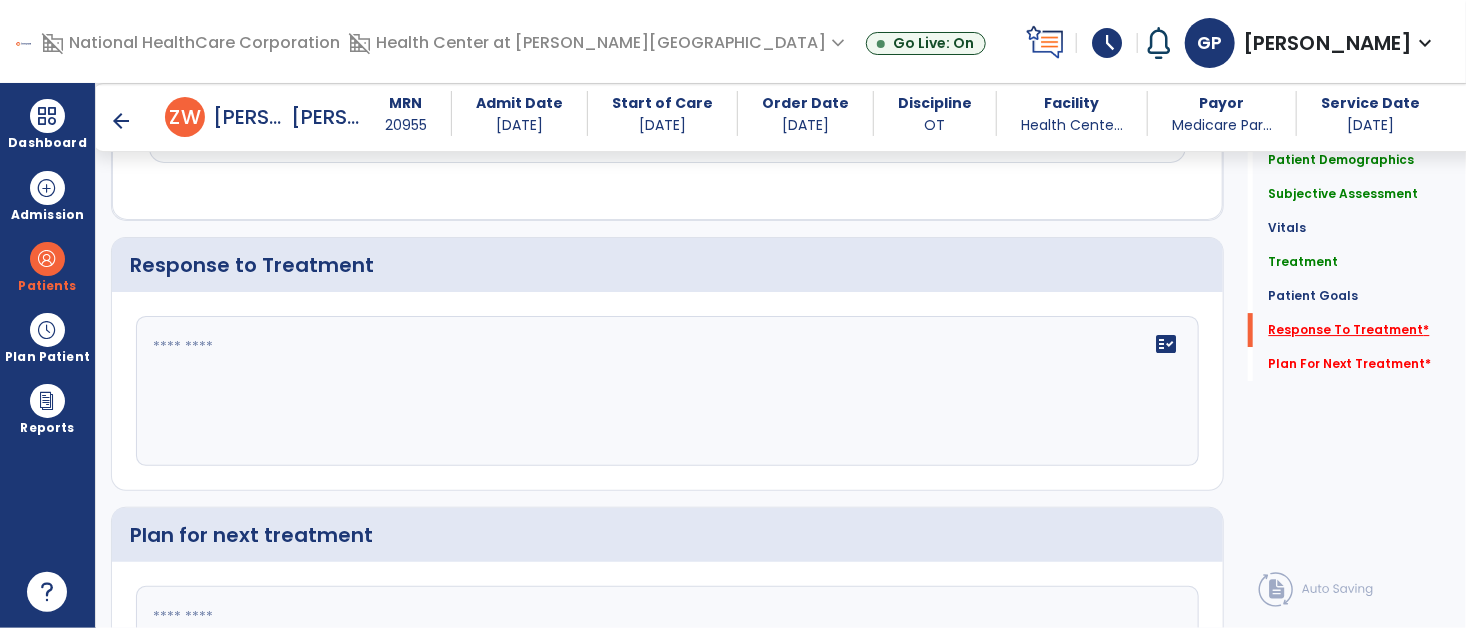 scroll, scrollTop: 2981, scrollLeft: 0, axis: vertical 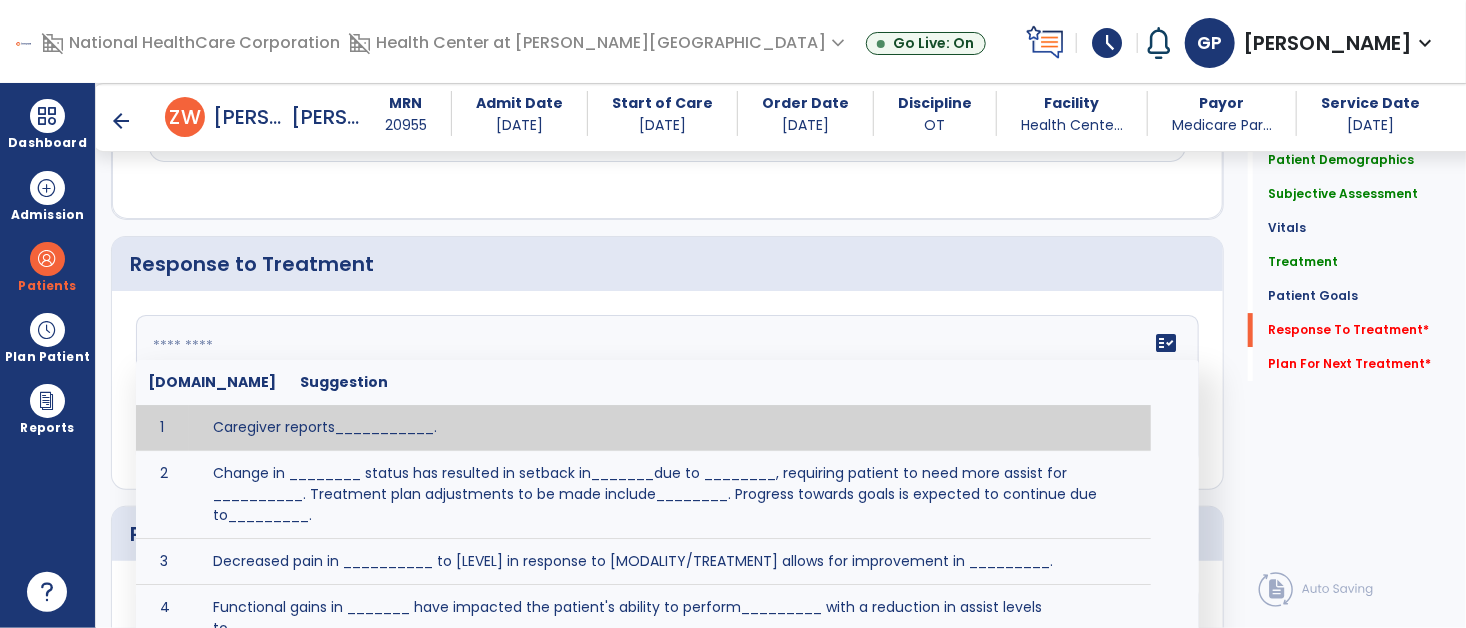 click on "fact_check  [DOMAIN_NAME] Suggestion 1 Caregiver reports___________. 2 Change in ________ status has resulted in setback in_______due to ________, requiring patient to need more assist for __________.   Treatment plan adjustments to be made include________.  Progress towards goals is expected to continue due to_________. 3 Decreased pain in __________ to [LEVEL] in response to [MODALITY/TREATMENT] allows for improvement in _________. 4 Functional gains in _______ have impacted the patient's ability to perform_________ with a reduction in assist levels to_________. 5 Functional progress this week has been significant due to__________. 6 Gains in ________ have improved the patient's ability to perform ______with decreased levels of assist to___________. 7 Improvement in ________allows patient to tolerate higher levels of challenges in_________. 8 Pain in [AREA] has decreased to [LEVEL] in response to [TREATMENT/MODALITY], allowing fore ease in completing__________. 9 10 11 12 13 14 15 16 17 18 19 20 21" 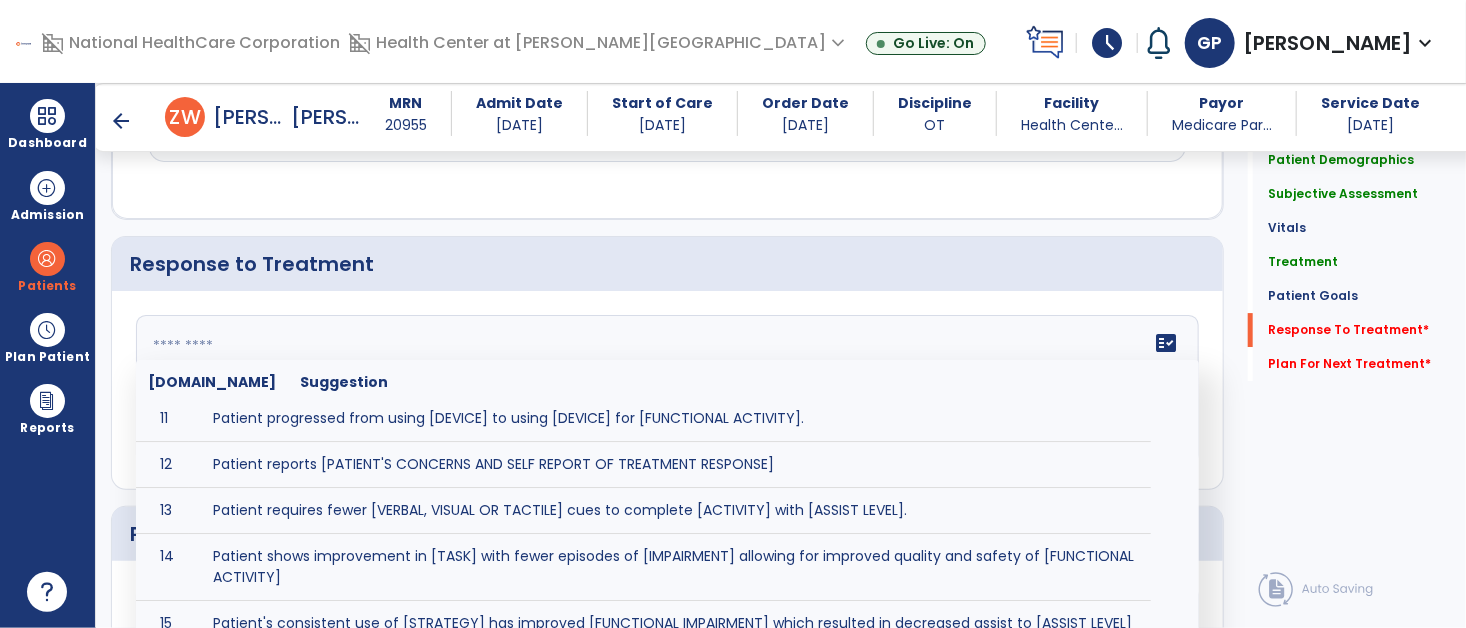scroll, scrollTop: 532, scrollLeft: 0, axis: vertical 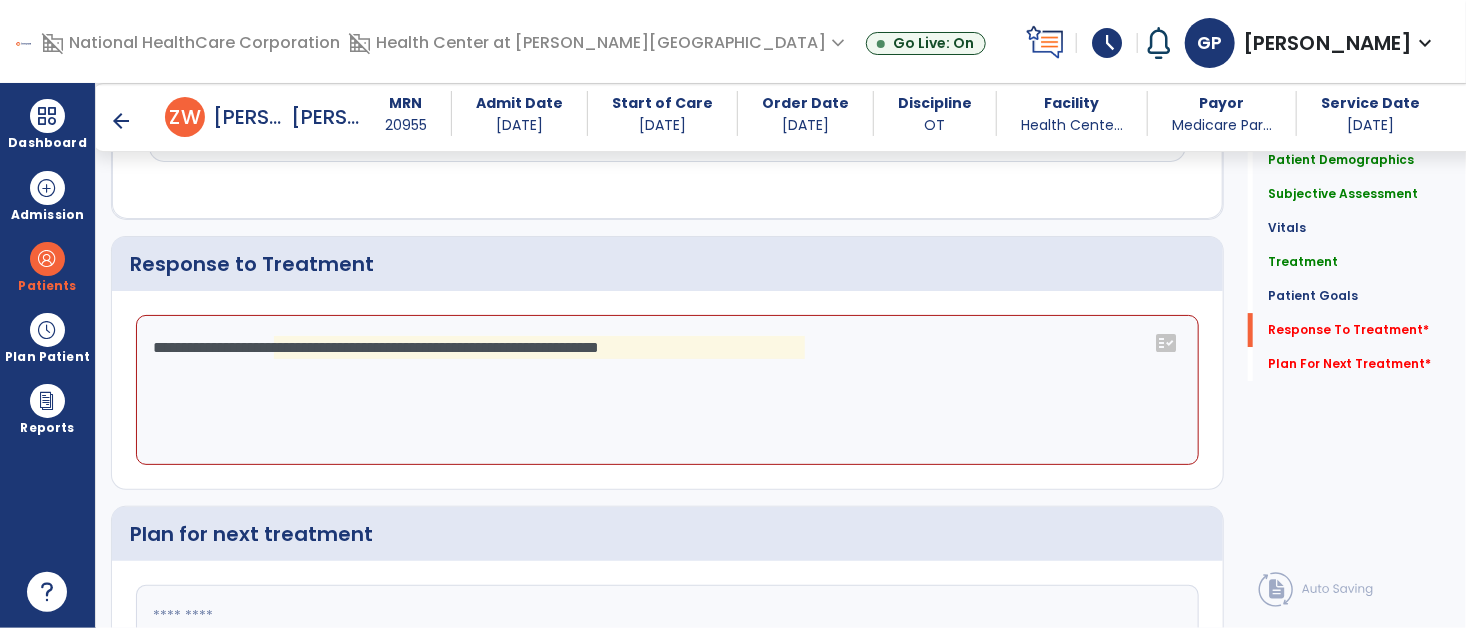 click on "**********" 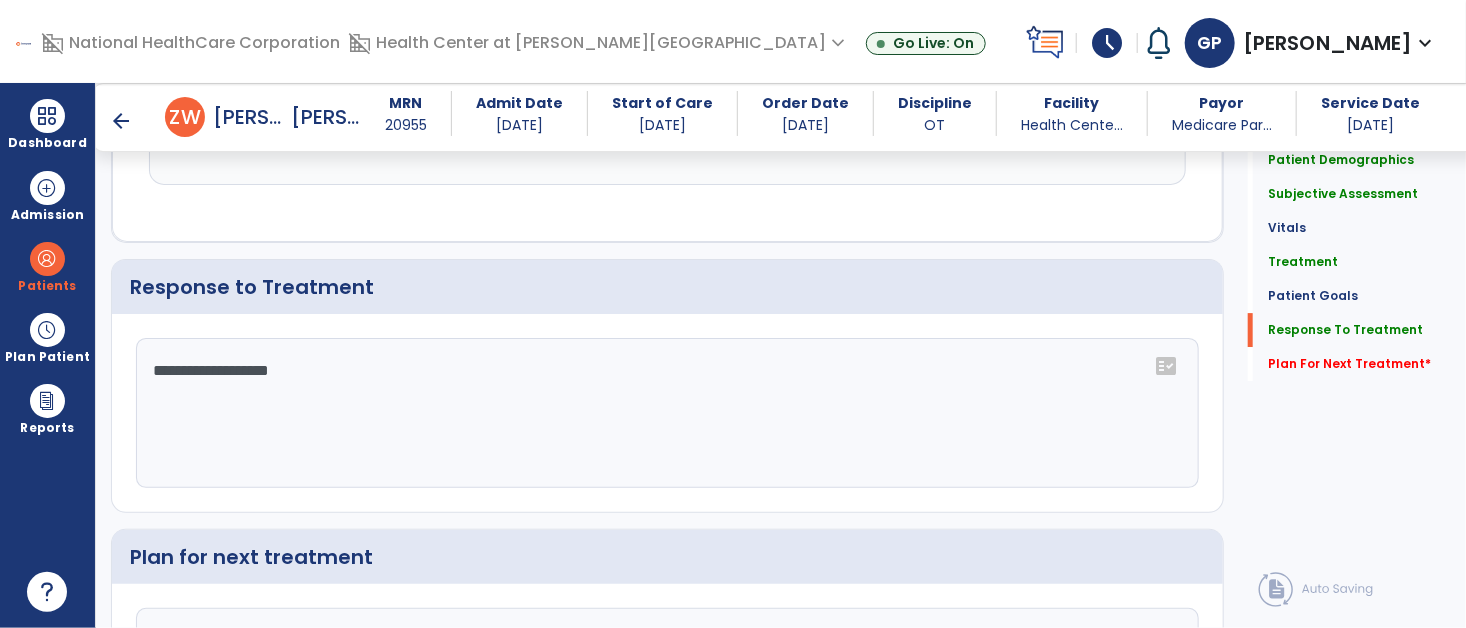 scroll, scrollTop: 2982, scrollLeft: 0, axis: vertical 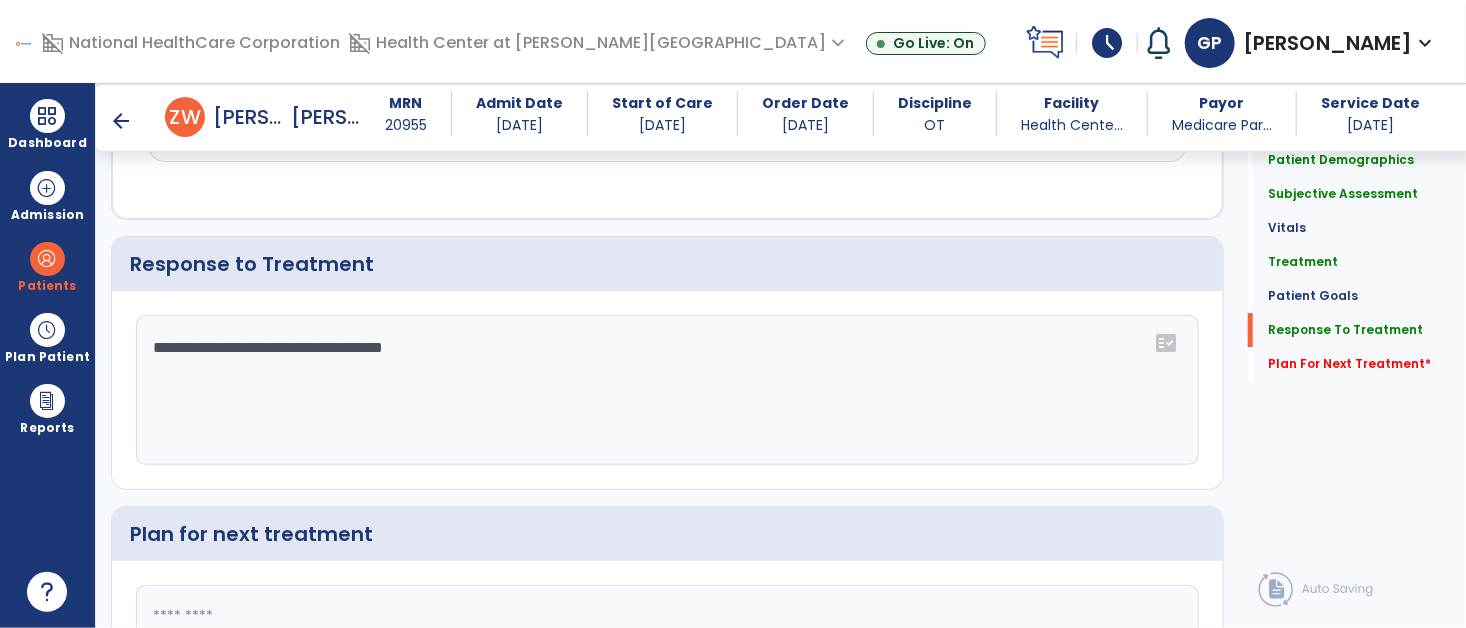 type on "**********" 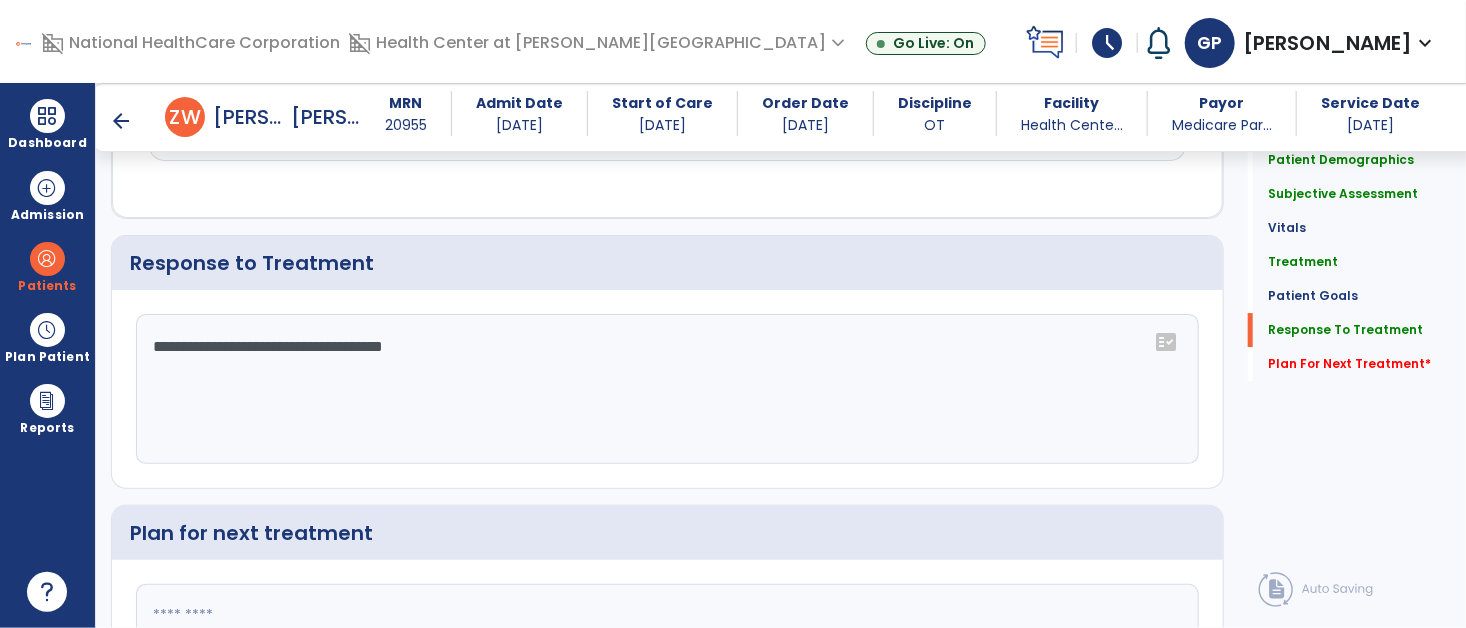 click 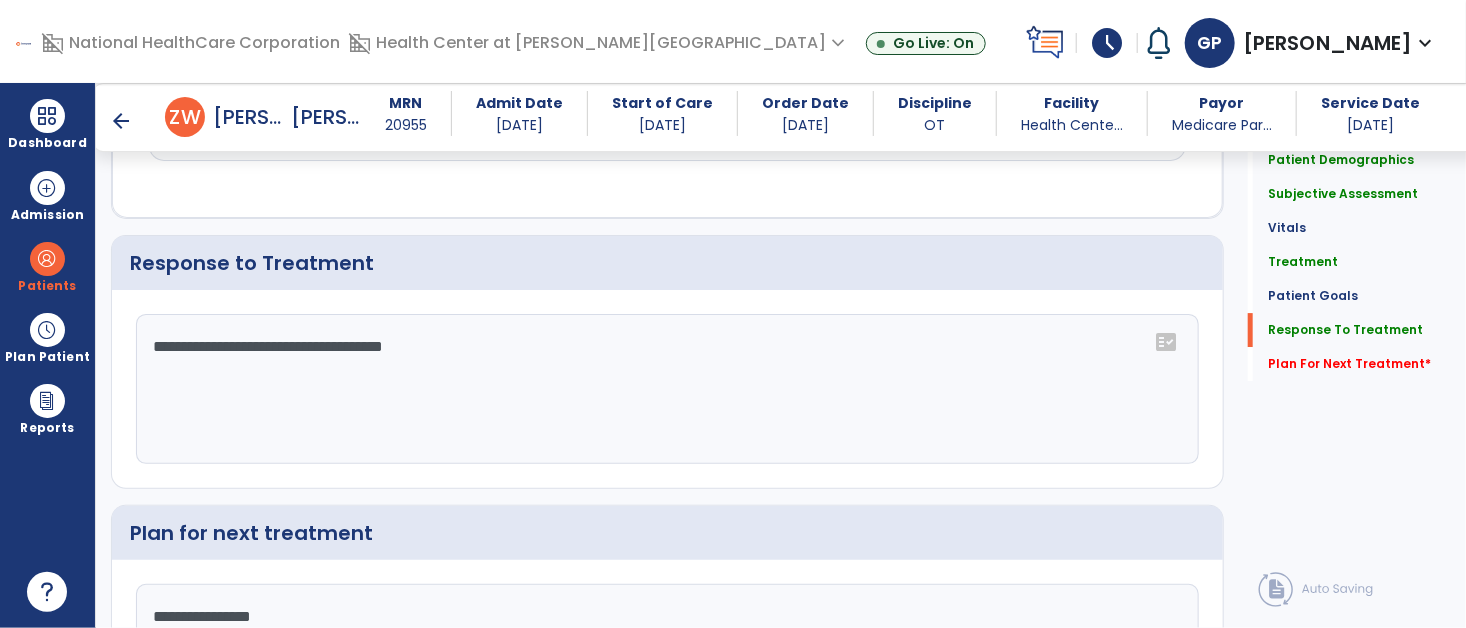 type on "**********" 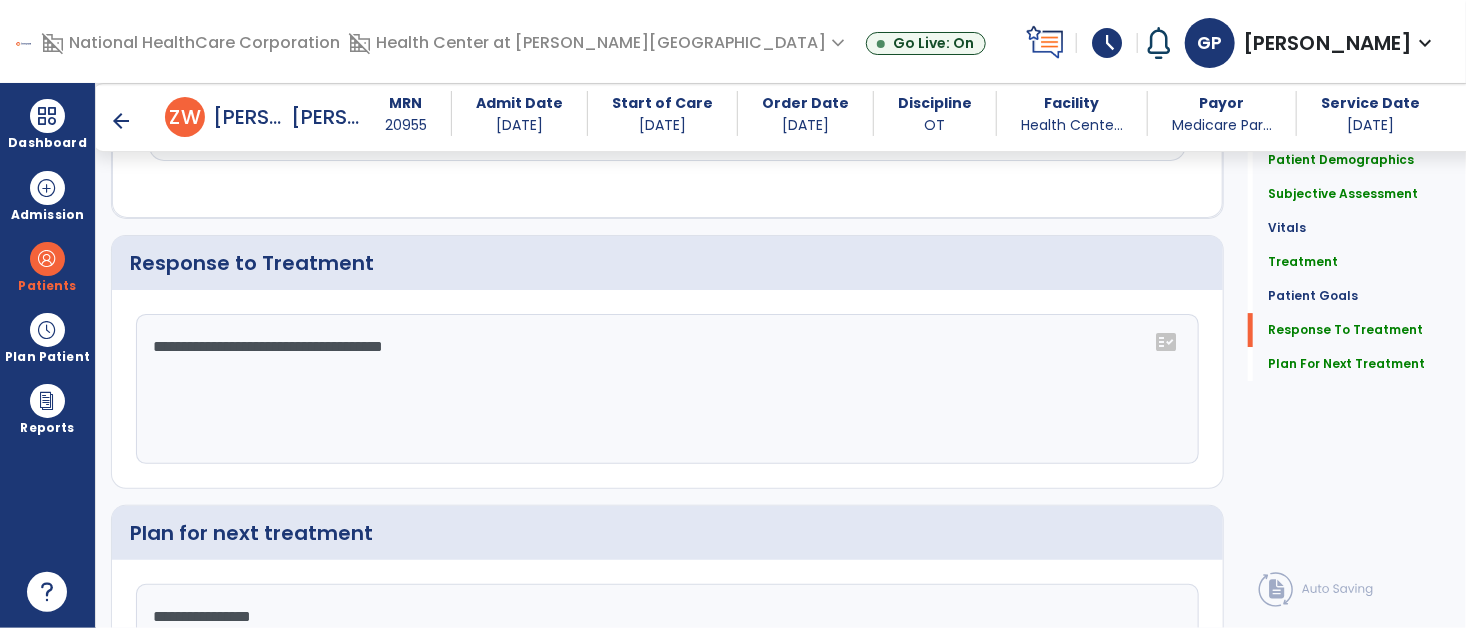 click on "Plan for next treatment" 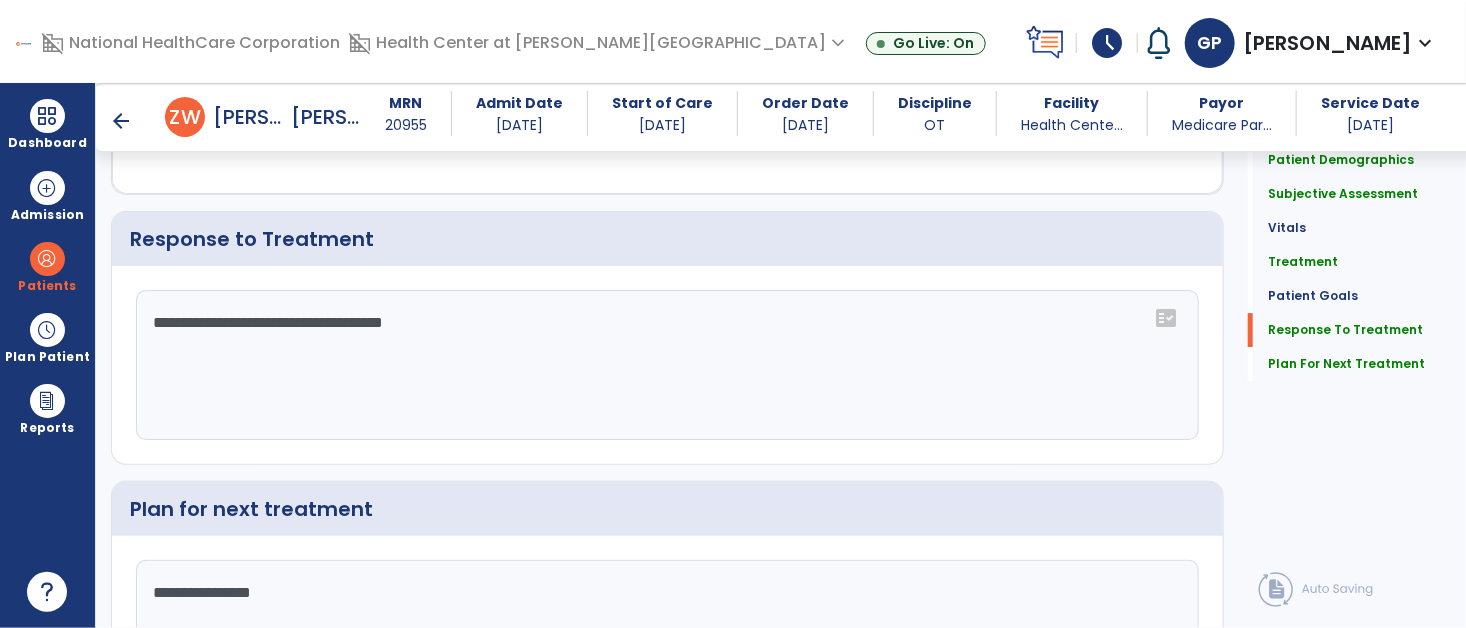 click on "Plan for next treatment" 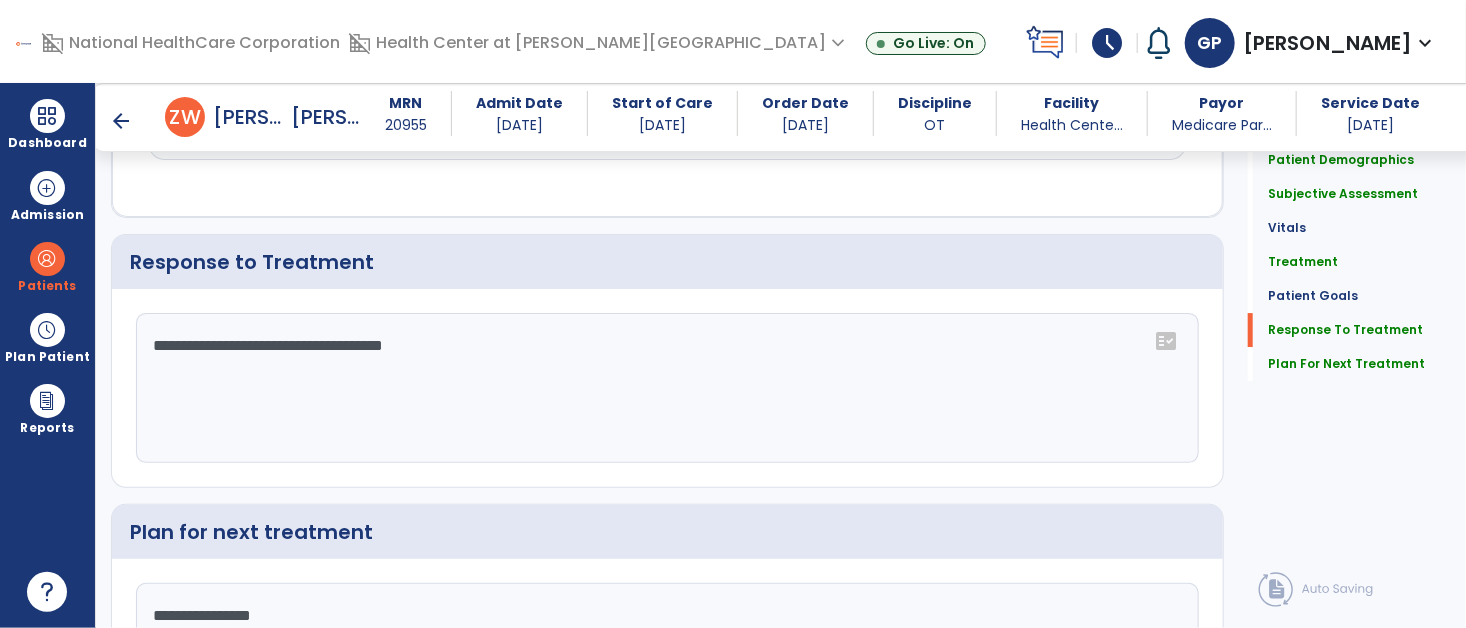 scroll, scrollTop: 3170, scrollLeft: 0, axis: vertical 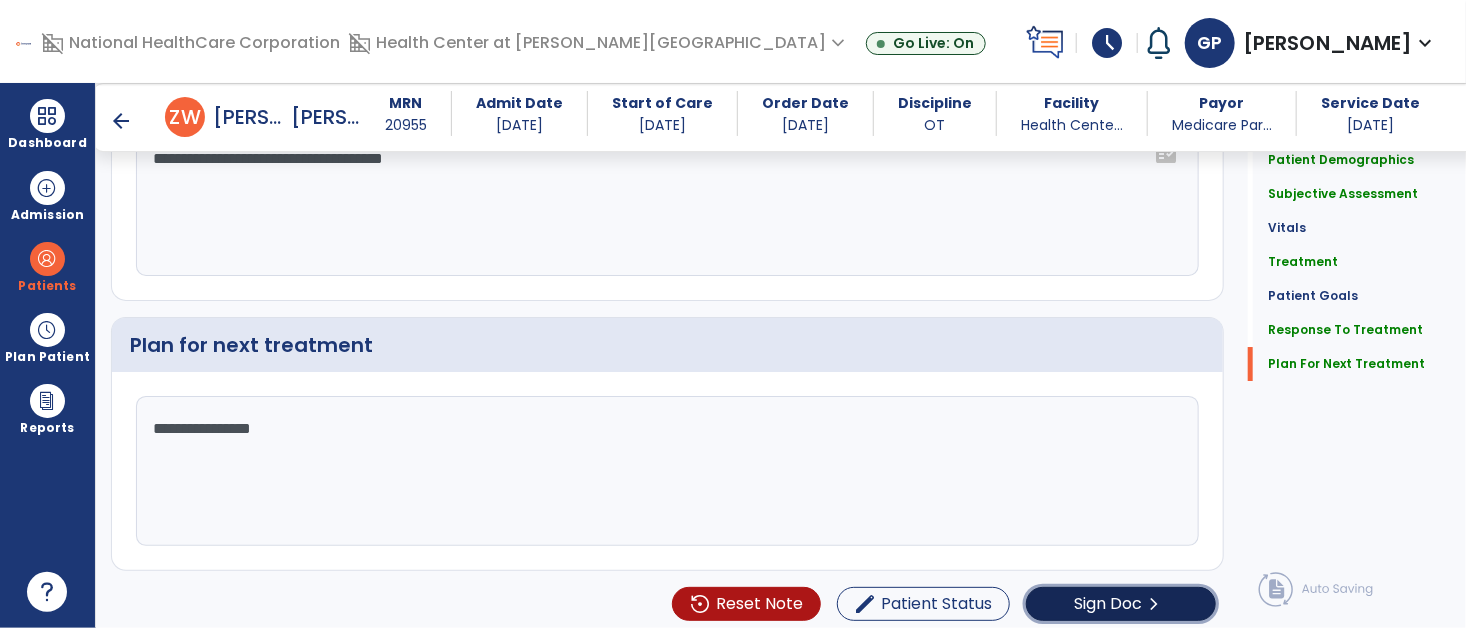 click on "Sign Doc" 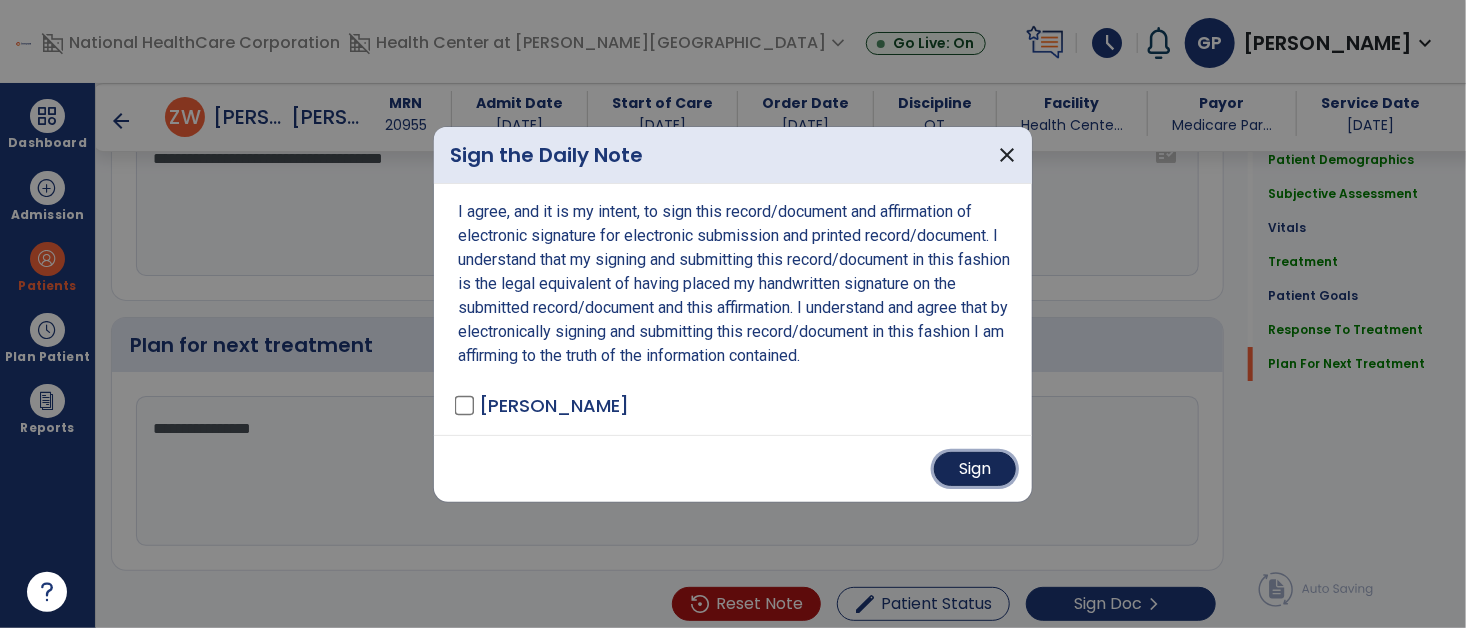 click on "Sign" at bounding box center [975, 469] 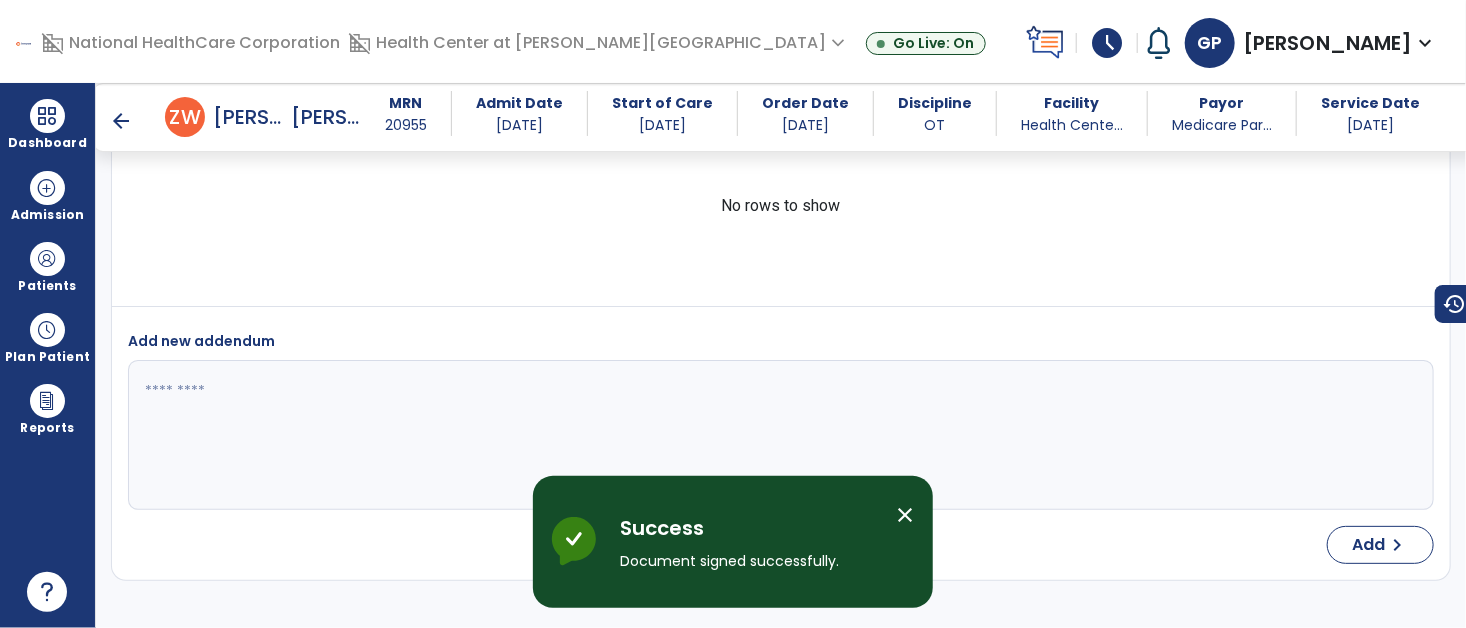 click on "arrow_back" at bounding box center [121, 121] 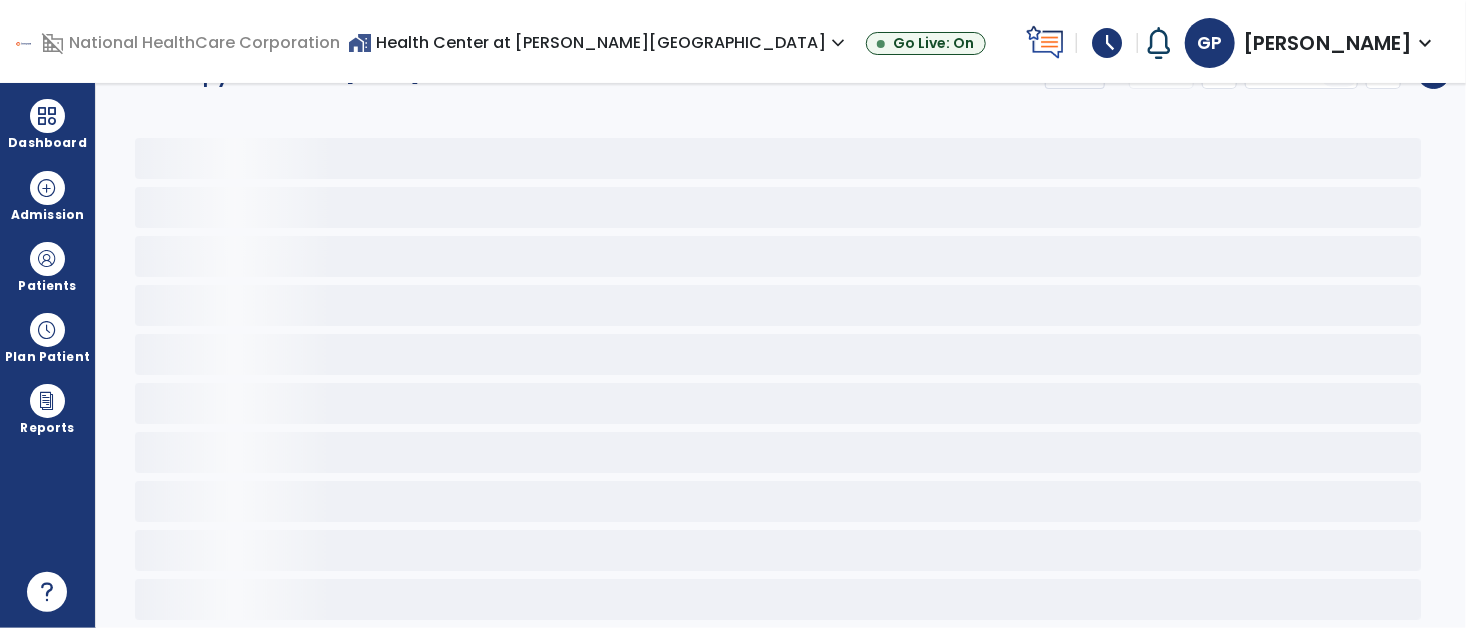 scroll, scrollTop: 34, scrollLeft: 0, axis: vertical 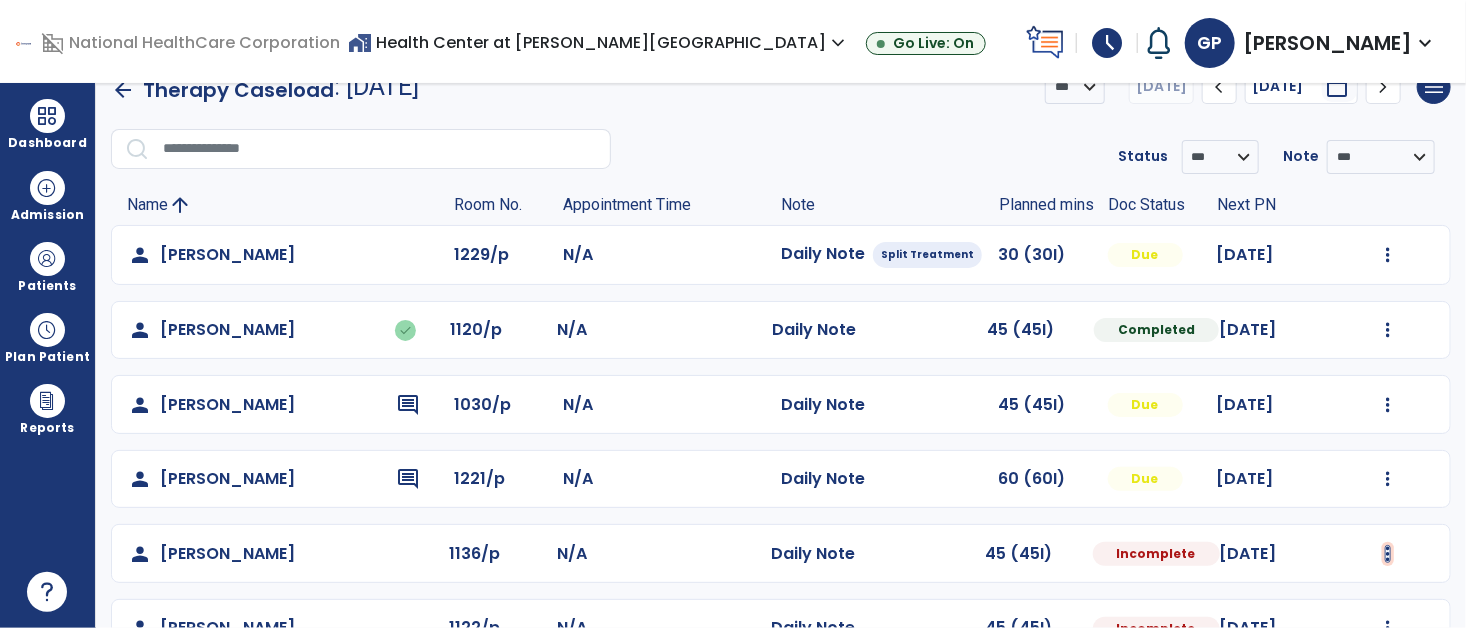 click at bounding box center (1388, 255) 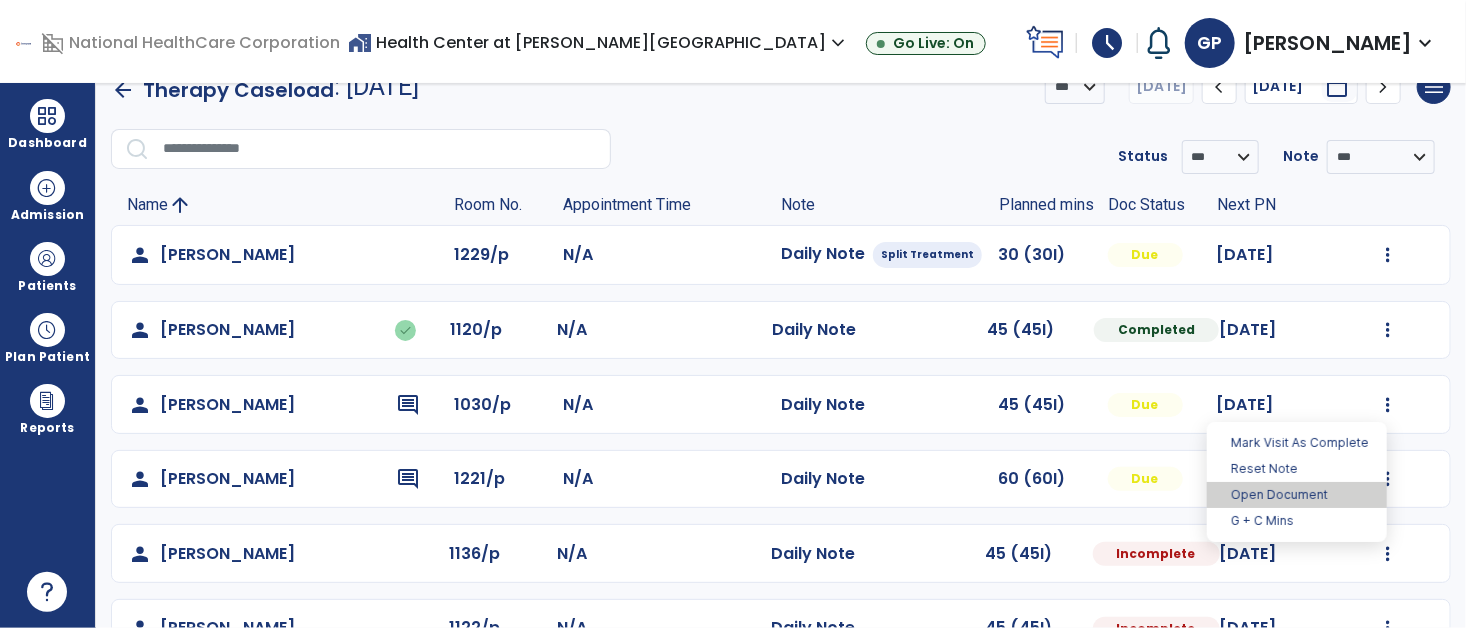 click on "Open Document" at bounding box center [1297, 495] 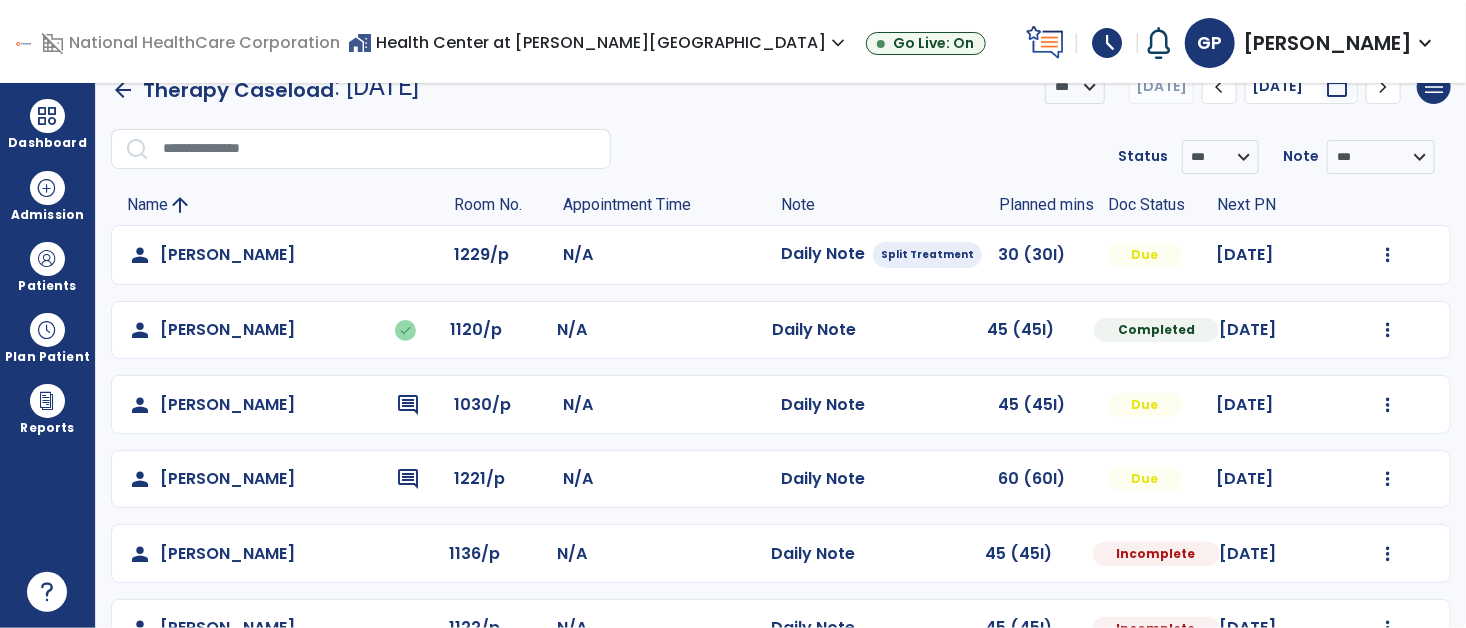select on "*" 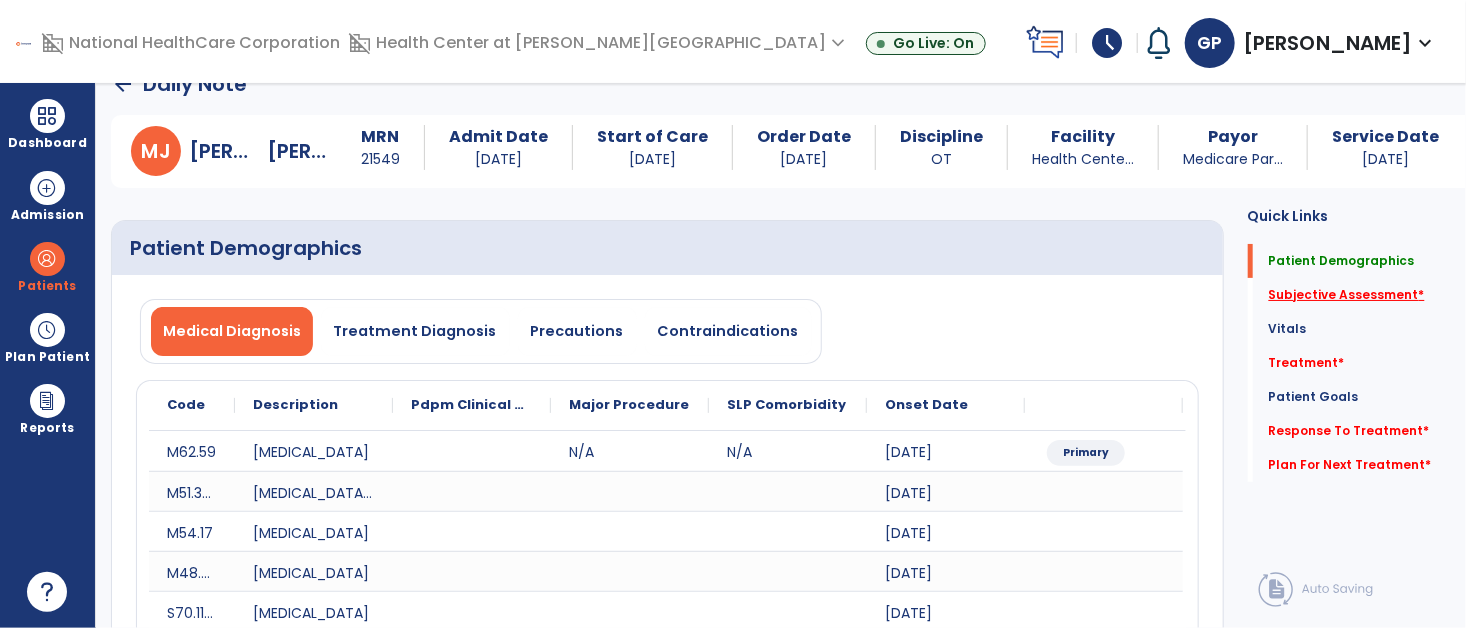 click on "Subjective Assessment   *" 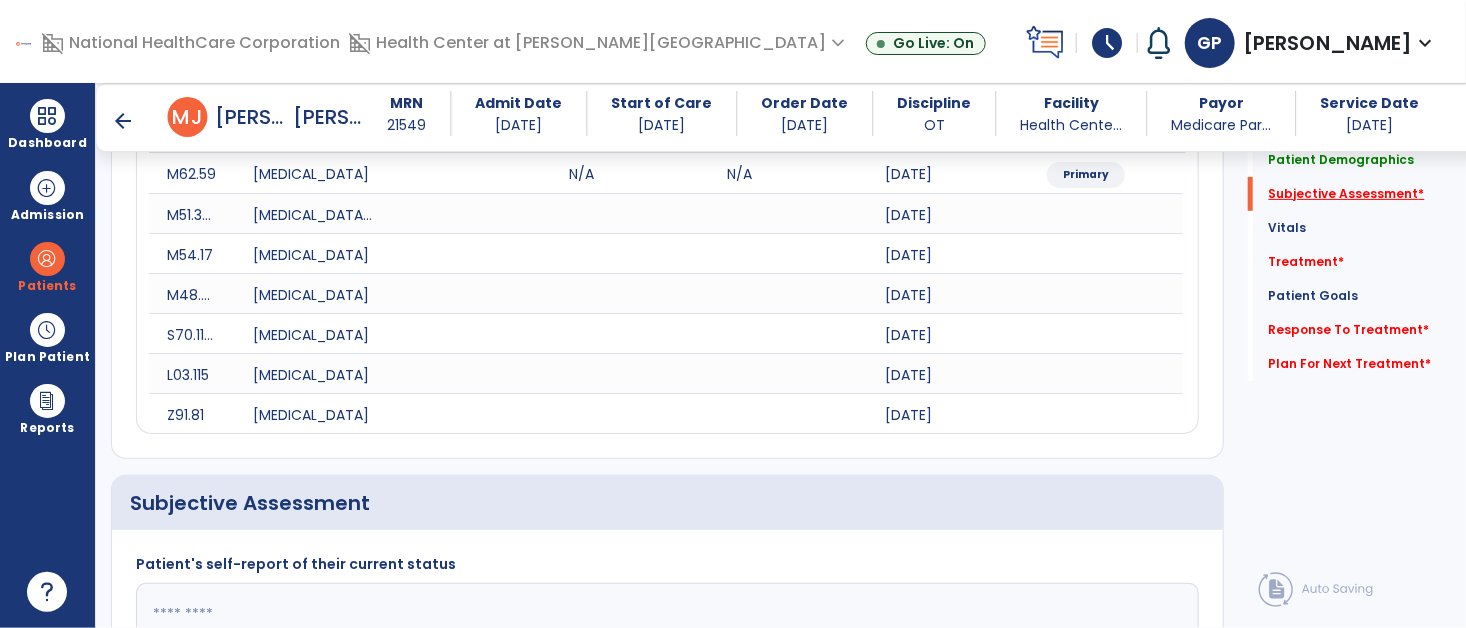 scroll, scrollTop: 570, scrollLeft: 0, axis: vertical 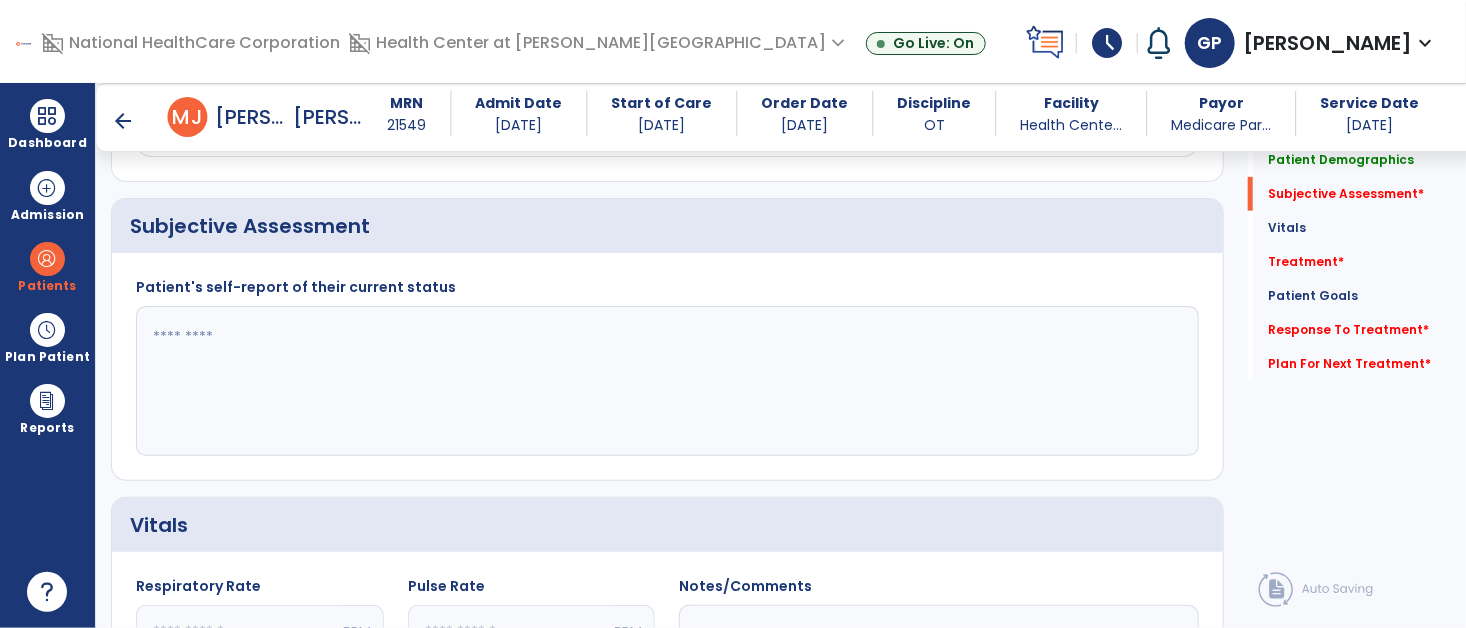 click 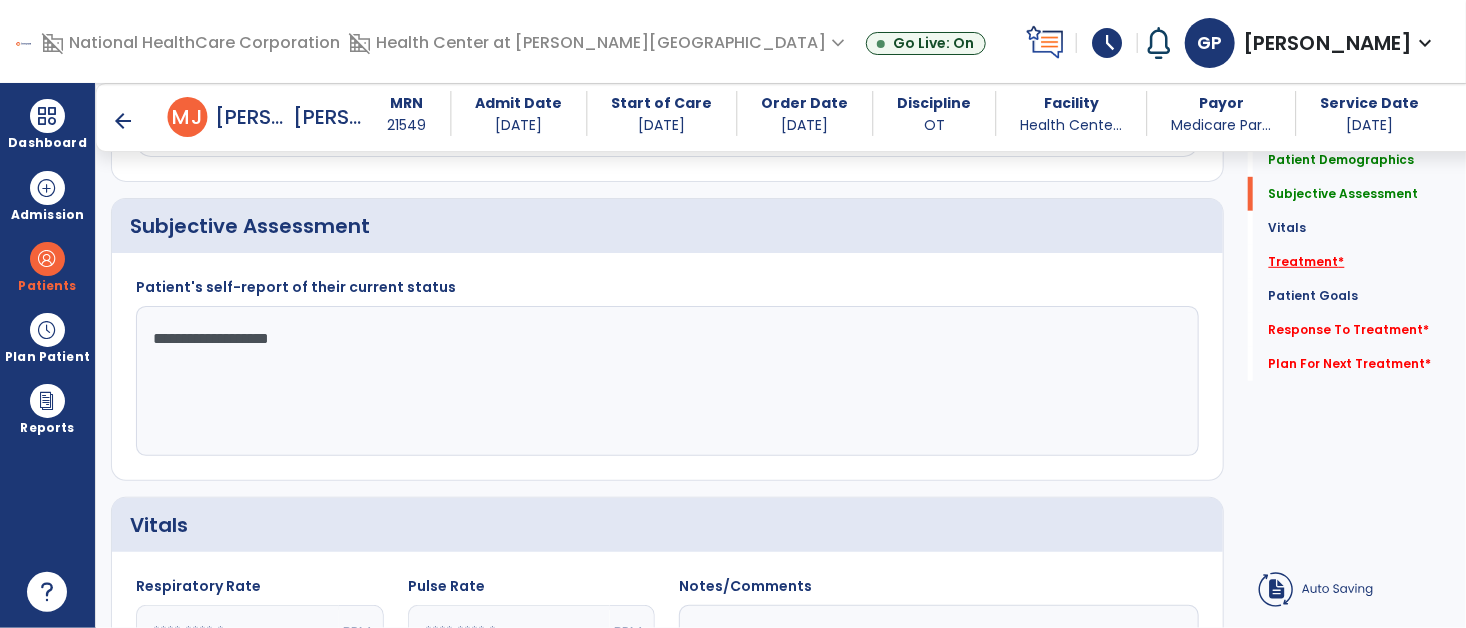 type on "**********" 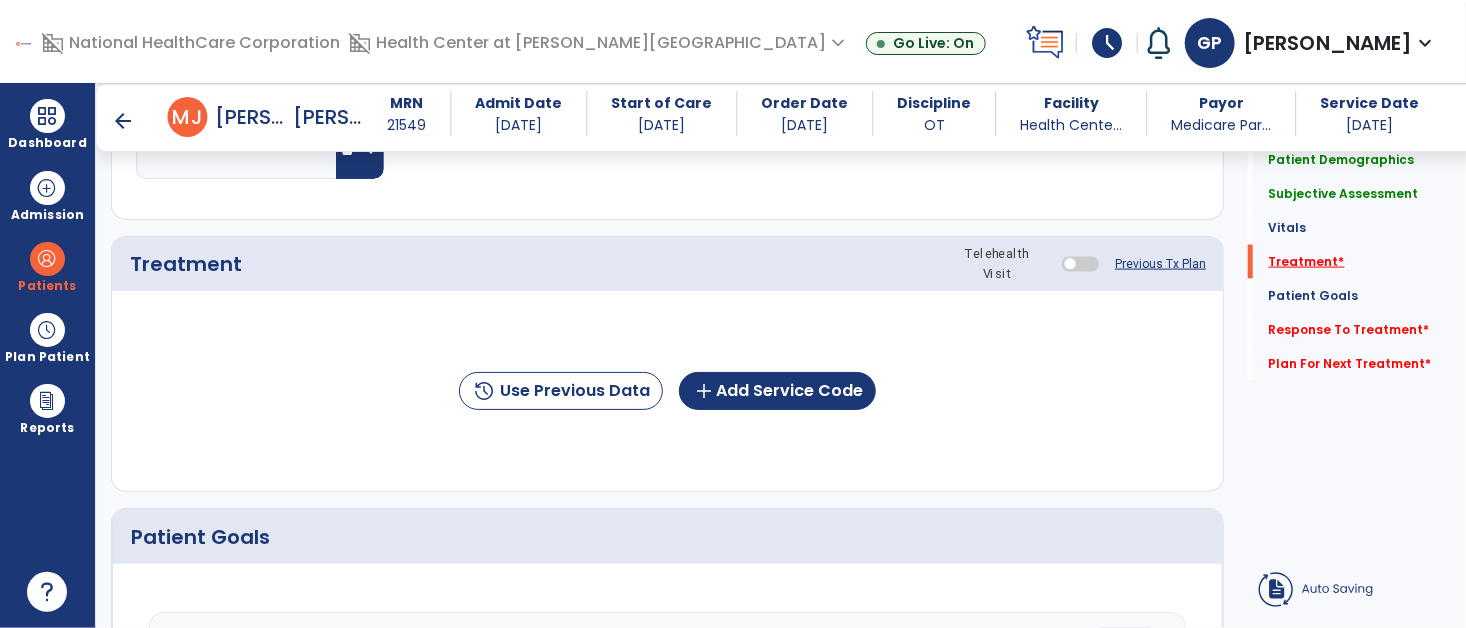 scroll, scrollTop: 1259, scrollLeft: 0, axis: vertical 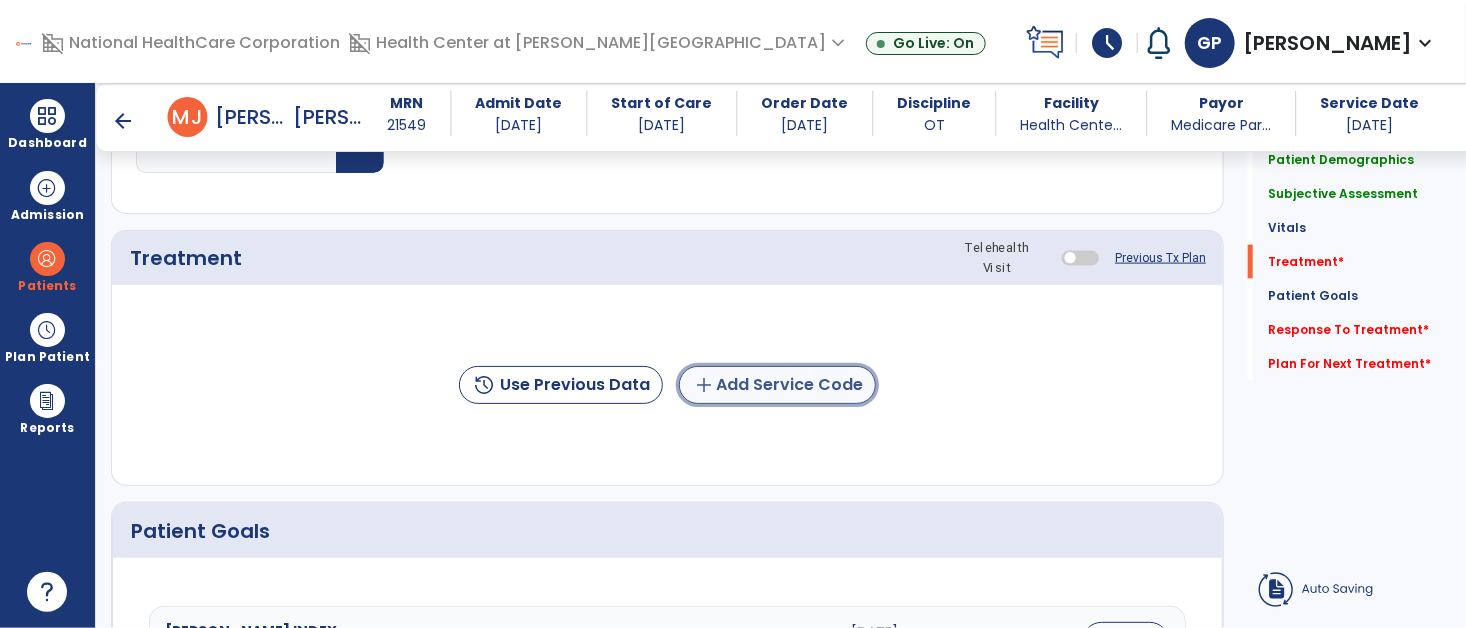 click on "add  Add Service Code" 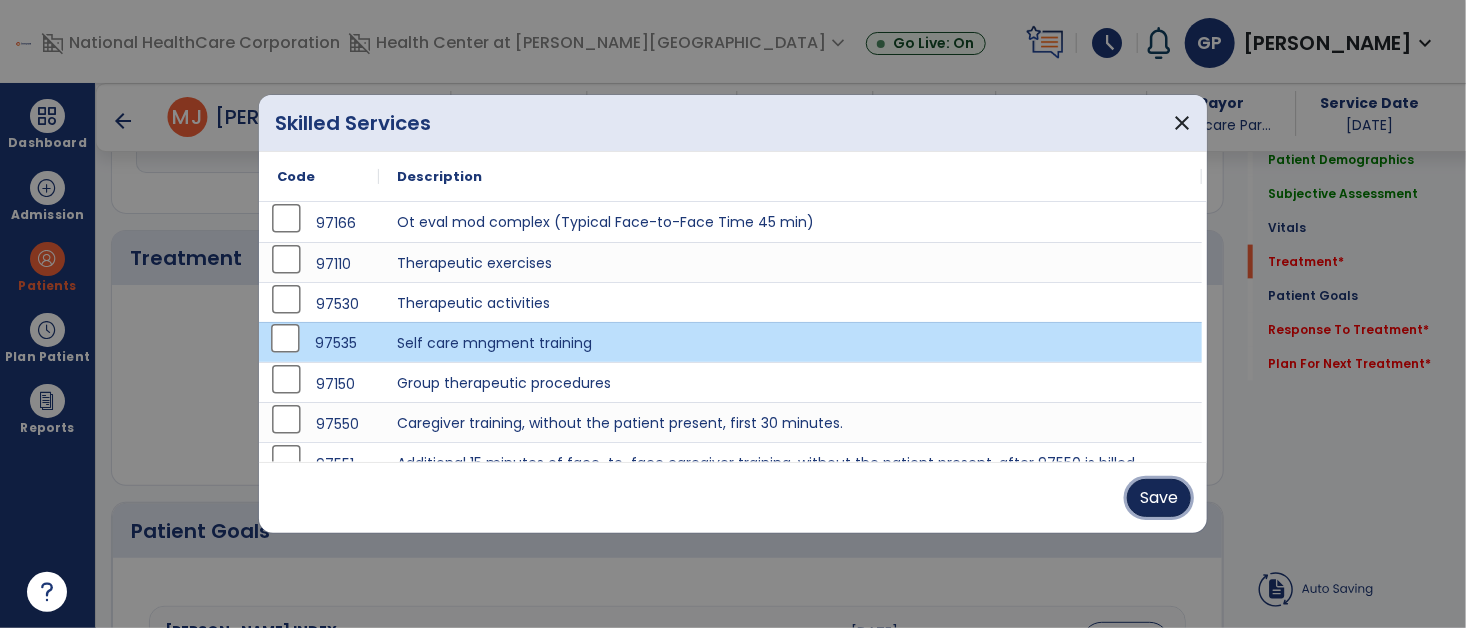 click on "Save" at bounding box center (1159, 498) 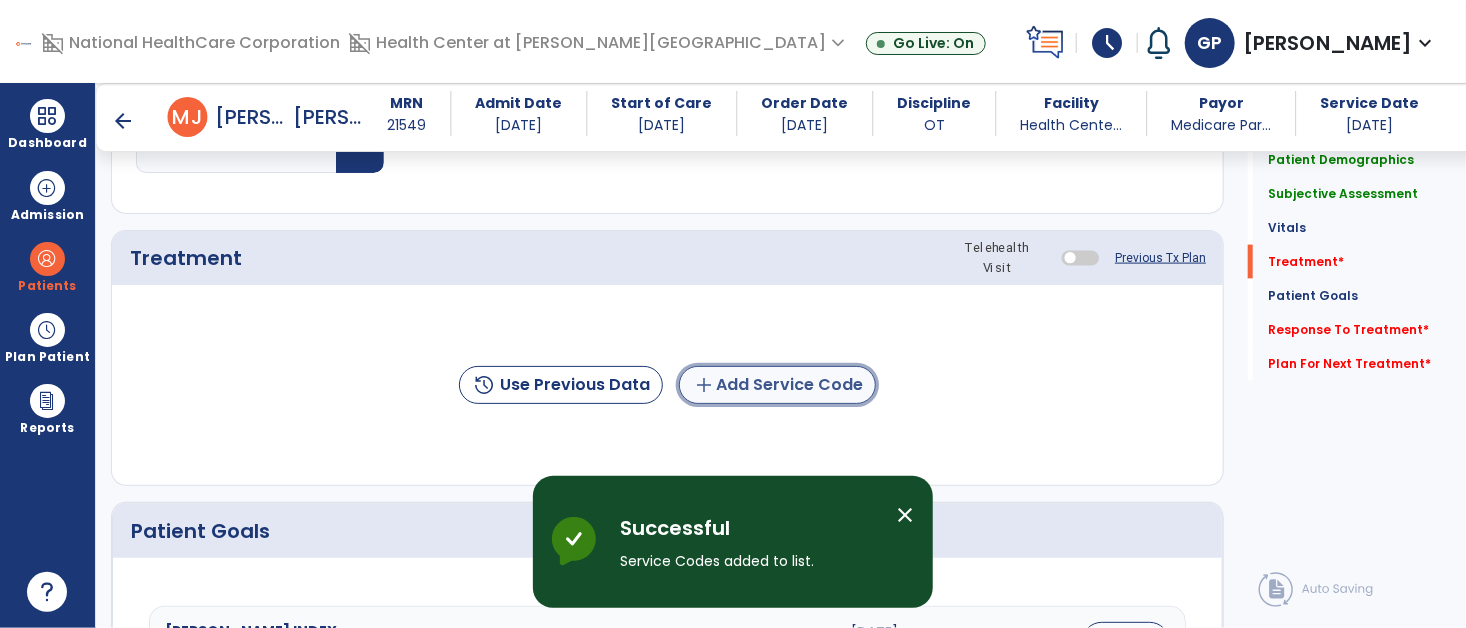 click on "add  Add Service Code" 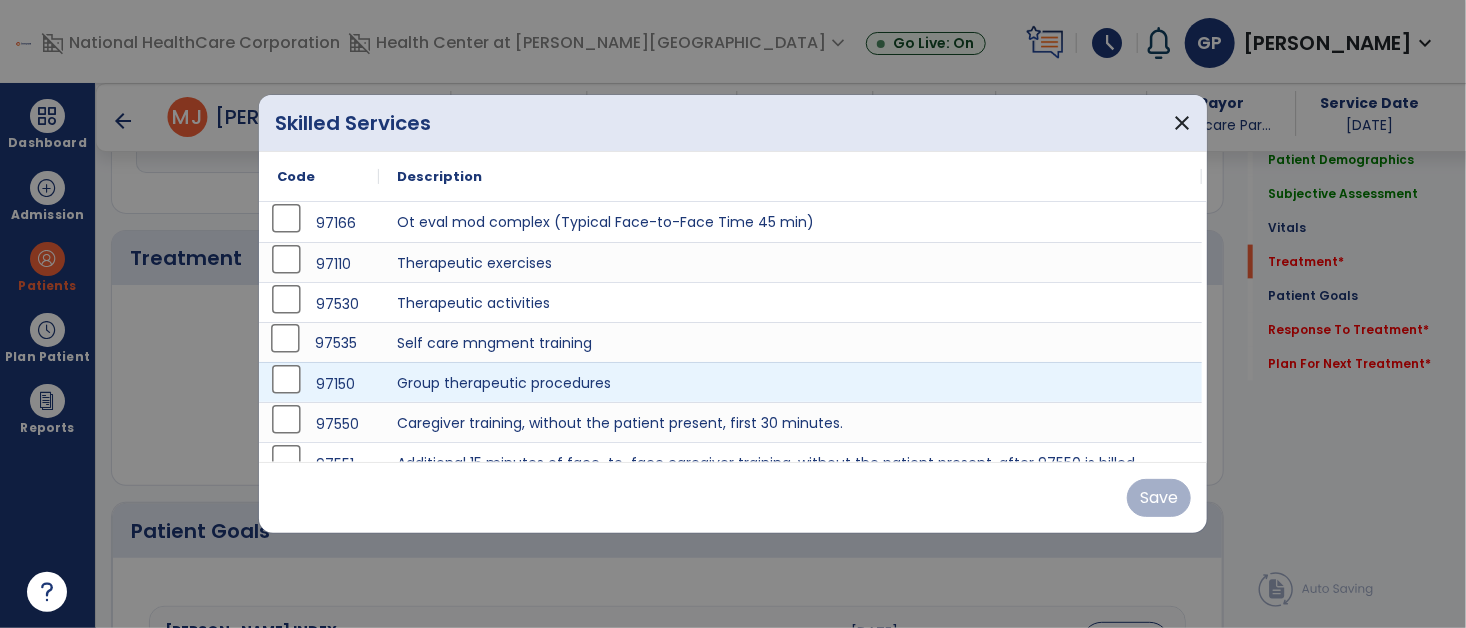 click on "97535" at bounding box center [319, 342] 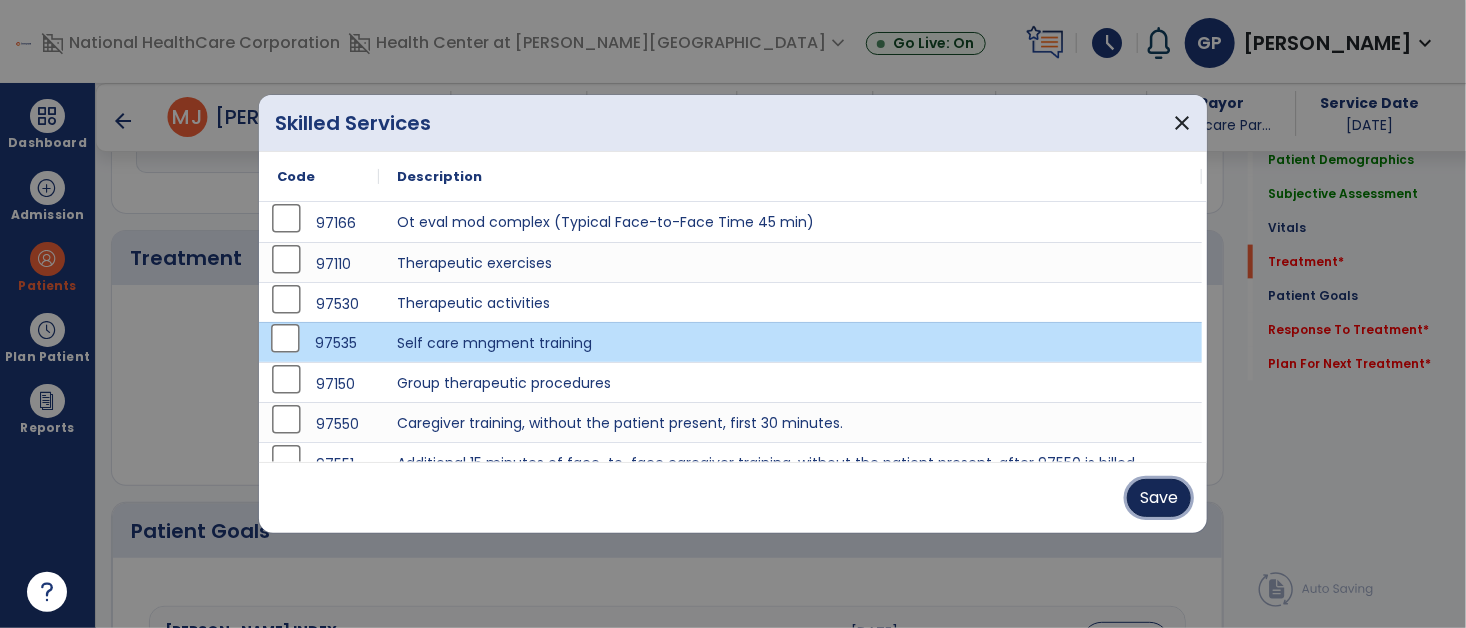 click on "Save" at bounding box center (1159, 498) 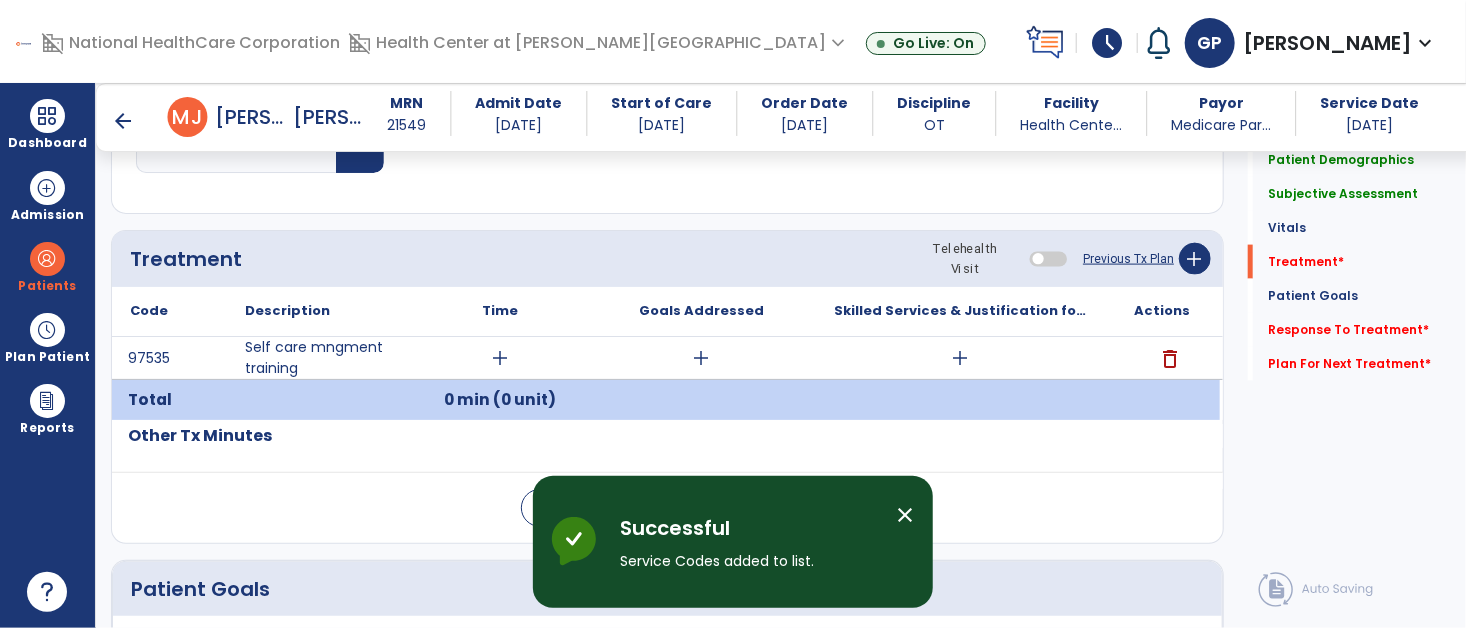 click on "add" at bounding box center (500, 358) 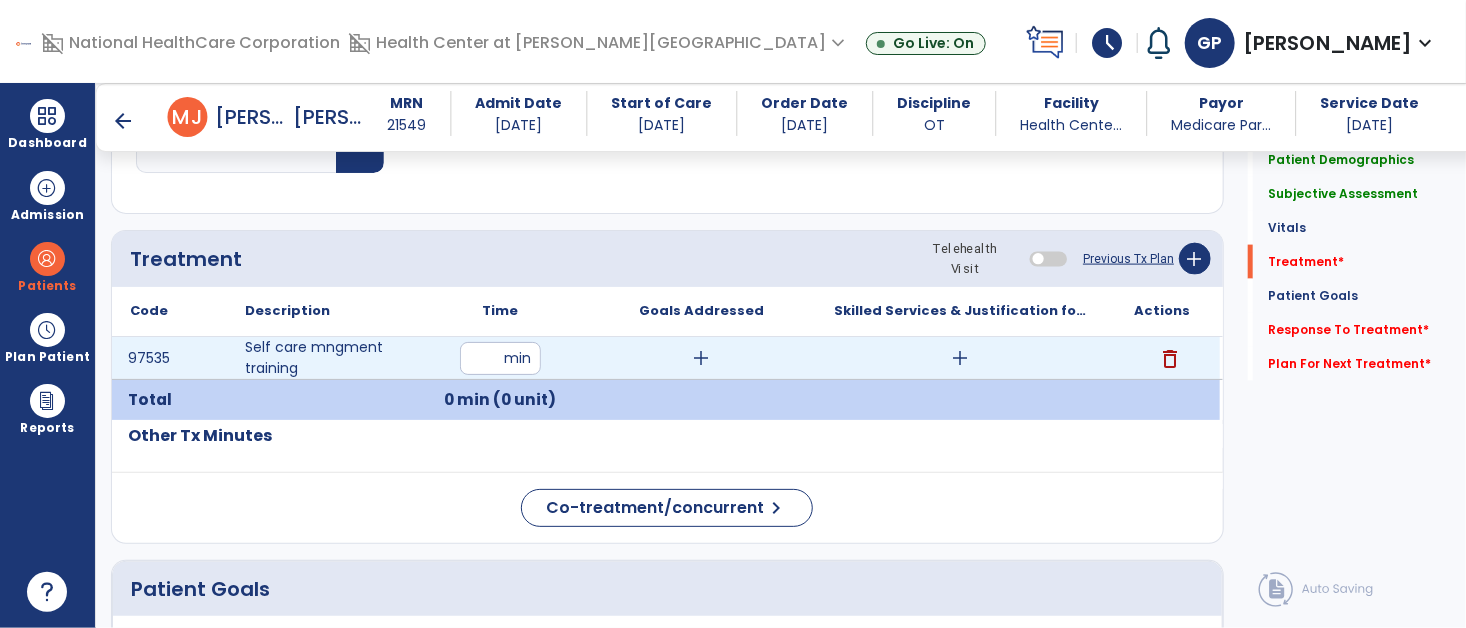 type on "**" 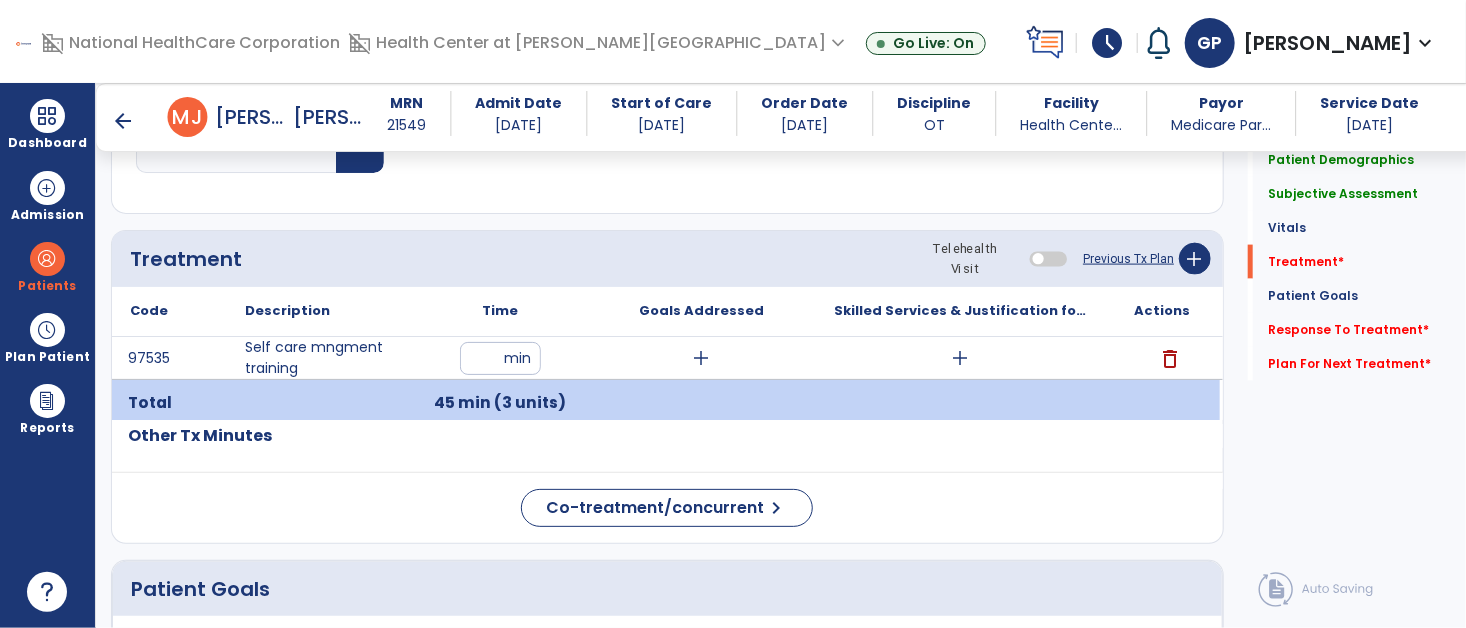 click on "add" at bounding box center [702, 358] 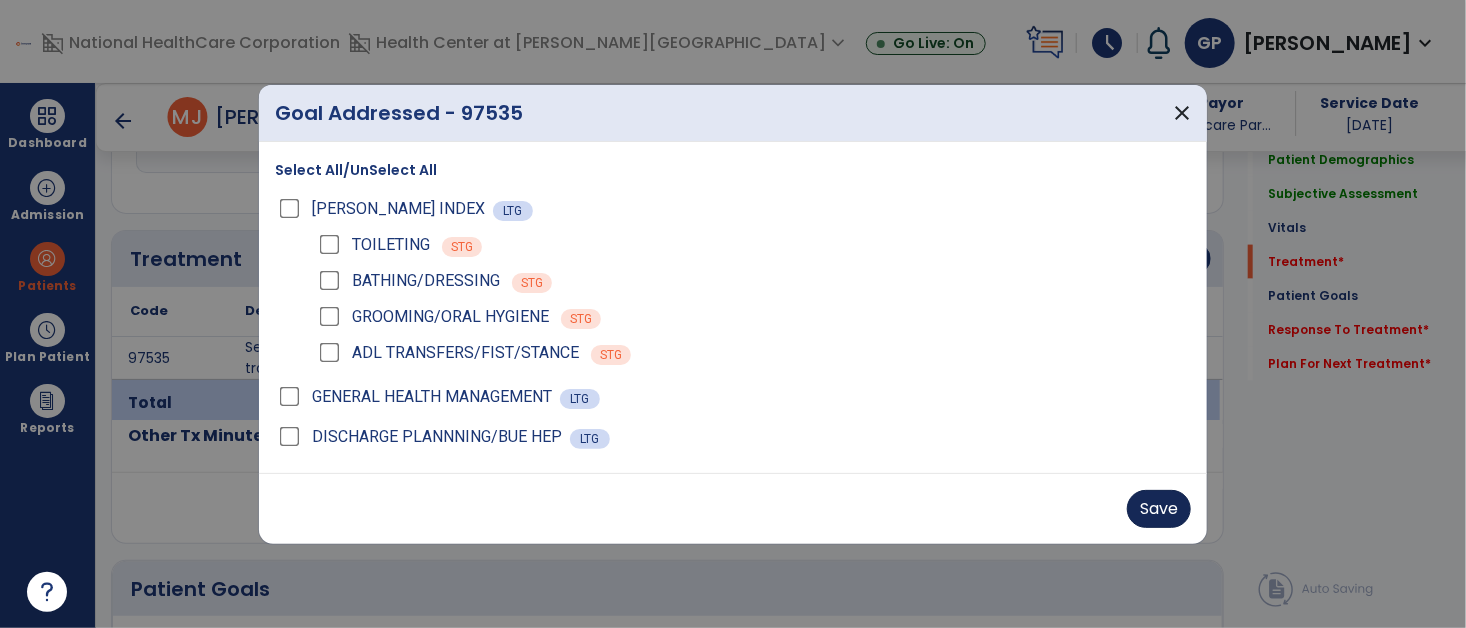click on "Save" at bounding box center (1159, 509) 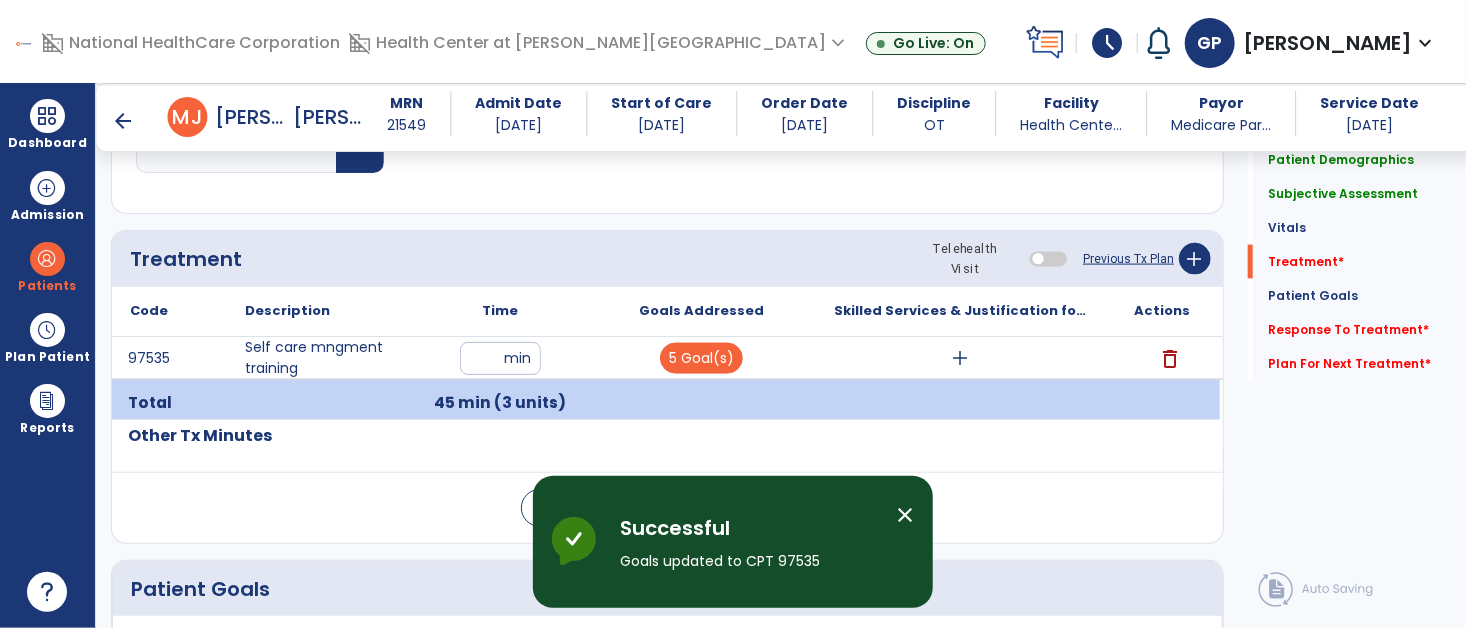 click on "add" at bounding box center [961, 358] 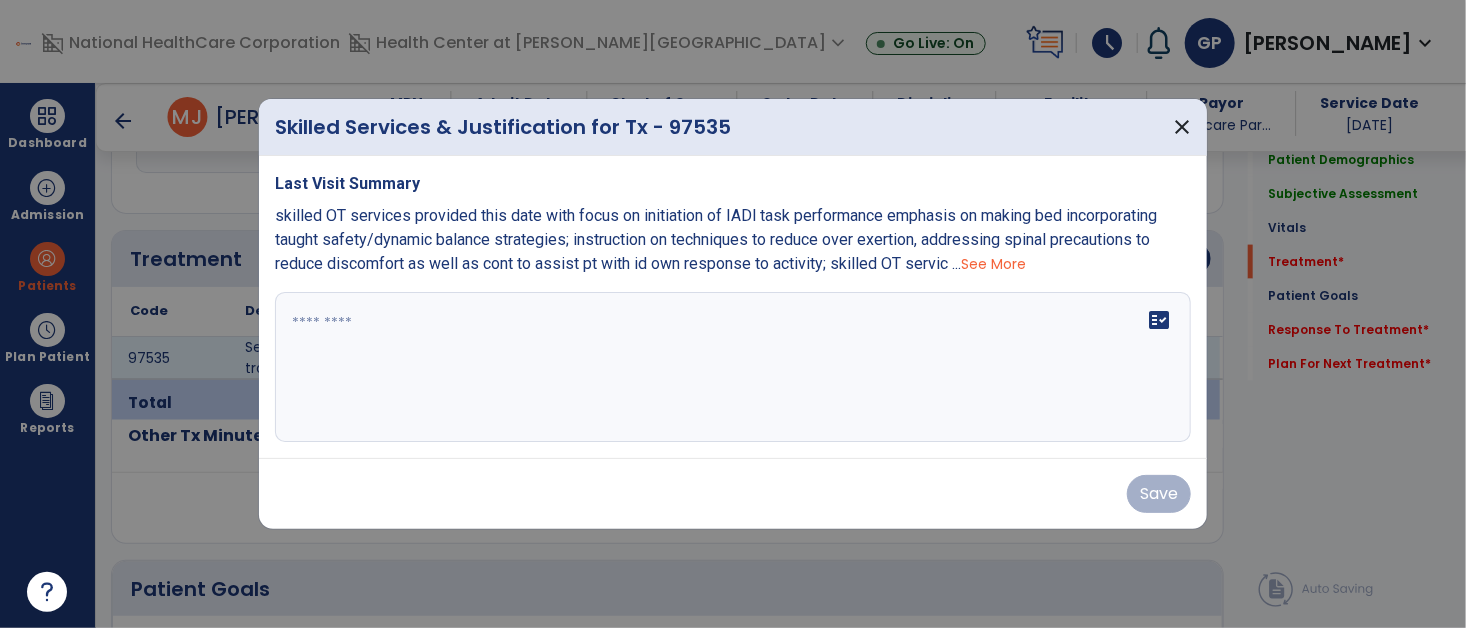 click on "fact_check" at bounding box center (733, 367) 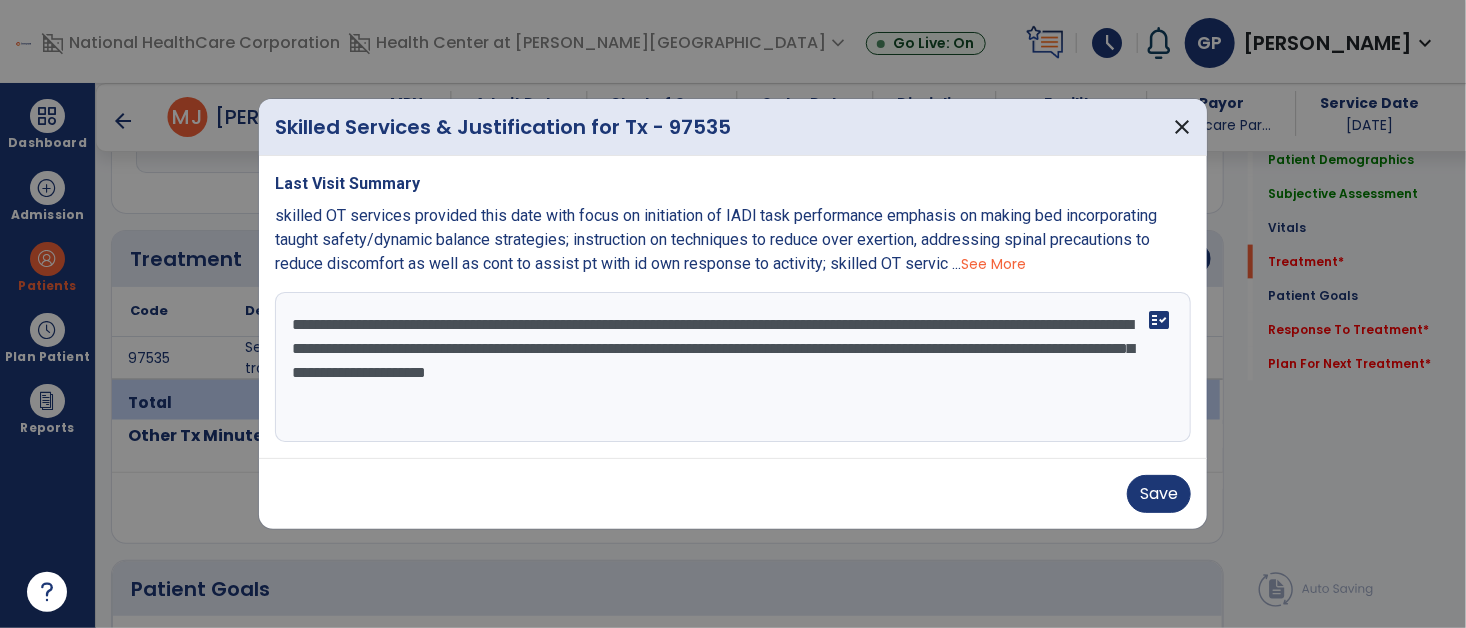 click on "**********" at bounding box center [733, 367] 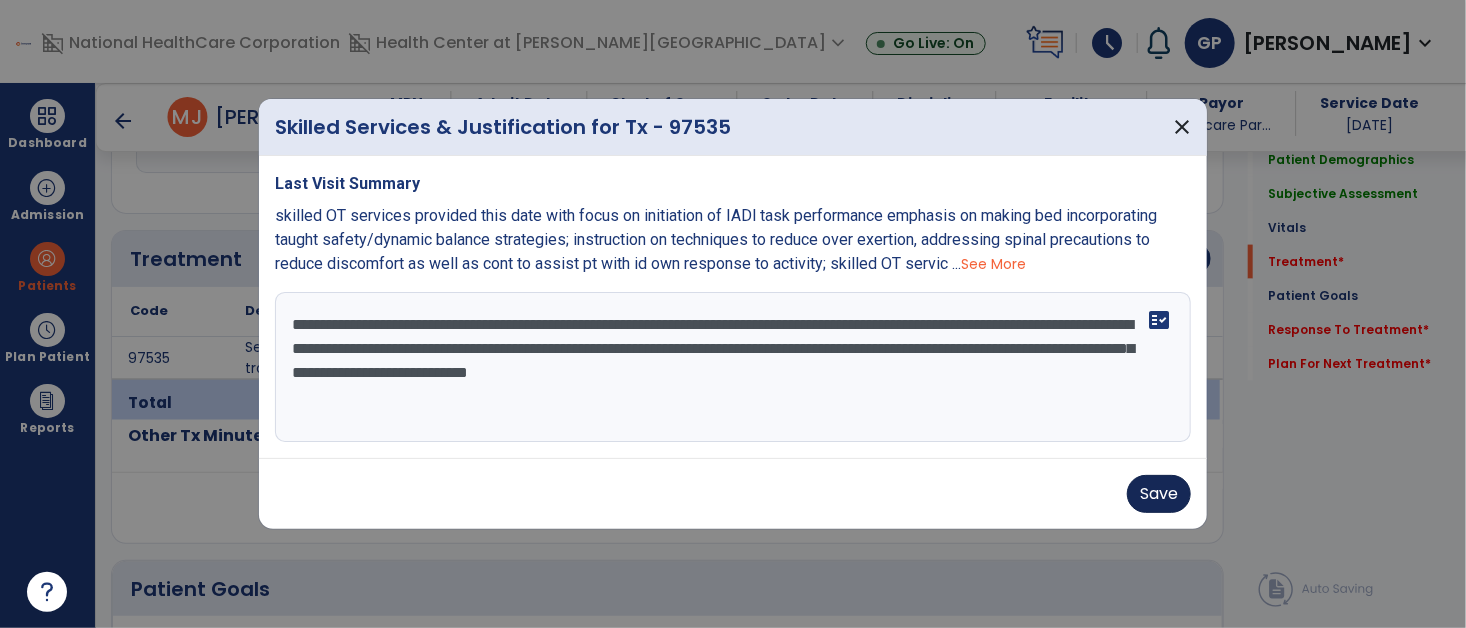 type on "**********" 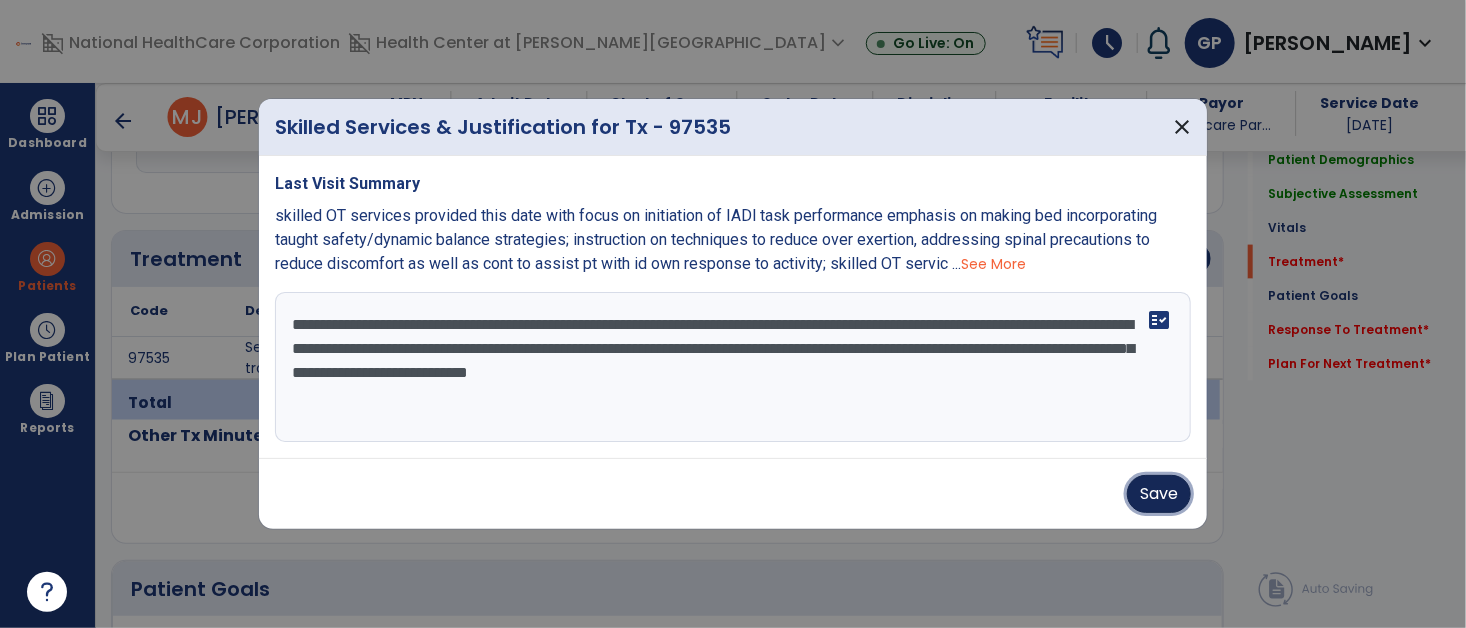 click on "Save" at bounding box center [1159, 494] 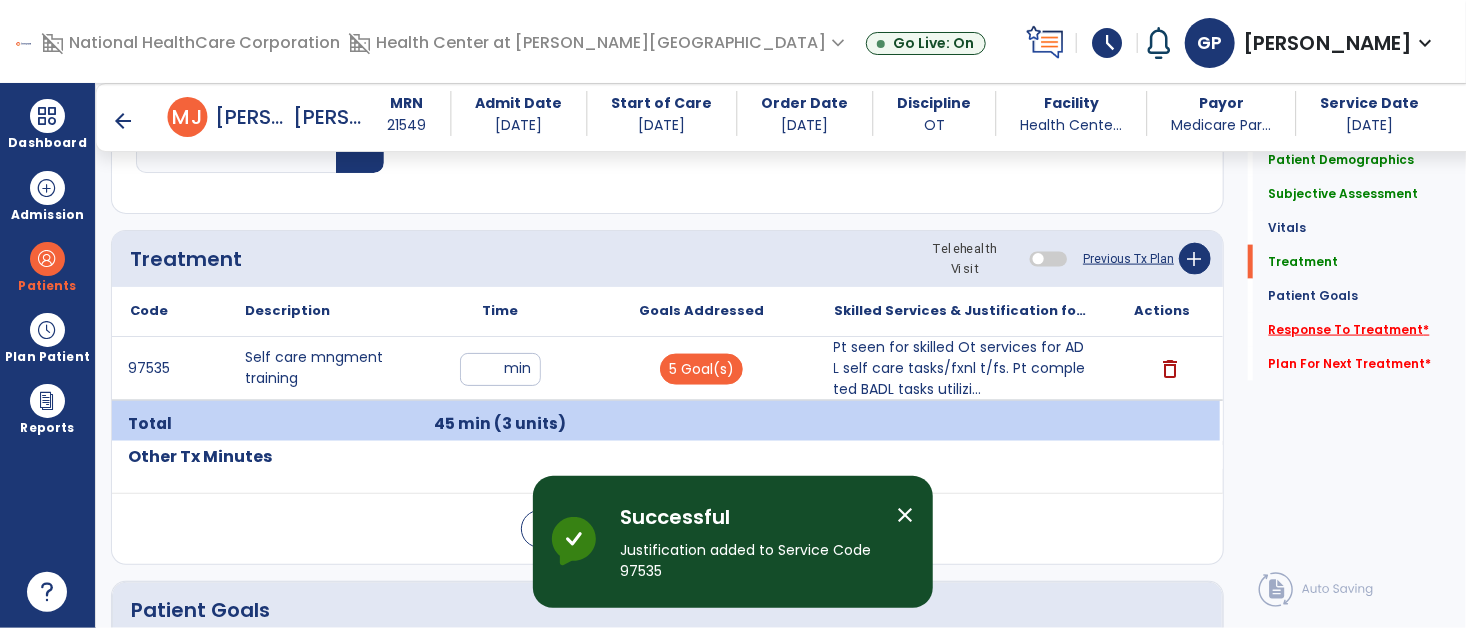 click on "Response To Treatment   *" 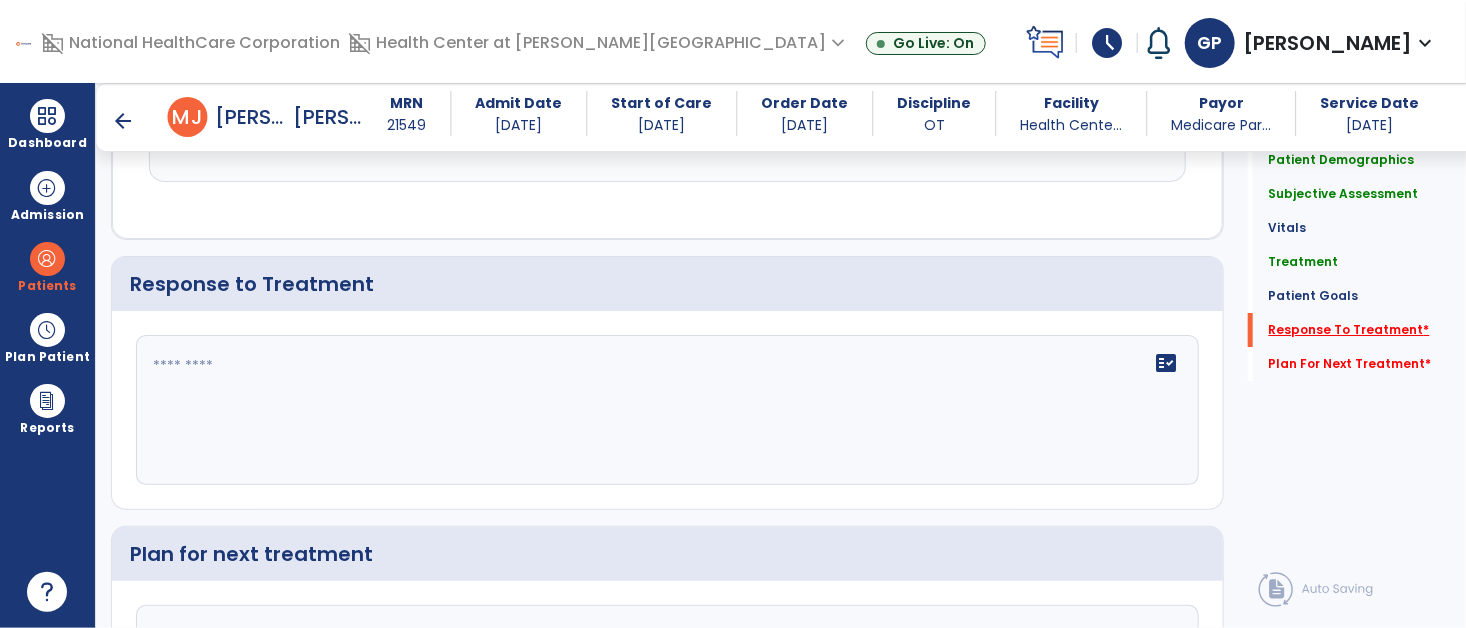 scroll, scrollTop: 3287, scrollLeft: 0, axis: vertical 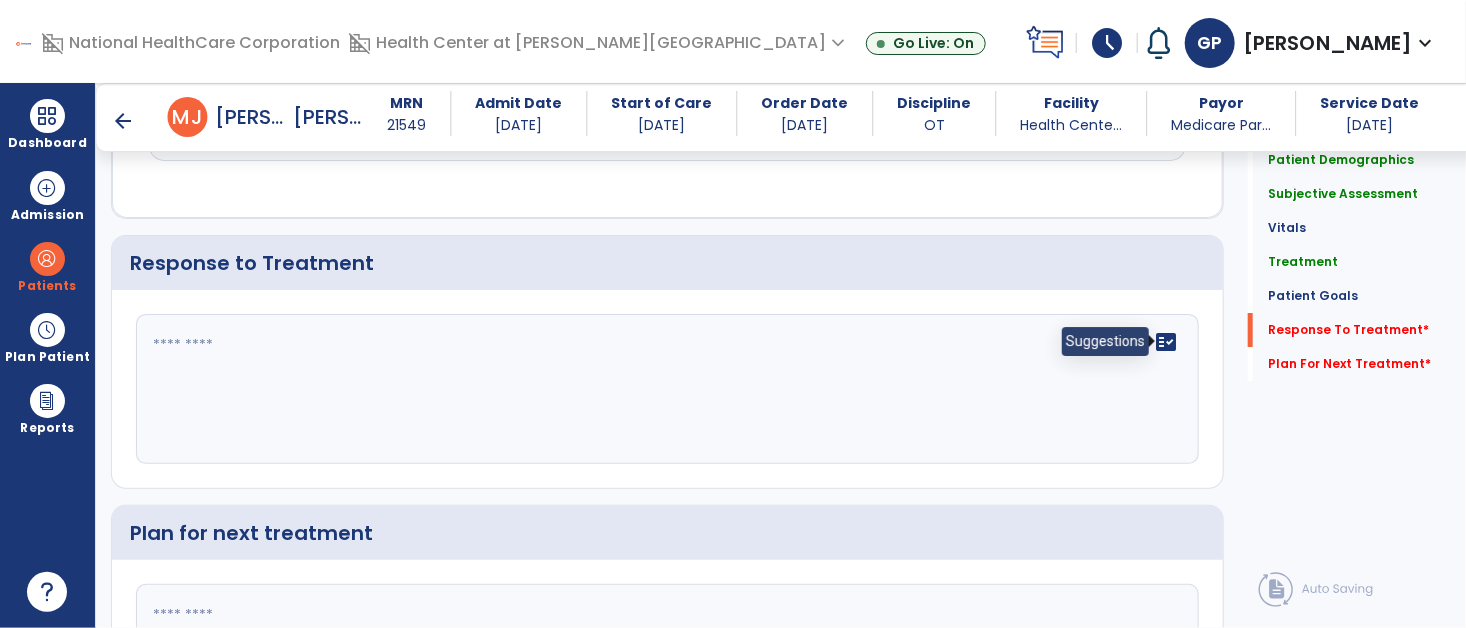 click on "fact_check" 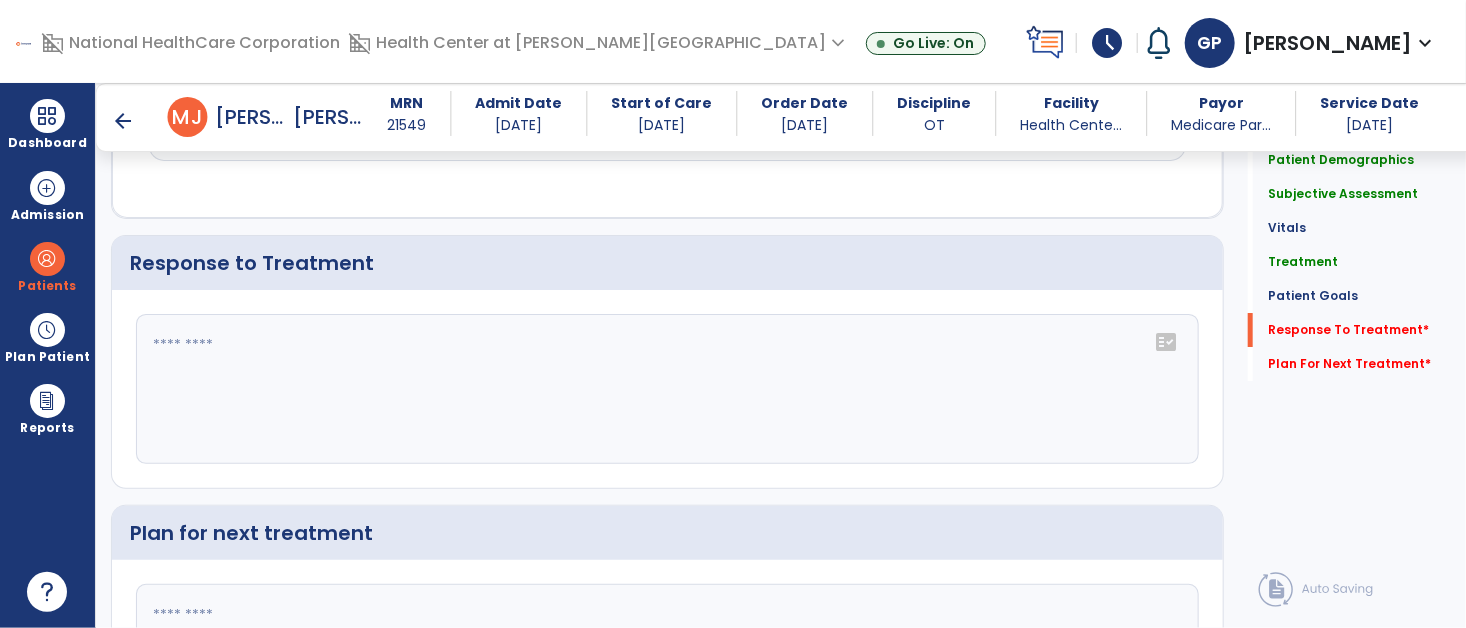 click 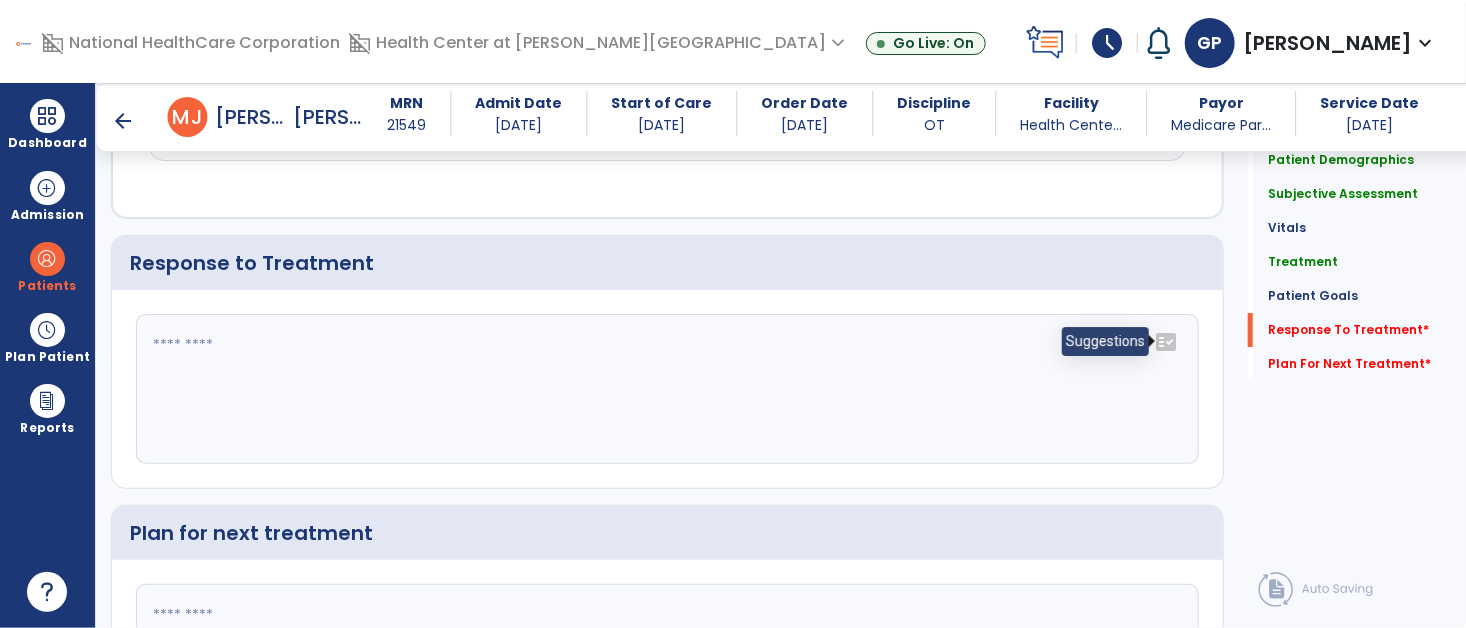 click on "fact_check" 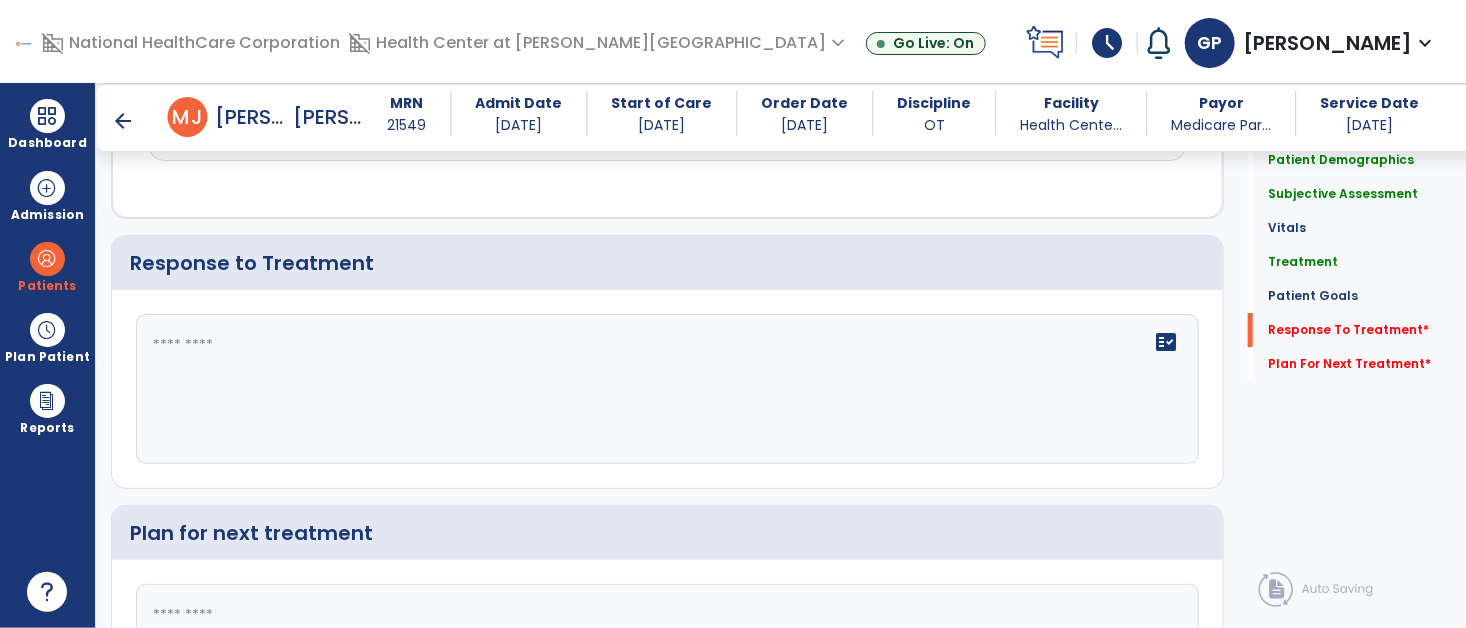 click on "fact_check" 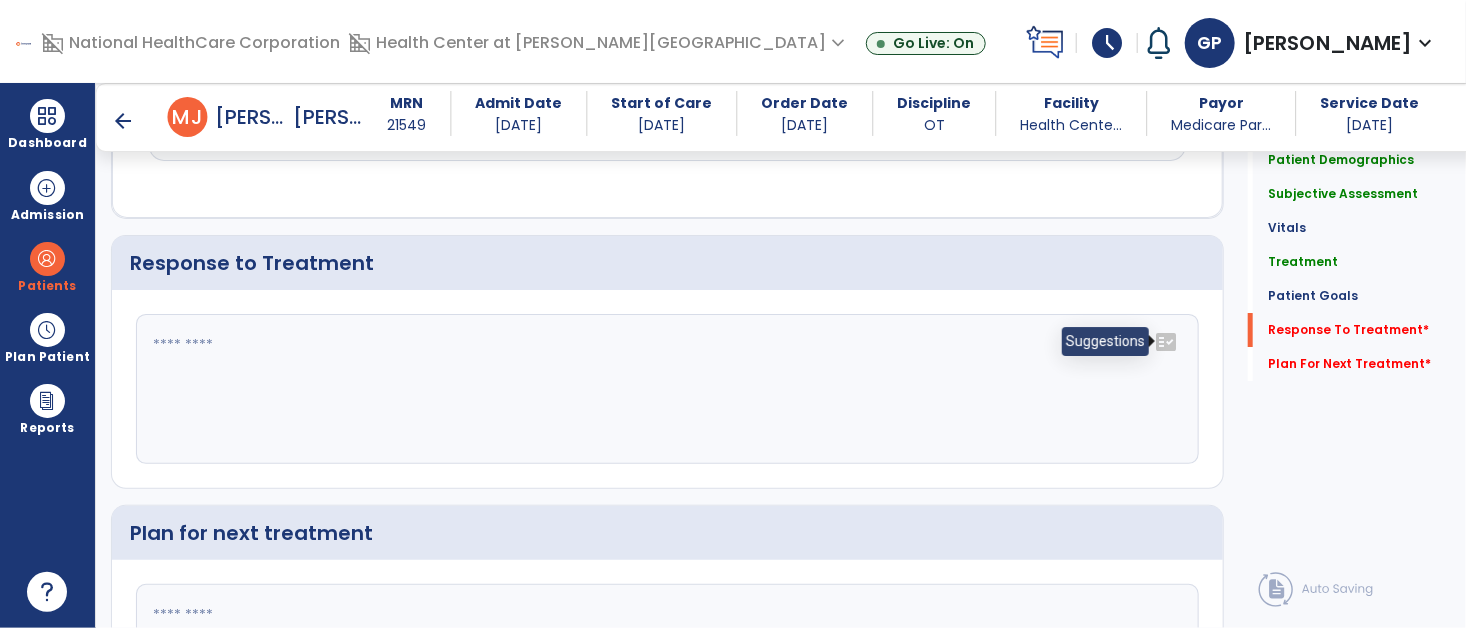 click on "fact_check" 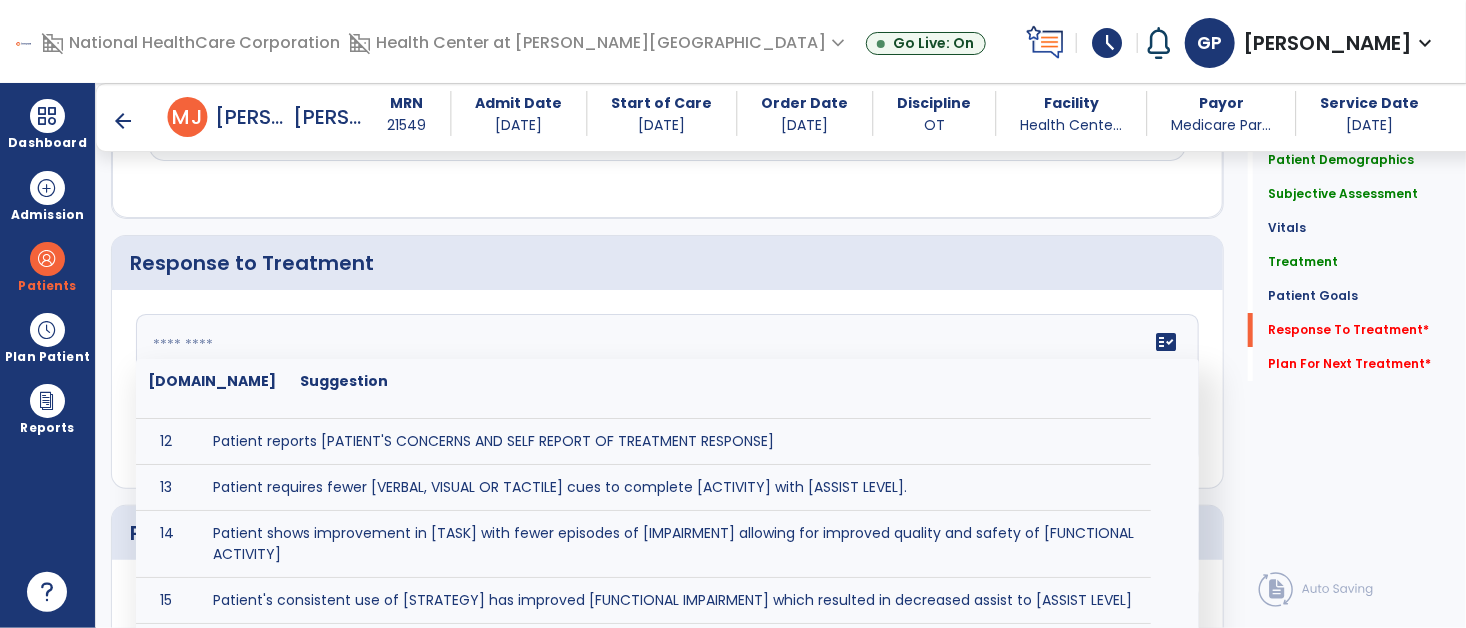 scroll, scrollTop: 554, scrollLeft: 0, axis: vertical 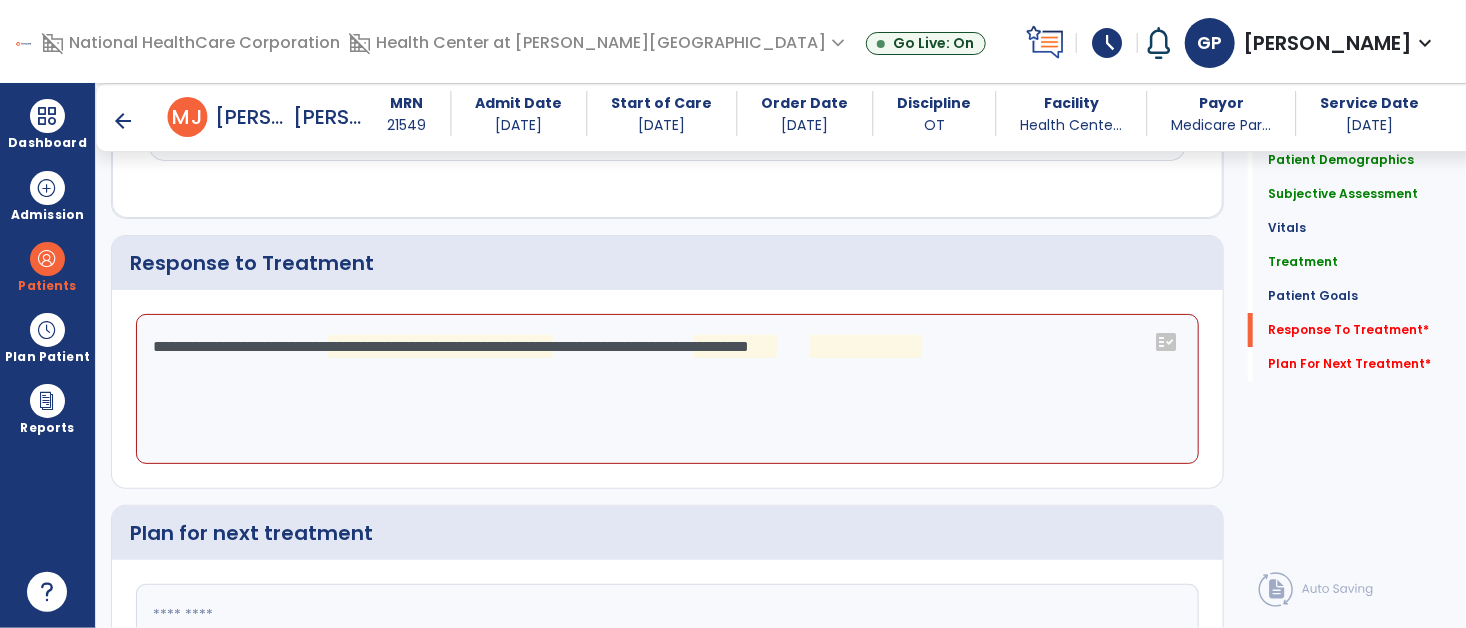 click on "**********" 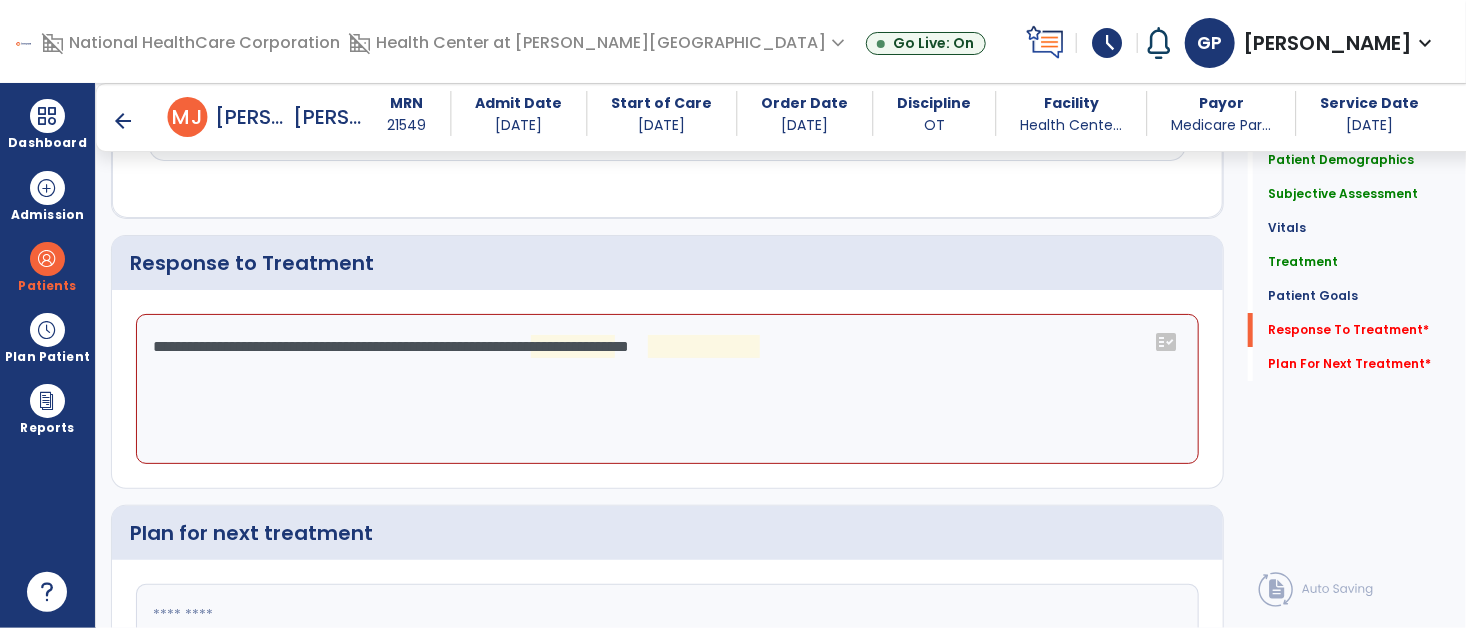 click on "**********" 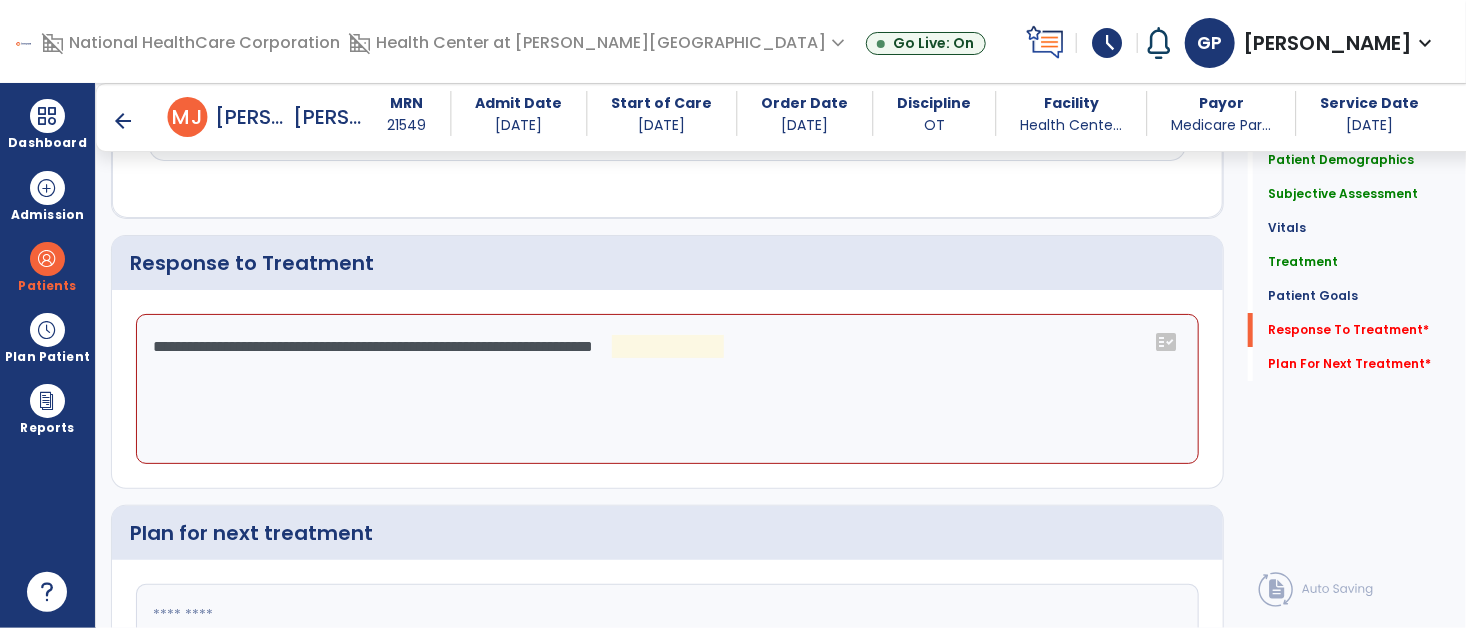 click on "**********" 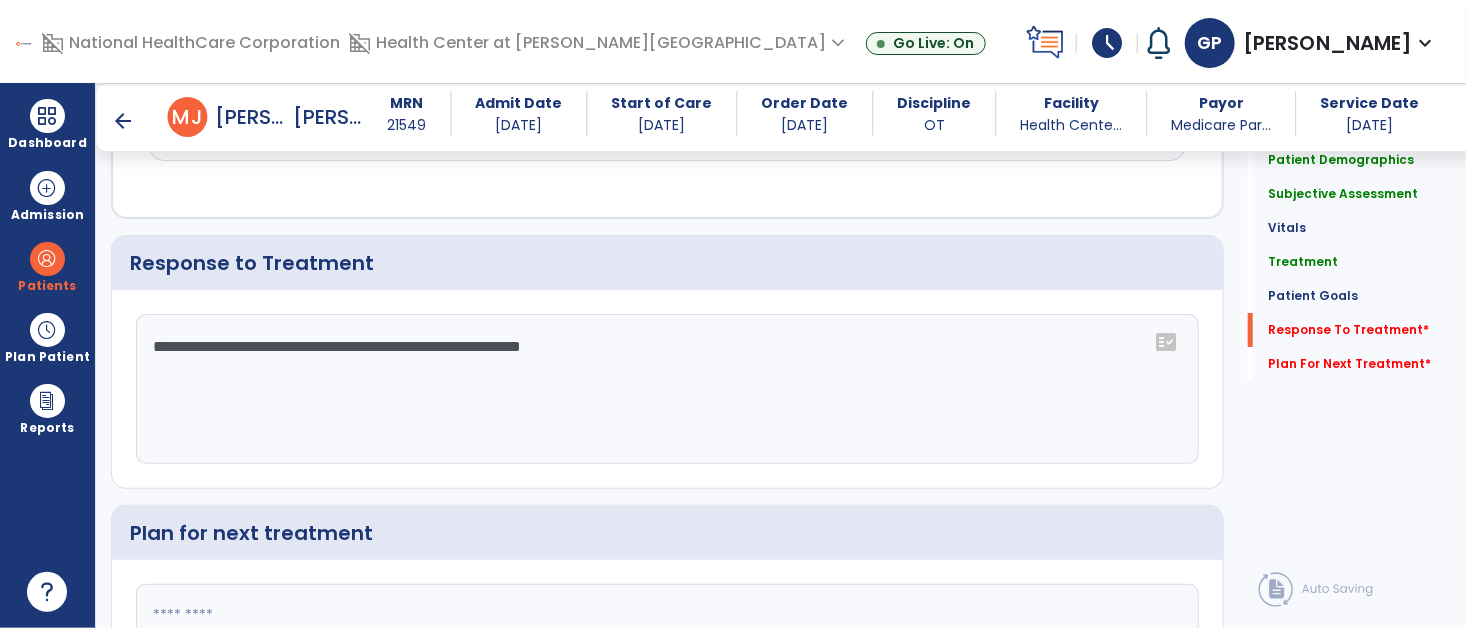 type on "**********" 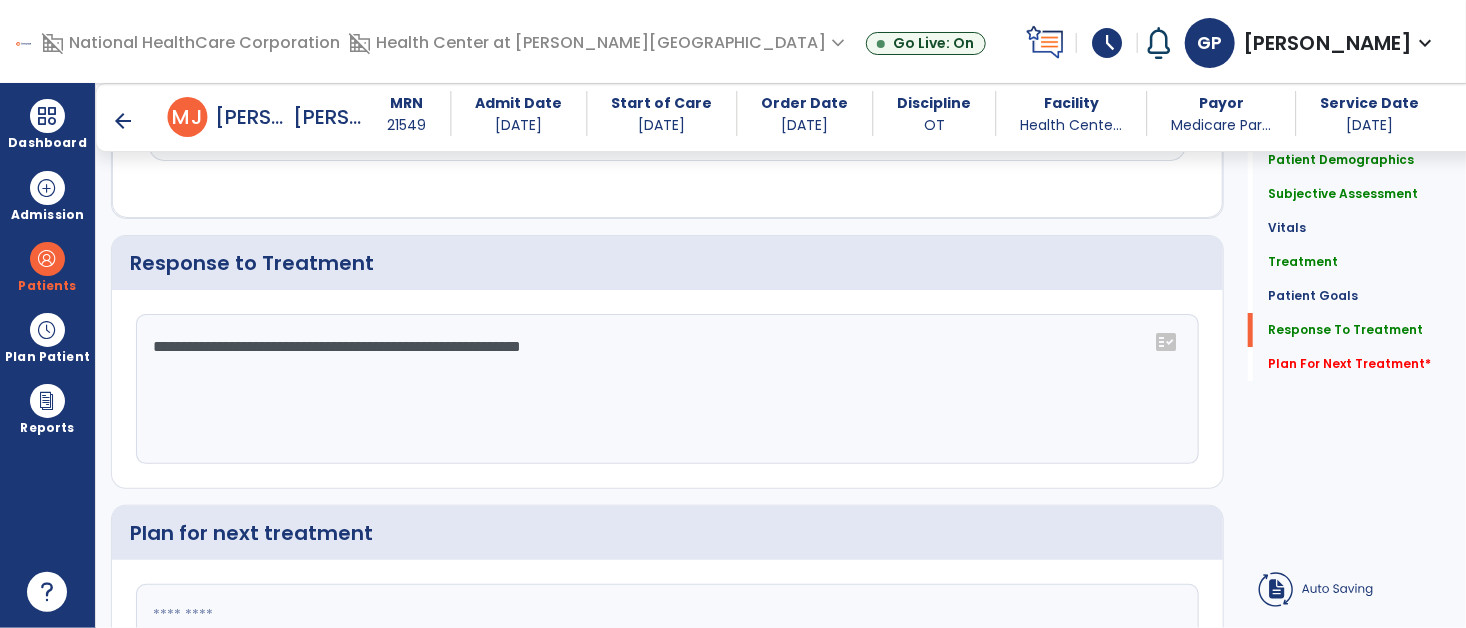 click 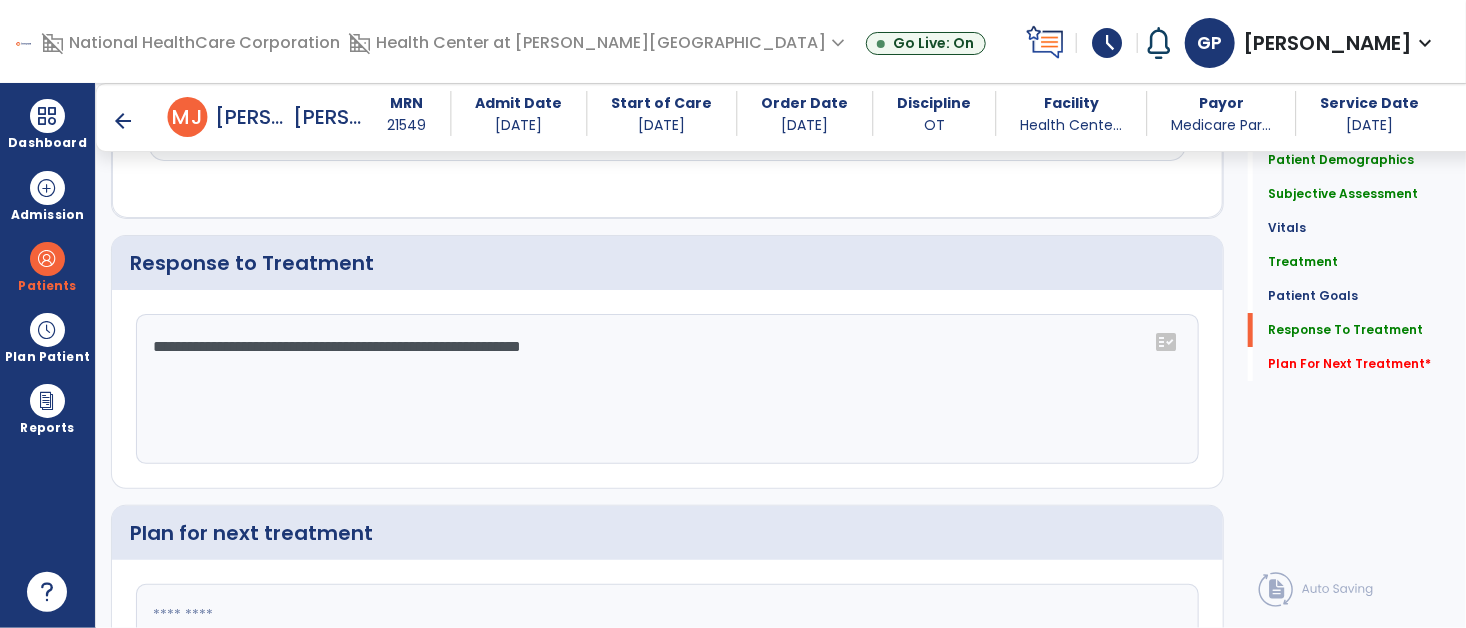 scroll, scrollTop: 3287, scrollLeft: 0, axis: vertical 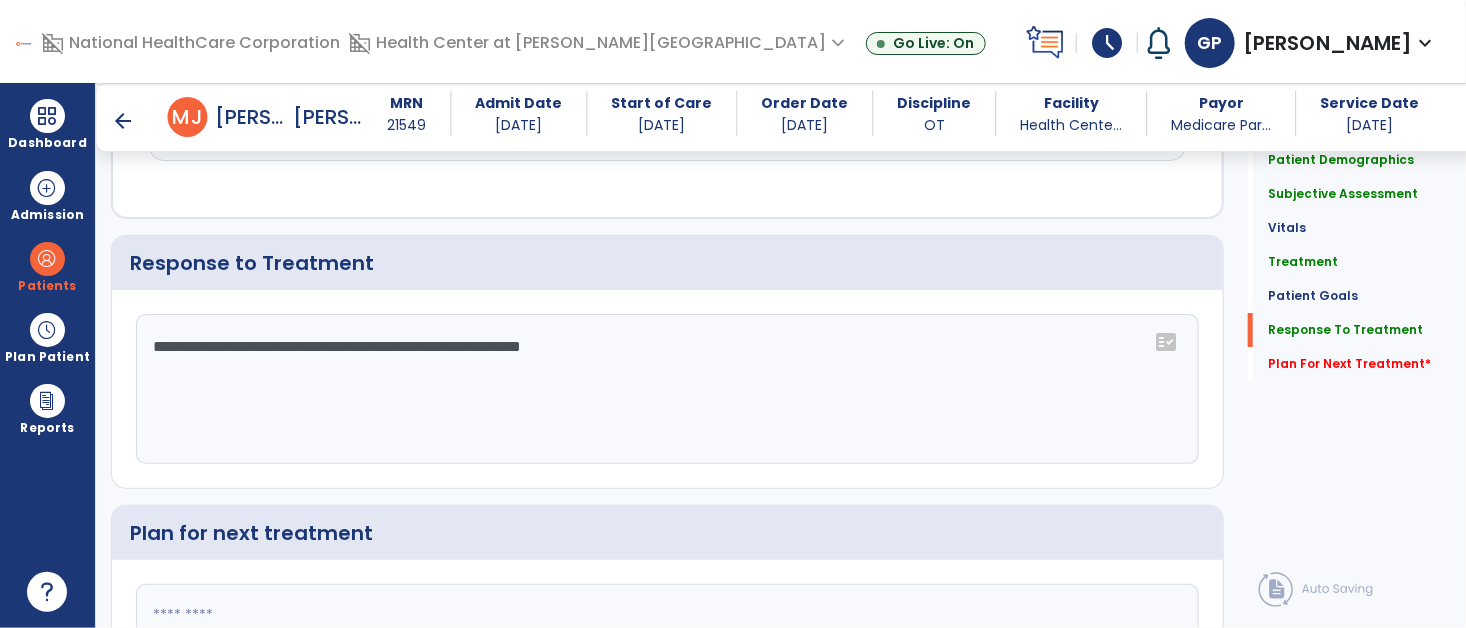type on "*" 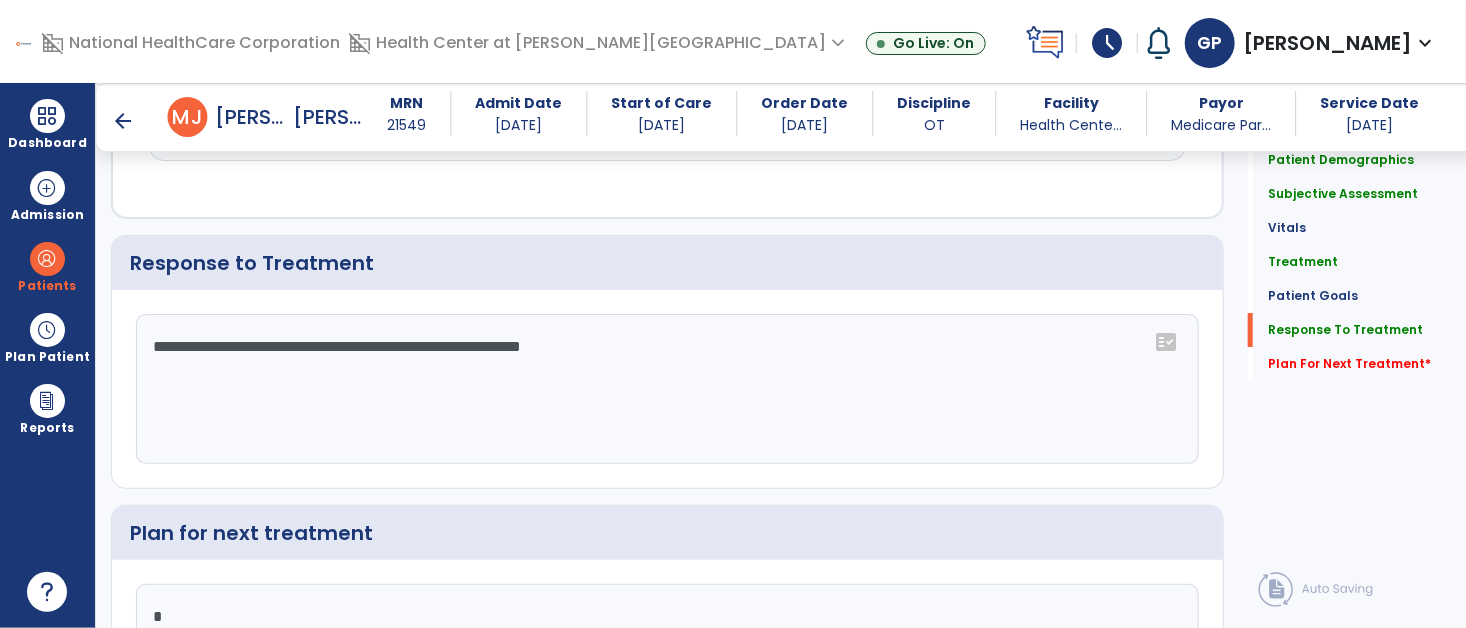 click on "*" 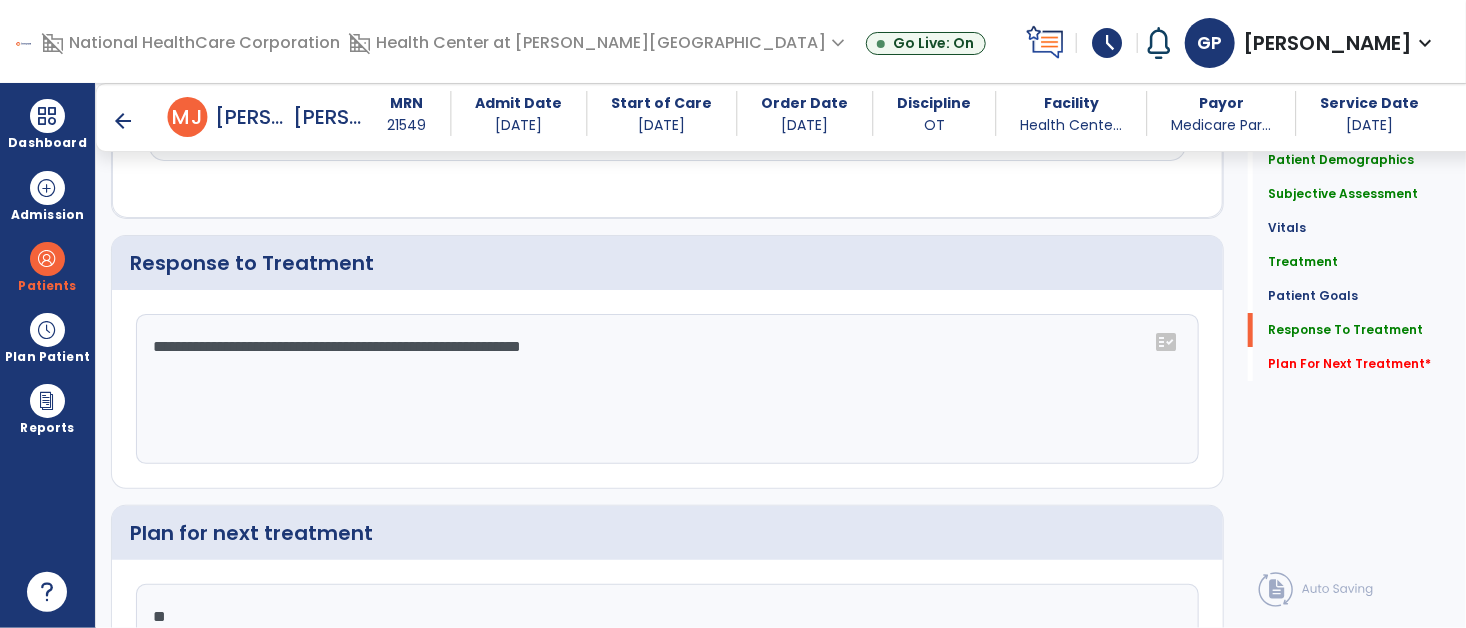 type on "*" 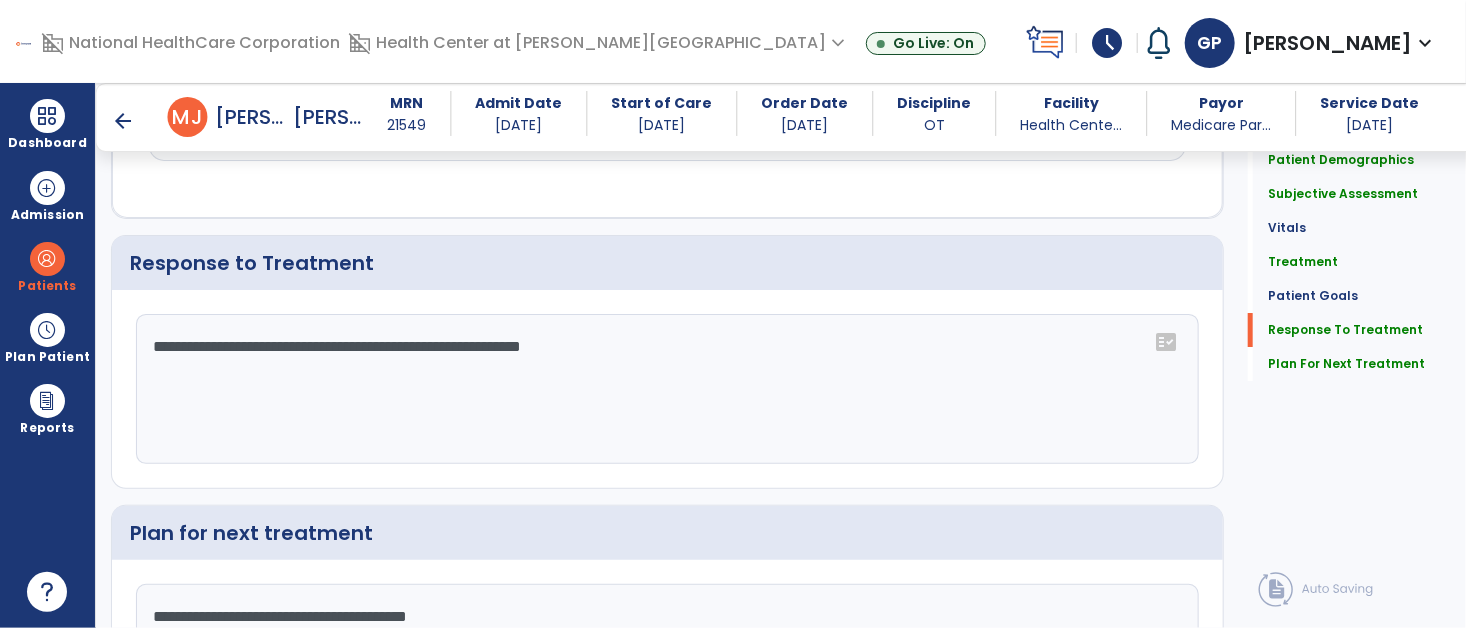 scroll, scrollTop: 3474, scrollLeft: 0, axis: vertical 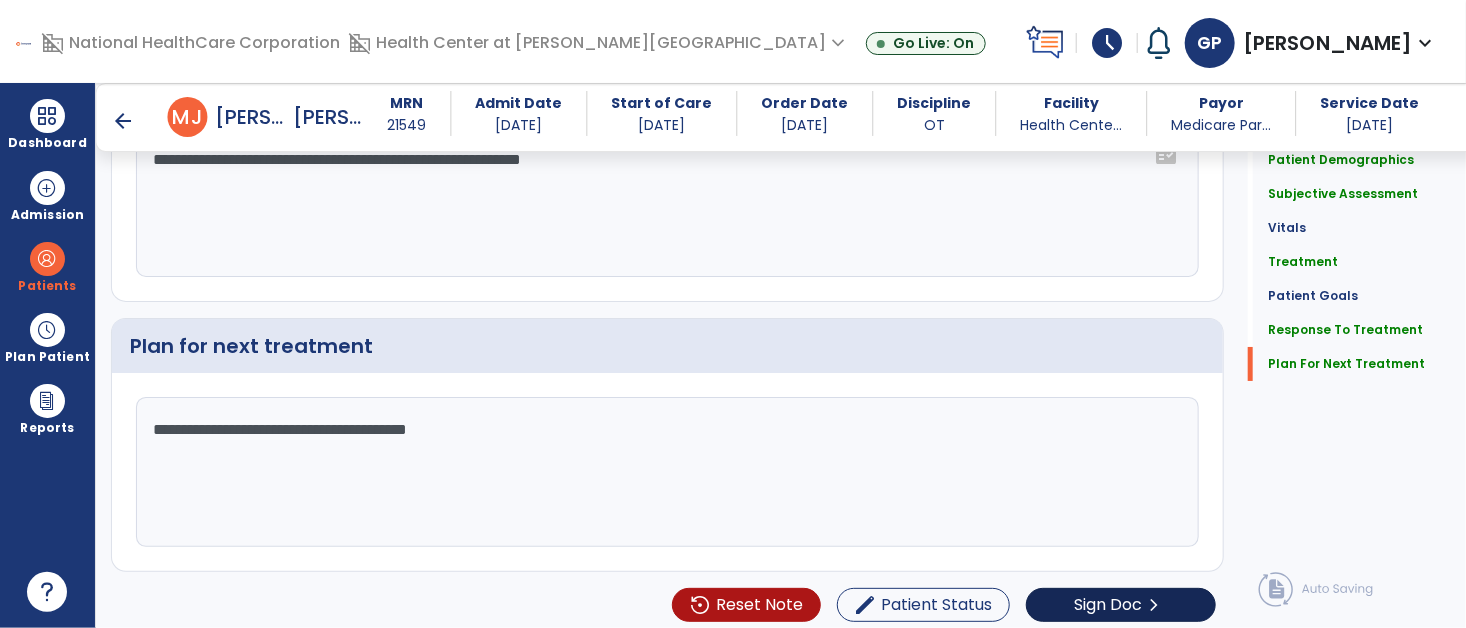 type on "**********" 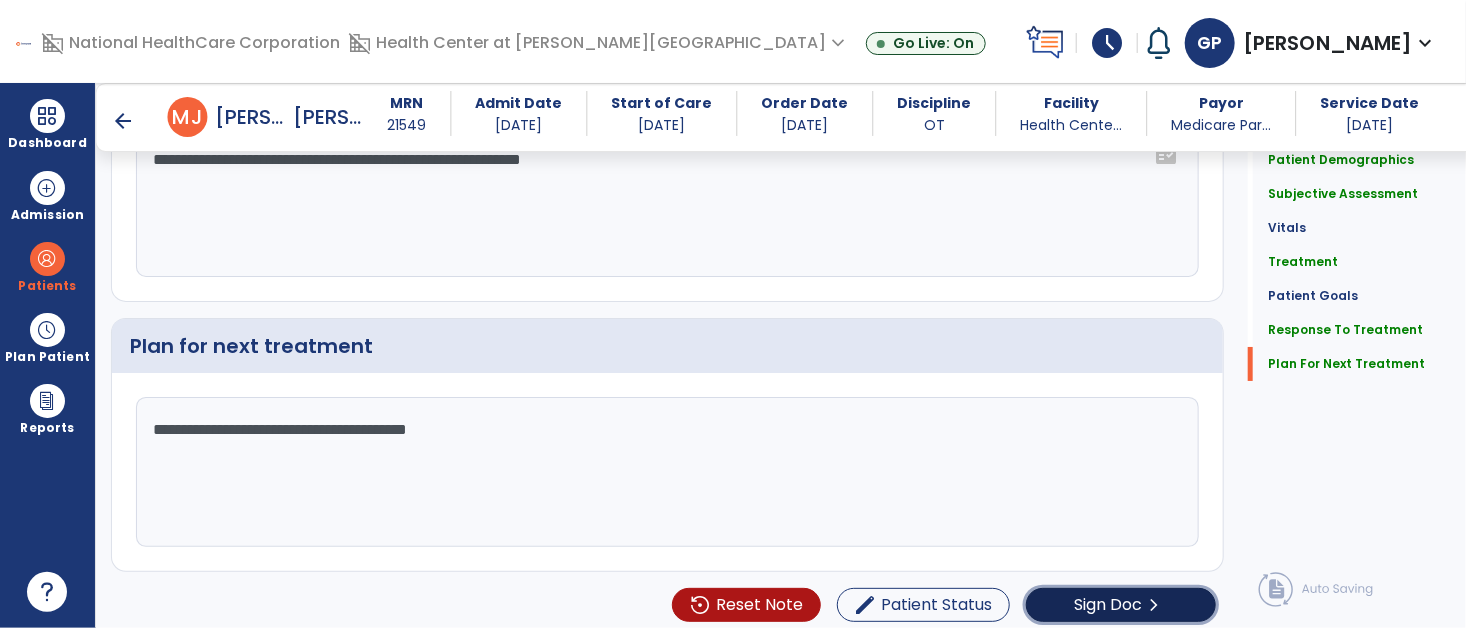 click on "Sign Doc" 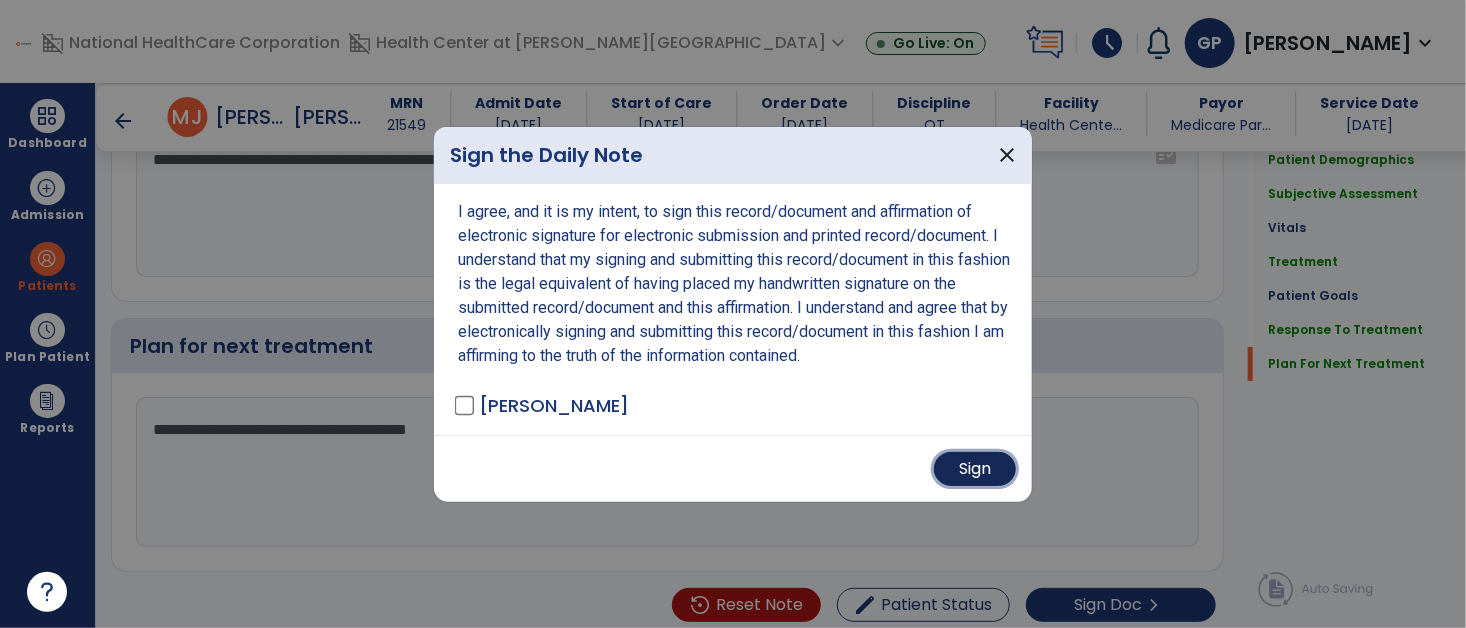 click on "Sign" at bounding box center (975, 469) 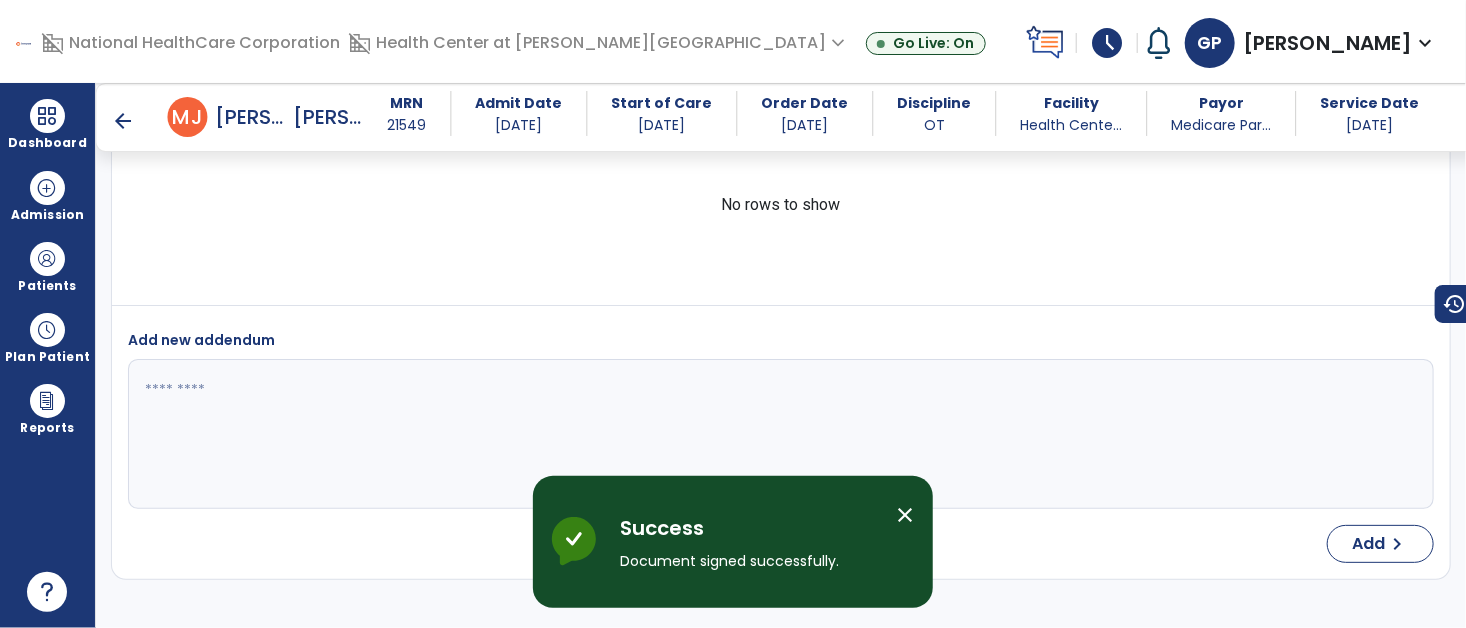 scroll, scrollTop: 4661, scrollLeft: 0, axis: vertical 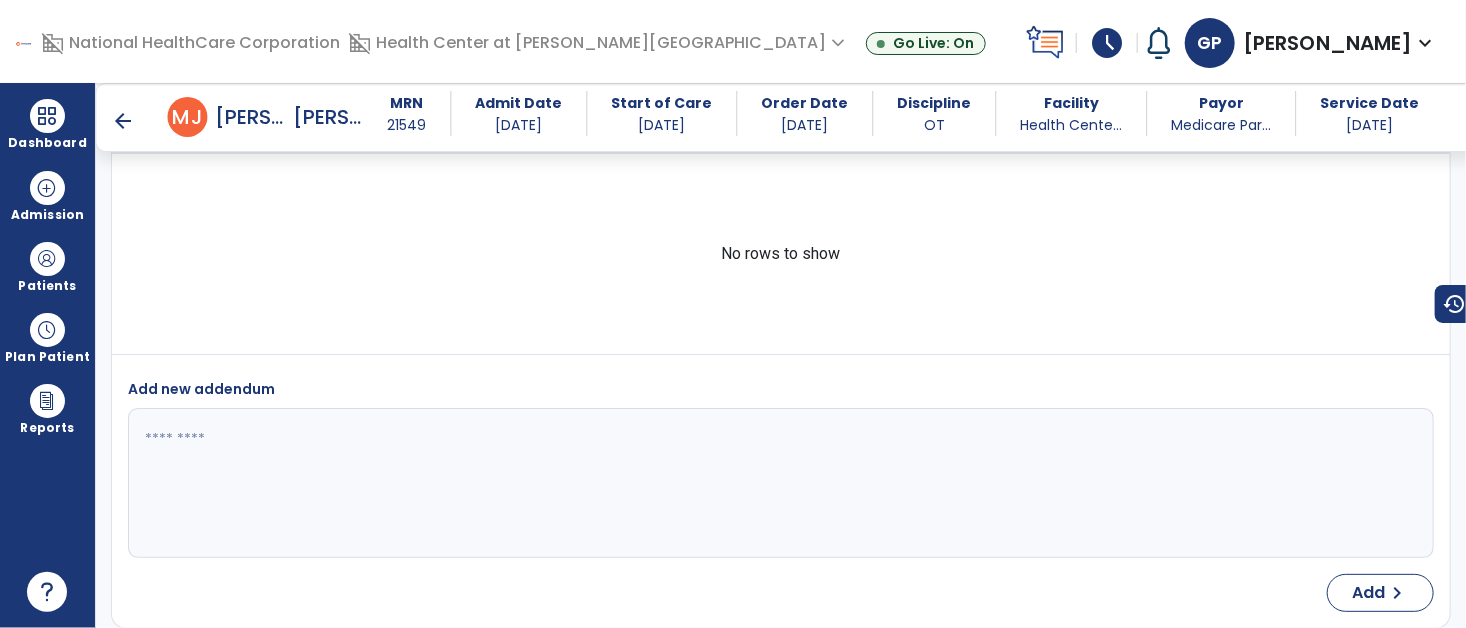 click on "arrow_back" at bounding box center [124, 121] 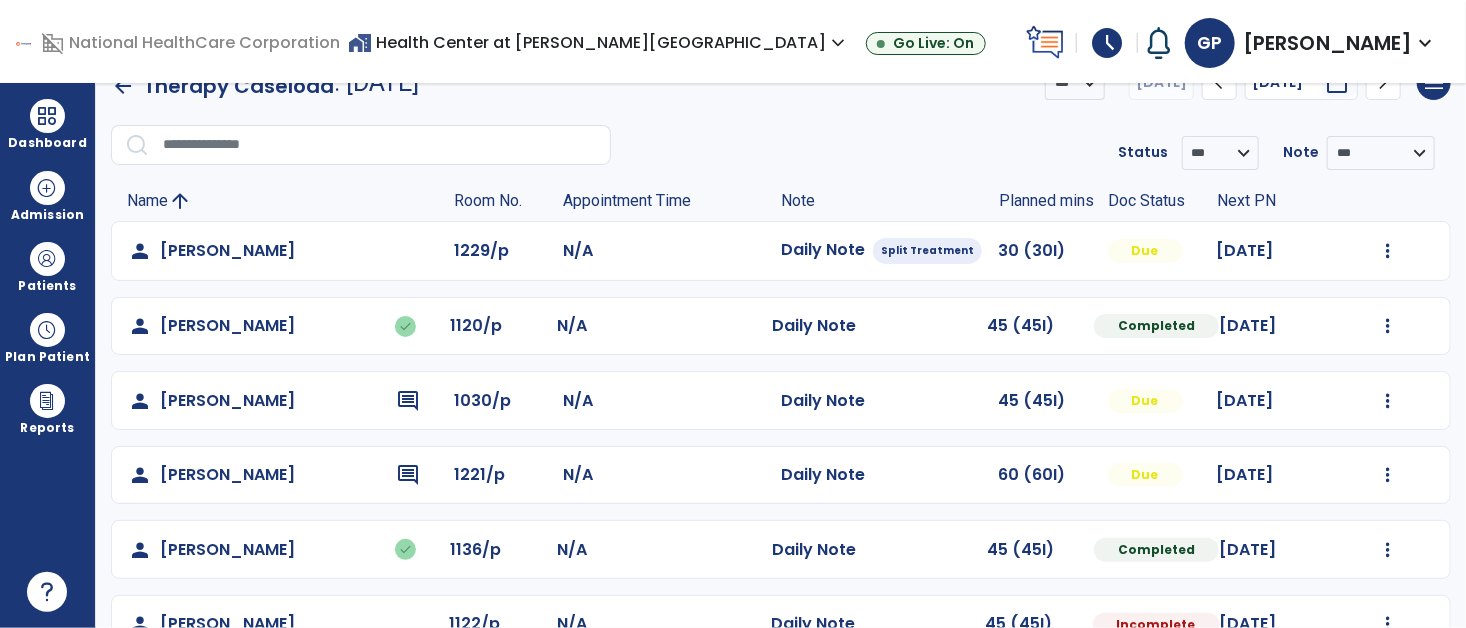 scroll, scrollTop: 0, scrollLeft: 0, axis: both 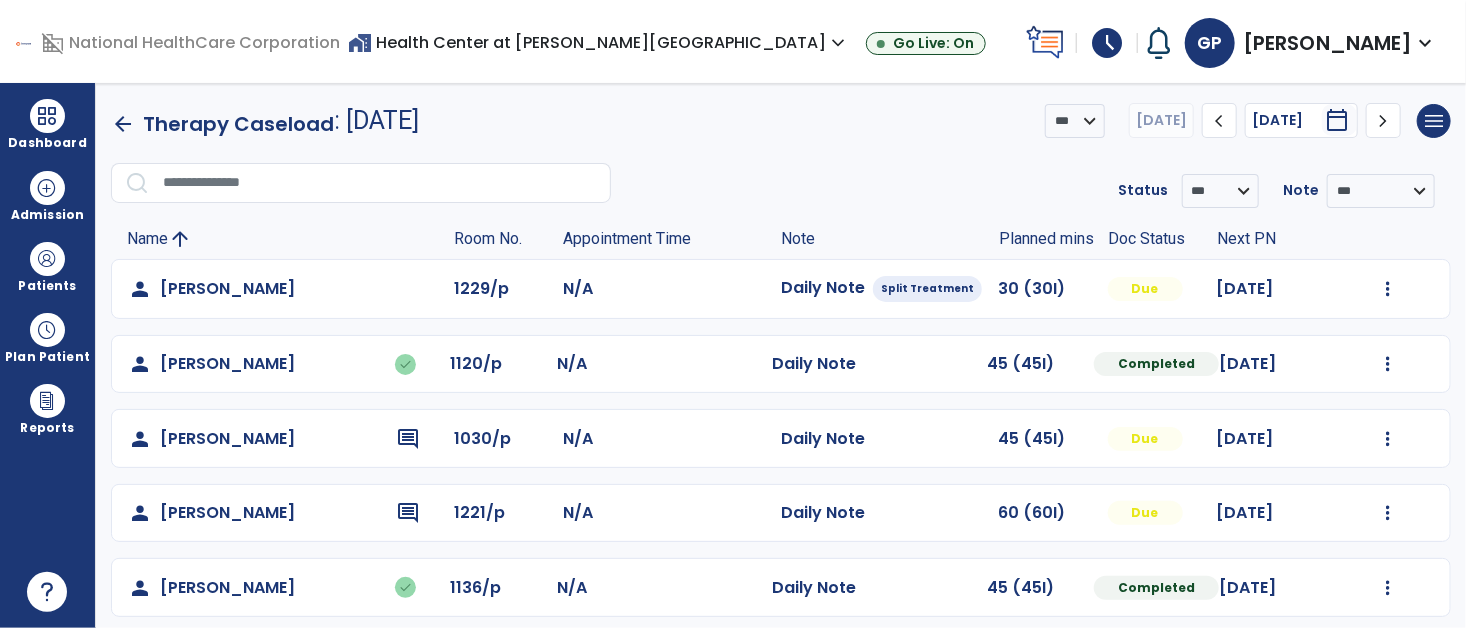 click on "arrow_back   Therapy Caseload  : [DATE] *** ****  [DATE]  chevron_left [DATE]  *********  calendar_today  chevron_right  menu   Export List   Print List" 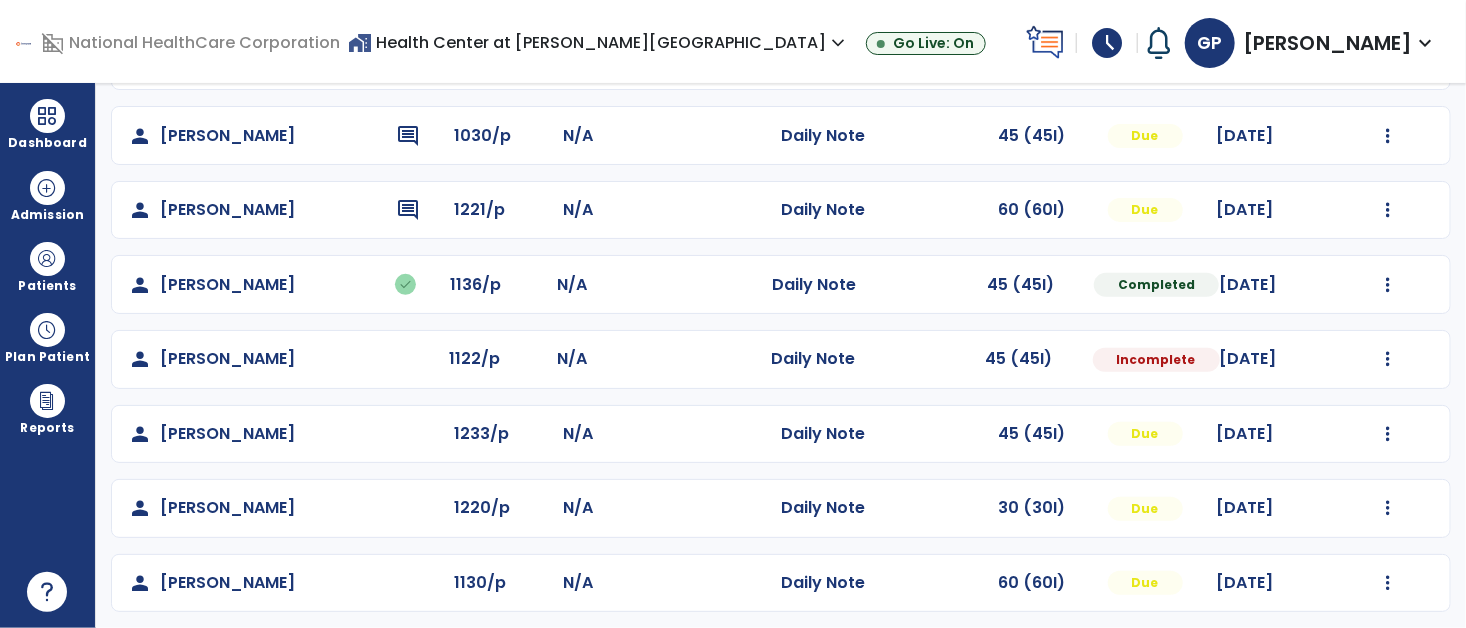scroll, scrollTop: 306, scrollLeft: 0, axis: vertical 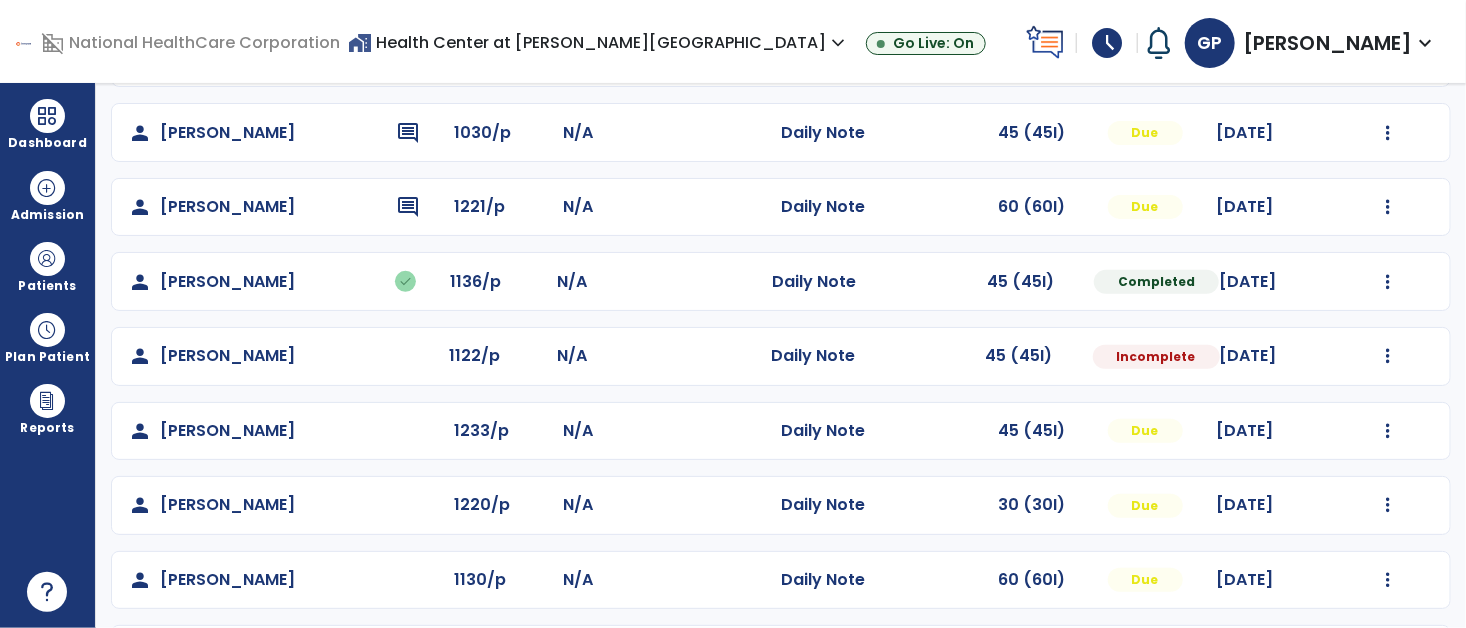click on "Mark Visit As Complete   Reset Note   Open Document   G + C Mins" 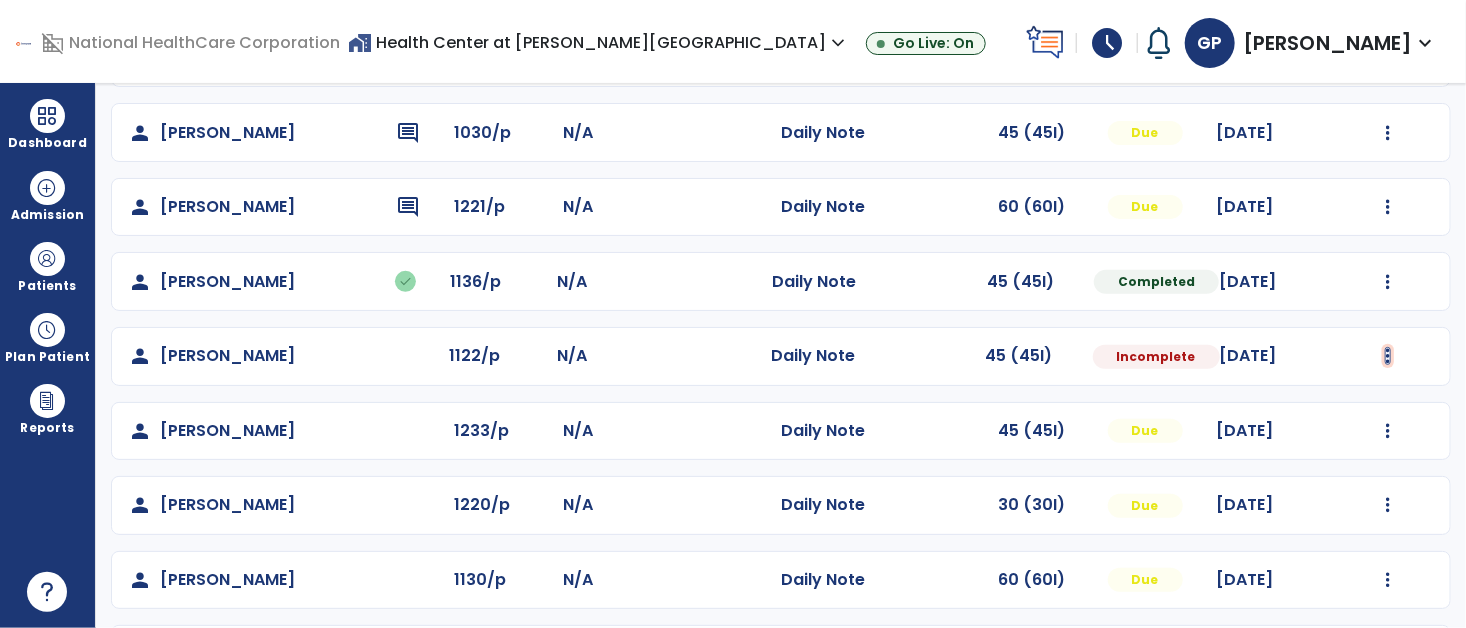 click at bounding box center [1388, -17] 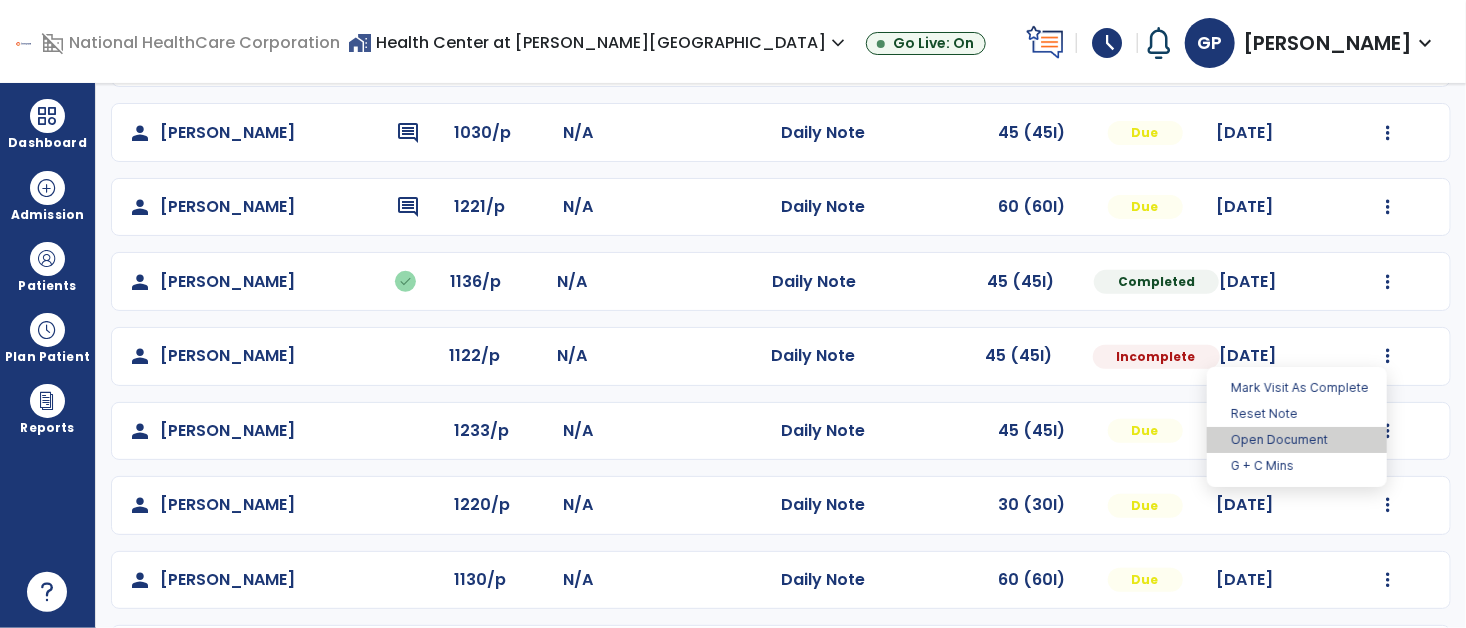 click on "Open Document" at bounding box center [1297, 440] 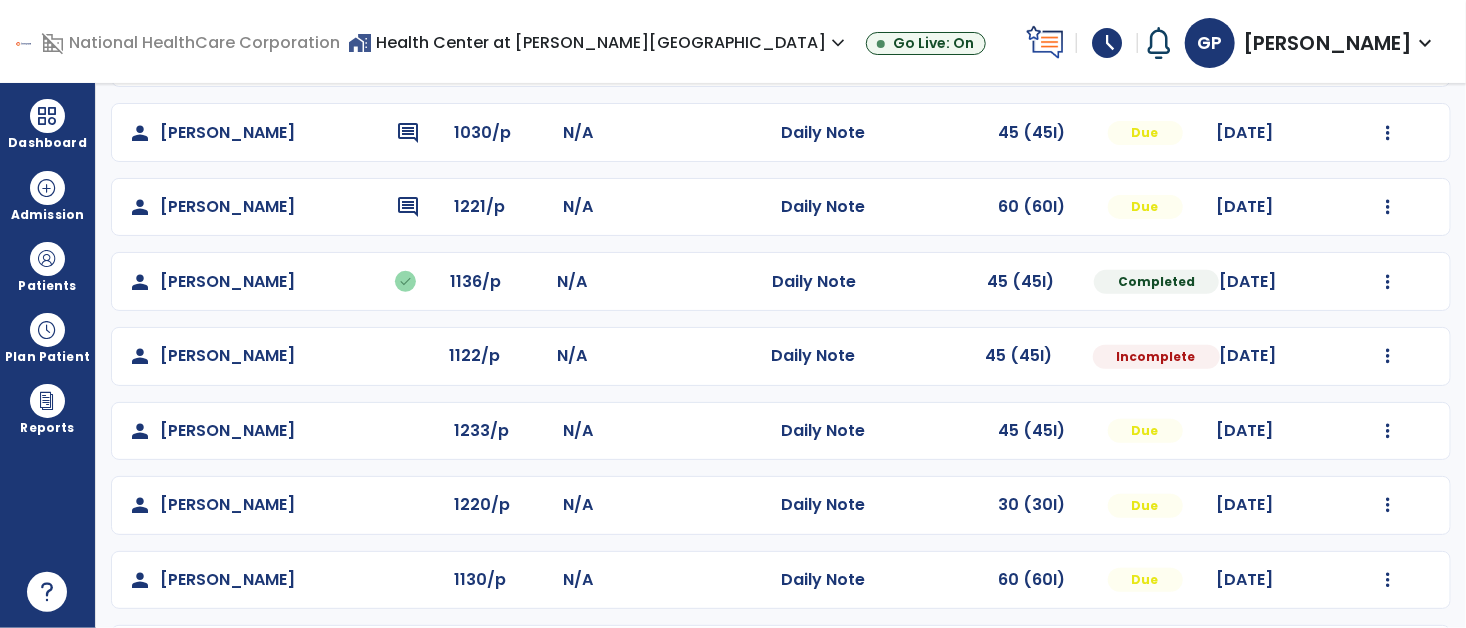 select on "*" 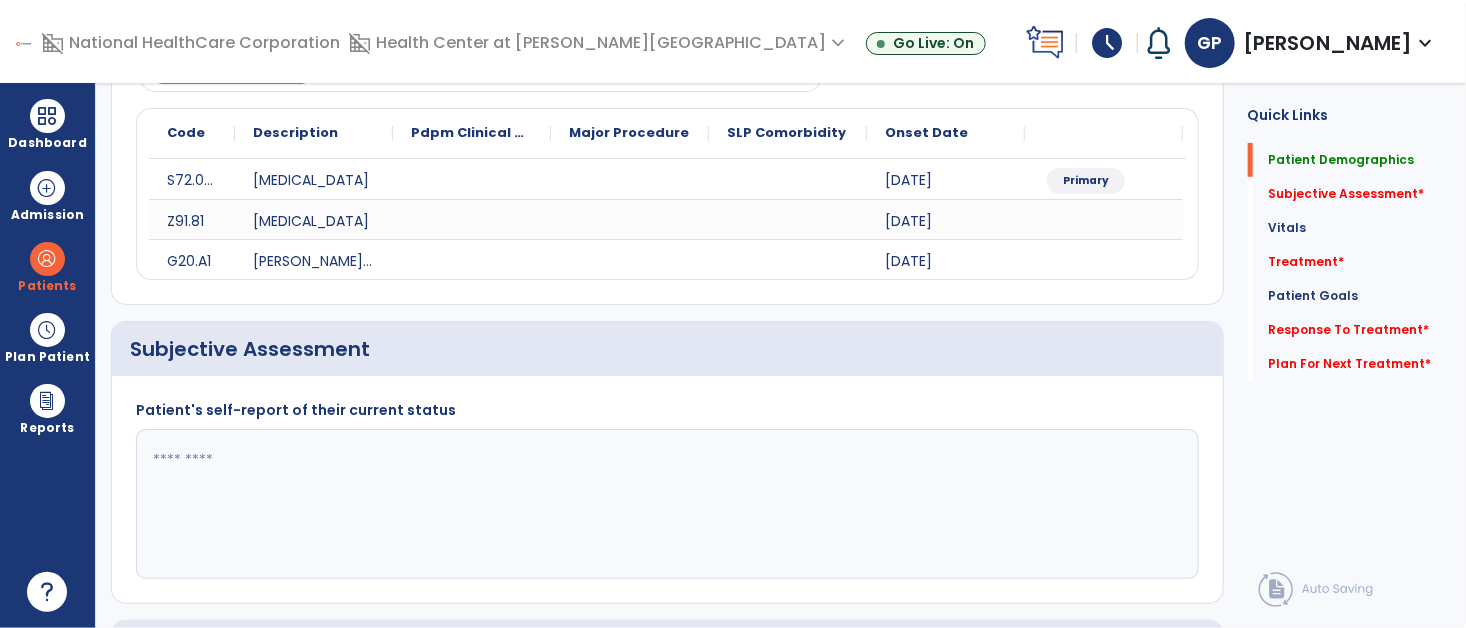 click 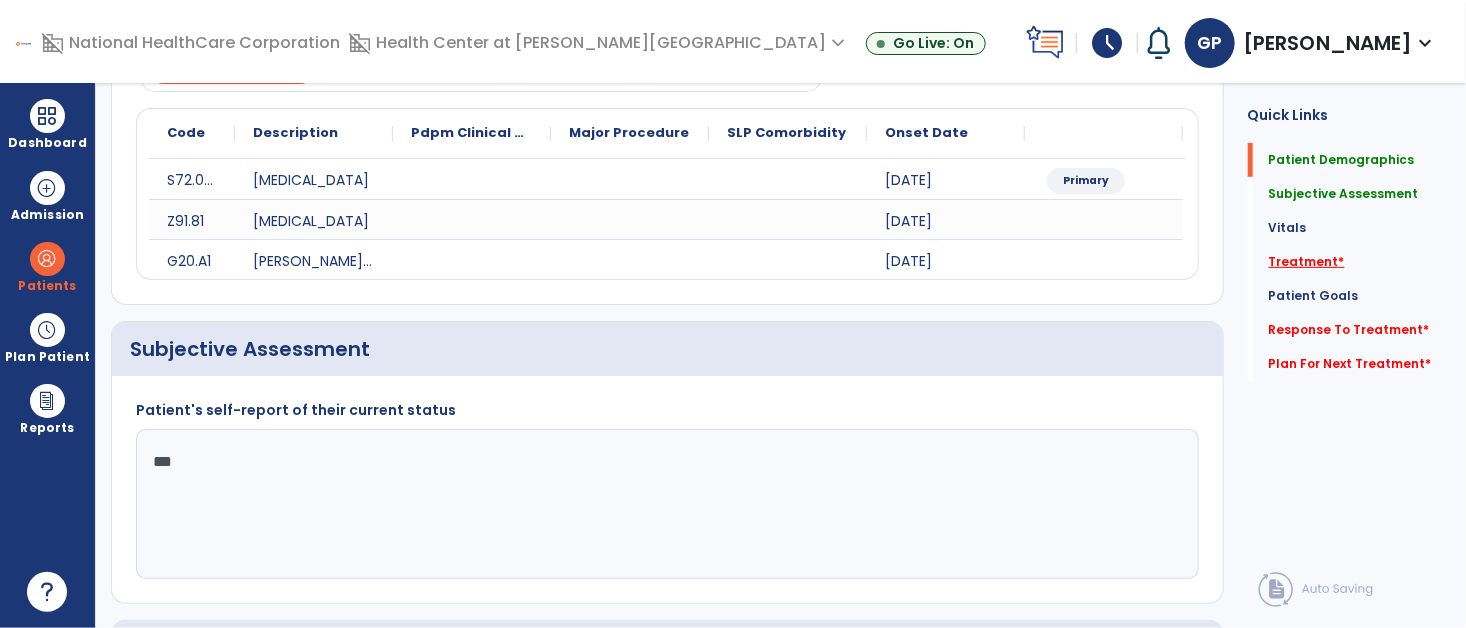 type on "***" 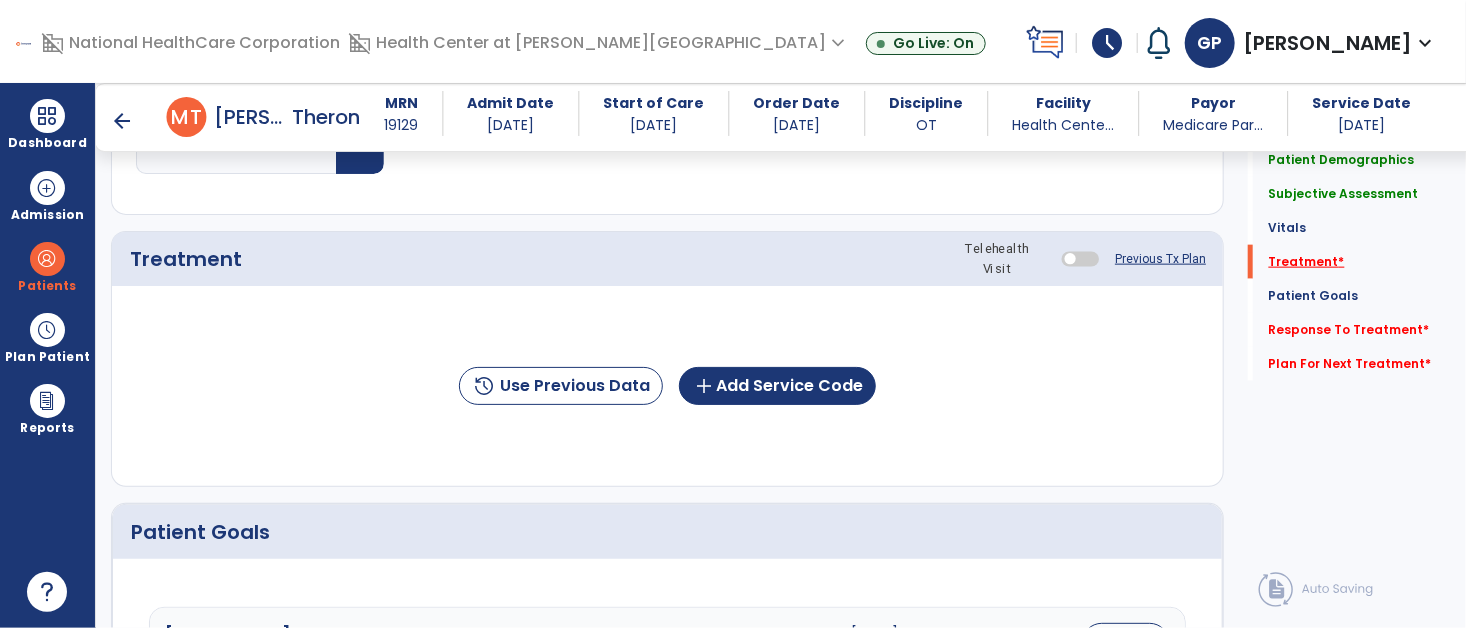 scroll, scrollTop: 1118, scrollLeft: 0, axis: vertical 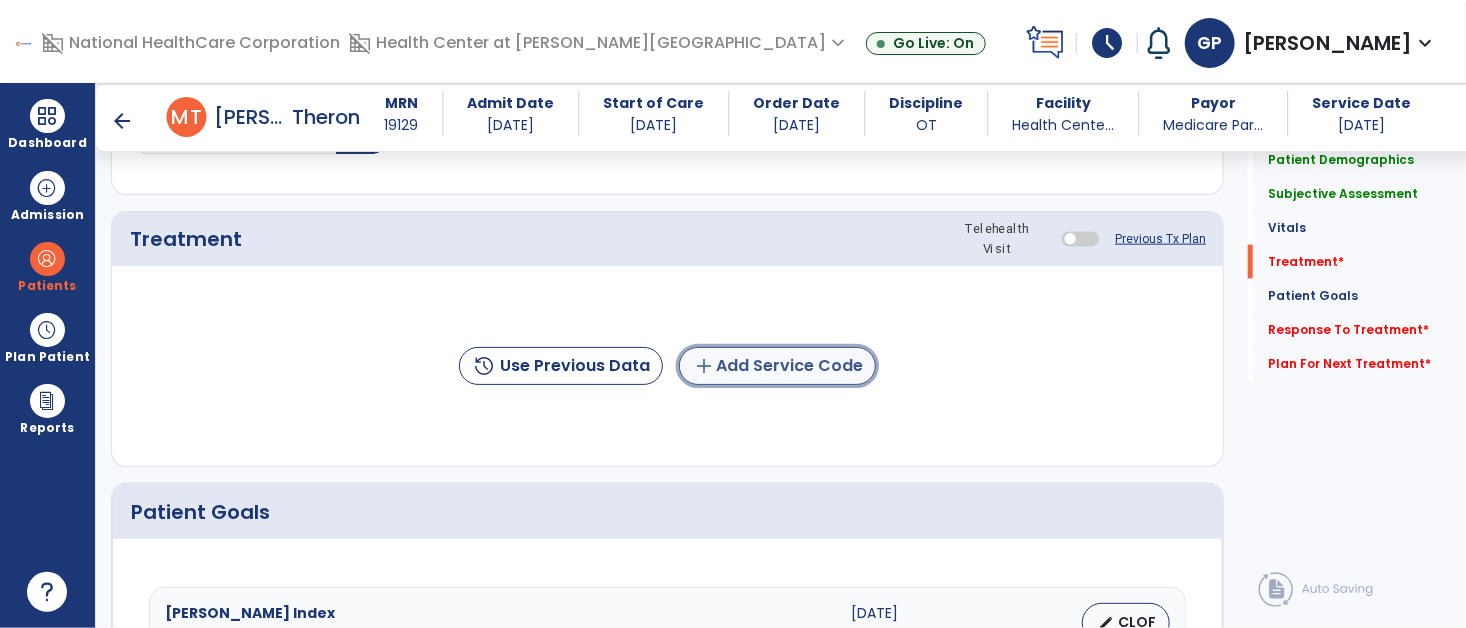 click on "add  Add Service Code" 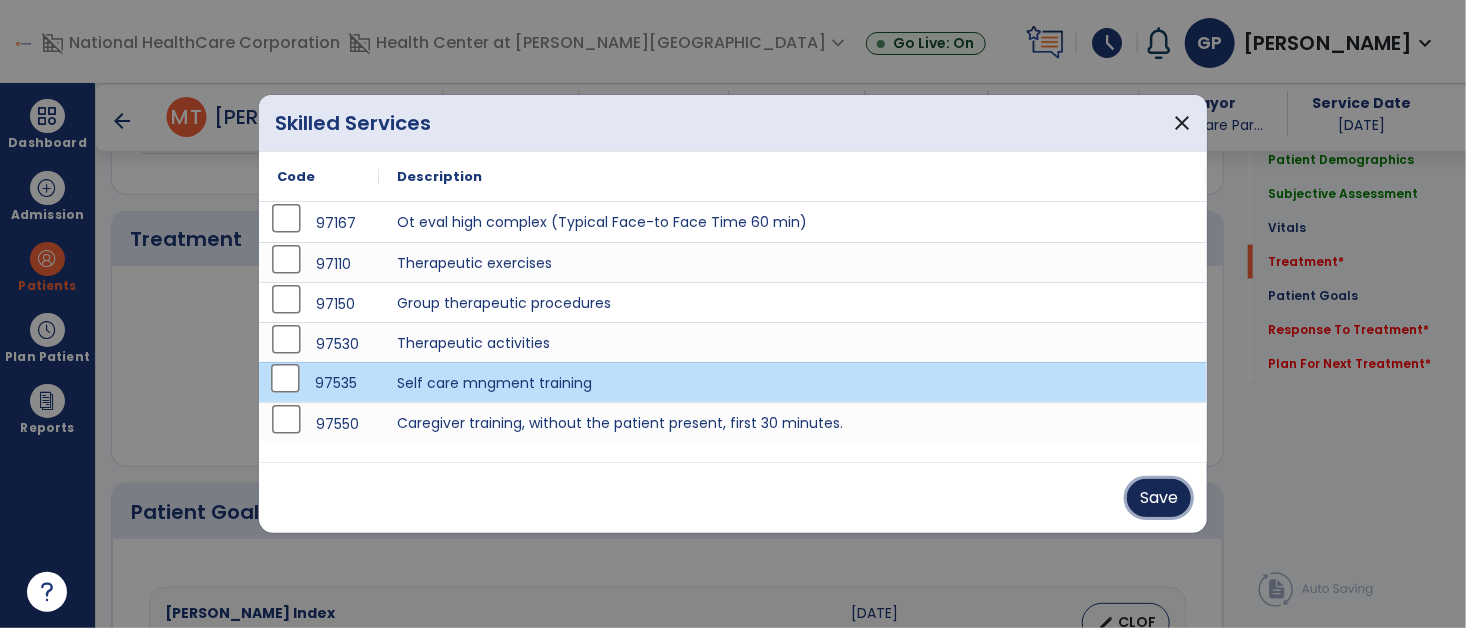 click on "Save" at bounding box center [1159, 498] 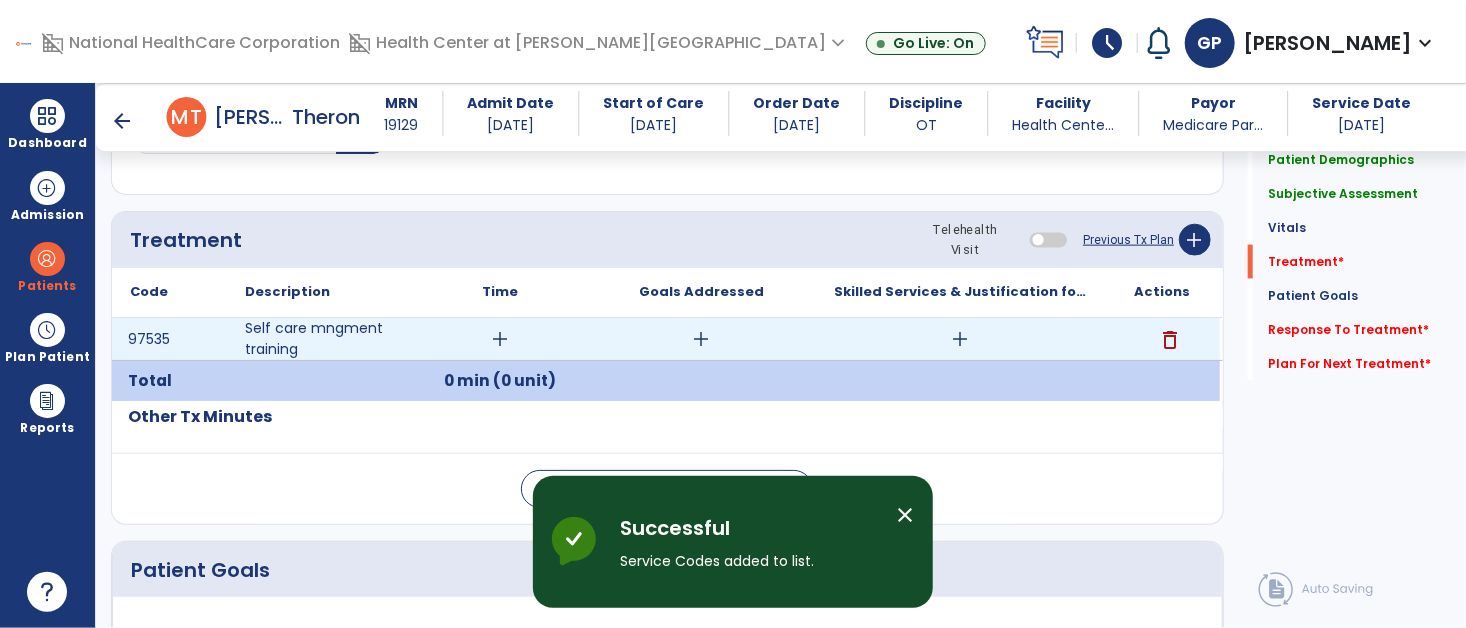 click on "add" at bounding box center (500, 339) 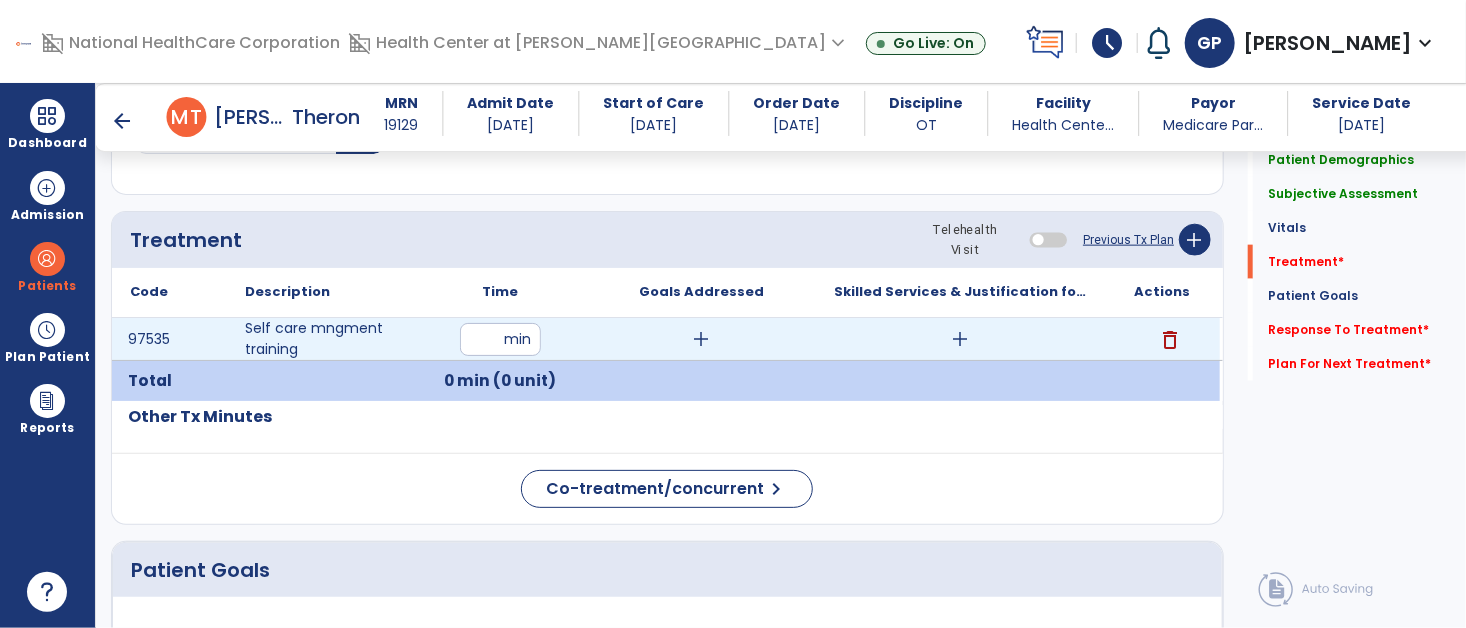 type on "**" 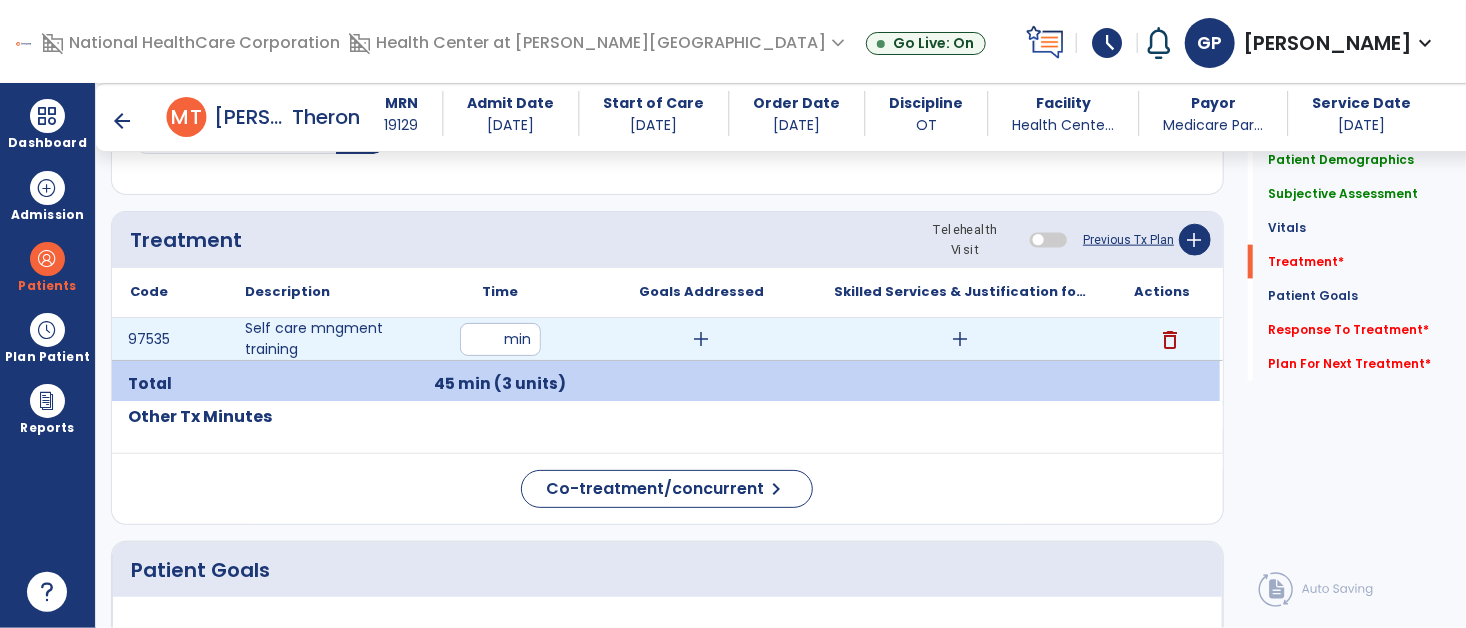 click on "add" at bounding box center [702, 339] 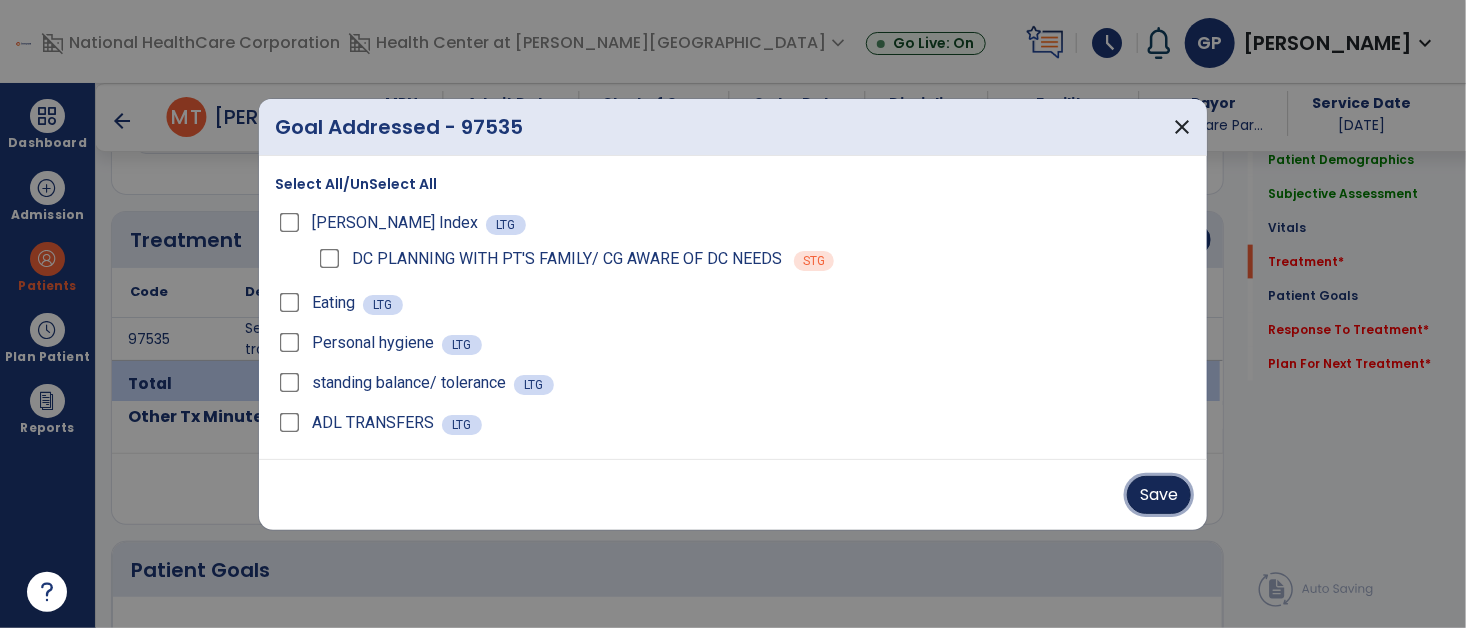 click on "Save" at bounding box center [1159, 495] 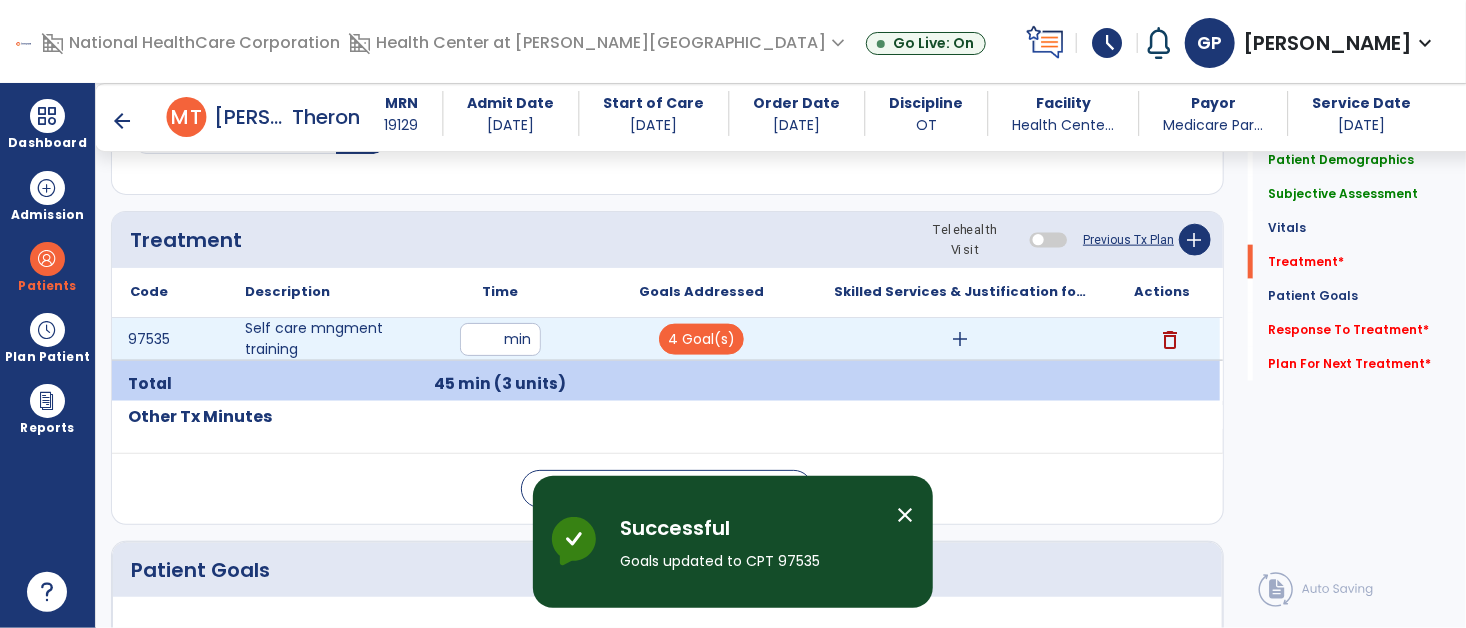 click on "add" at bounding box center (961, 339) 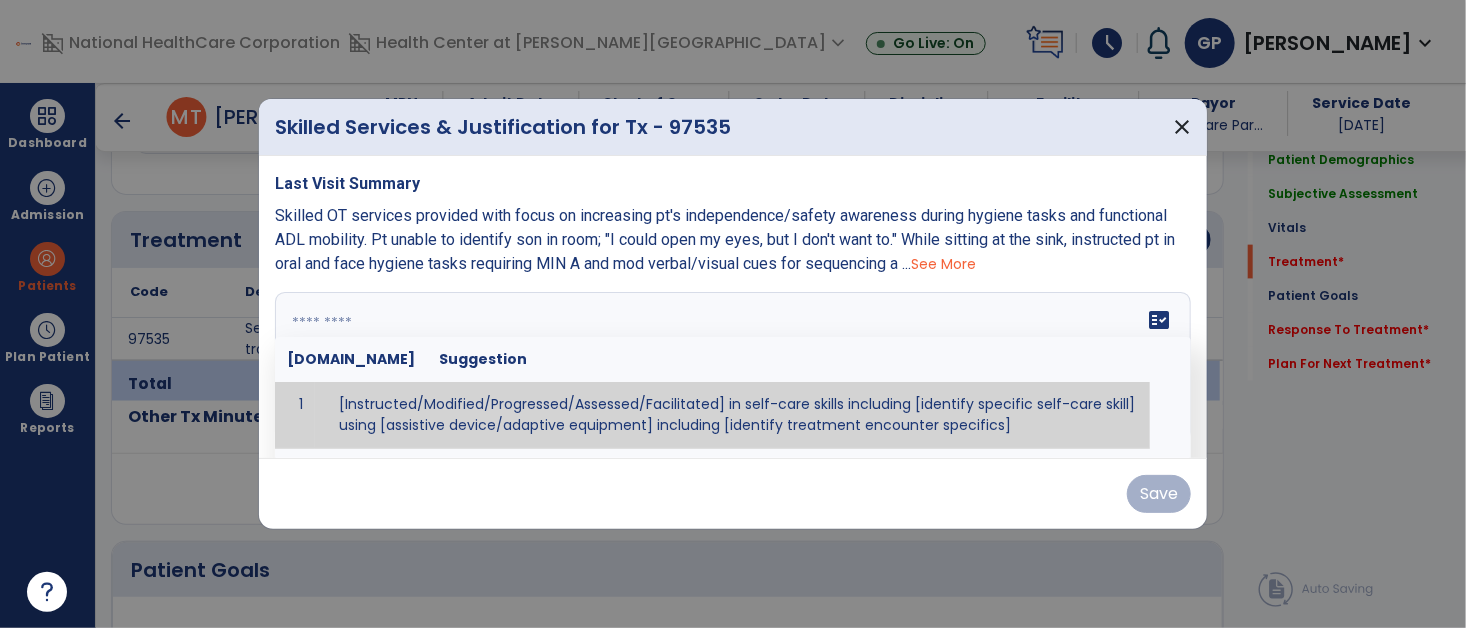 click on "fact_check  [DOMAIN_NAME] Suggestion 1 [Instructed/Modified/Progressed/Assessed/Facilitated] in self-care skills including [identify specific self-care skill] using [assistive device/adaptive equipment] including [identify treatment encounter specifics]" at bounding box center [733, 367] 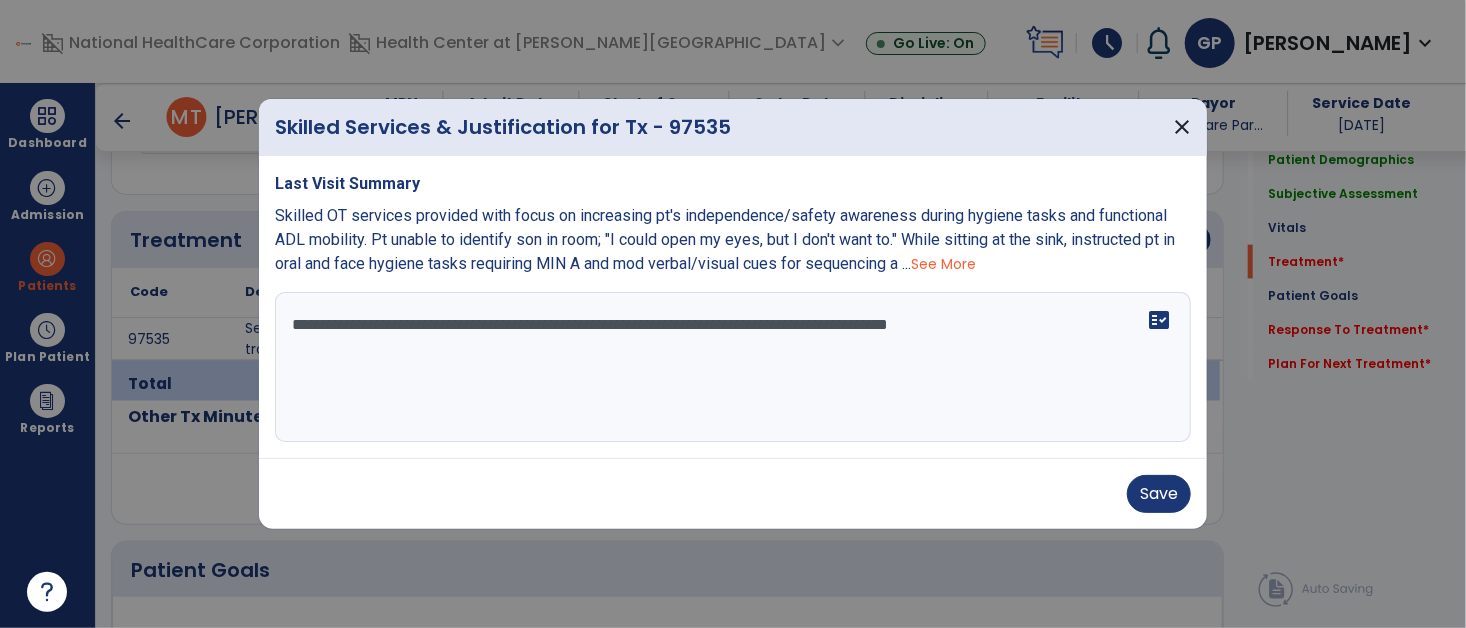 click on "See More" at bounding box center (943, 264) 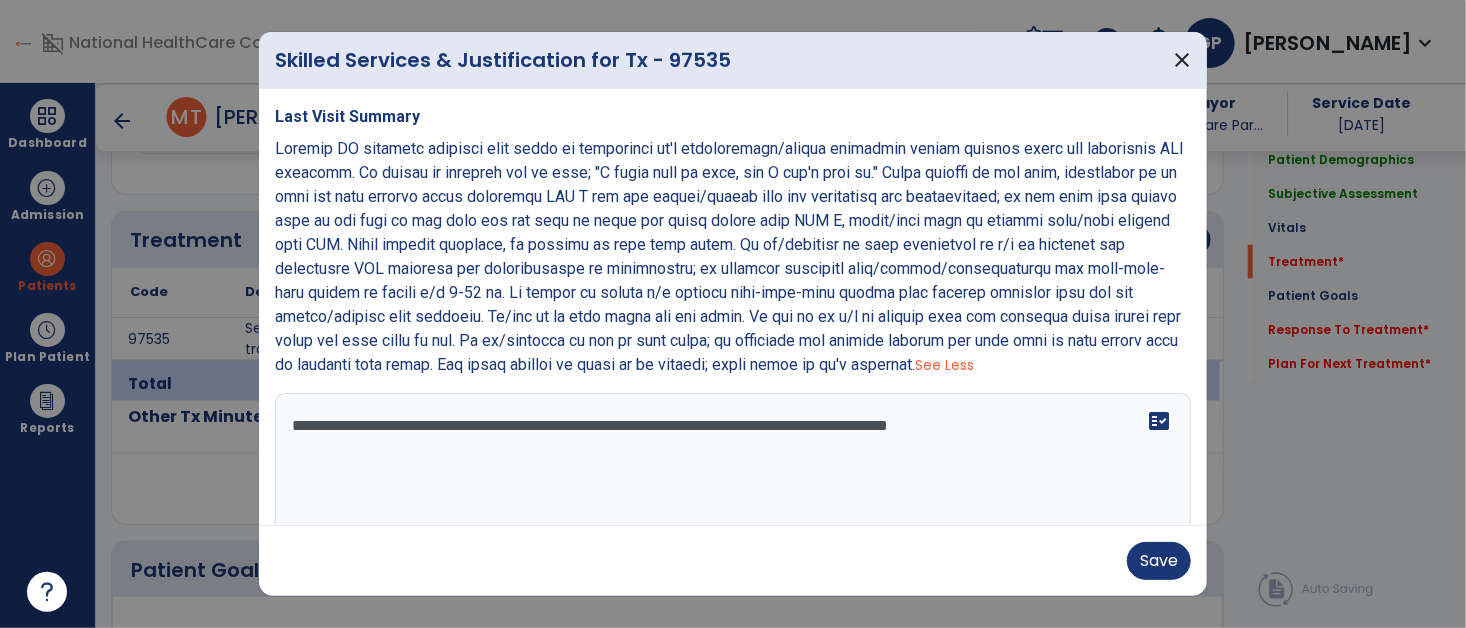click on "**********" at bounding box center [731, 468] 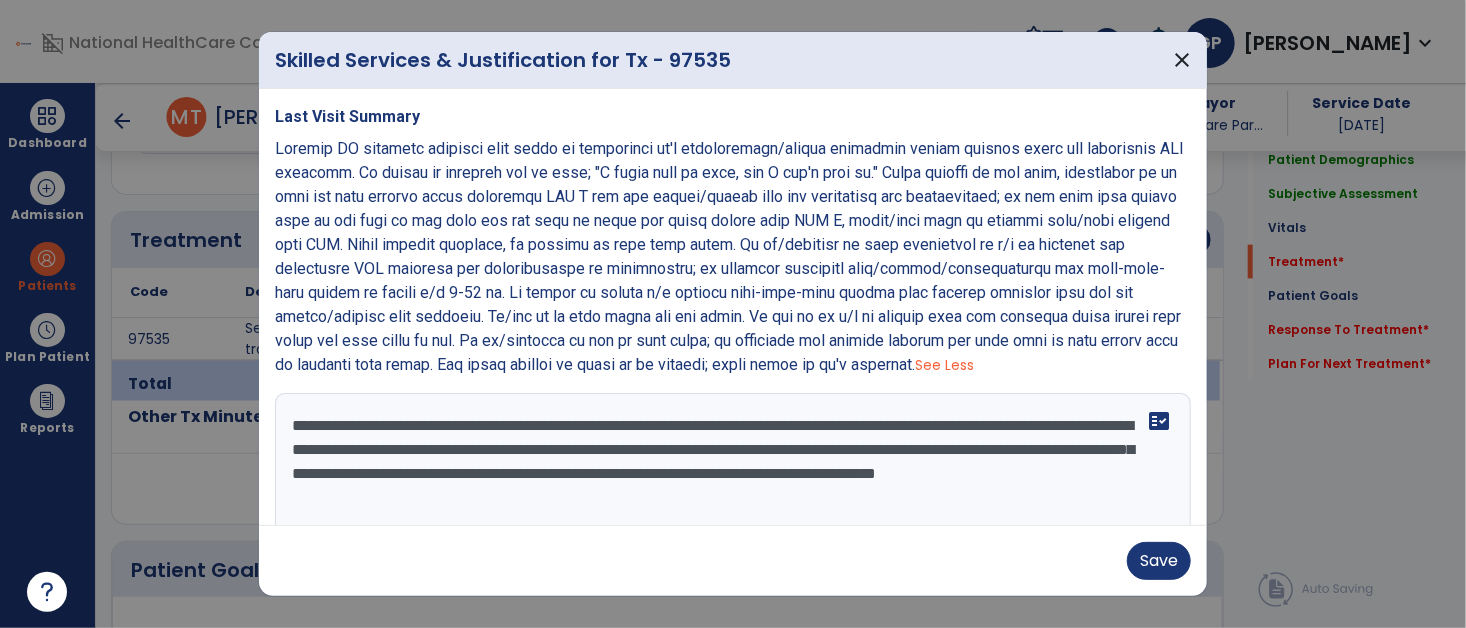 type on "**********" 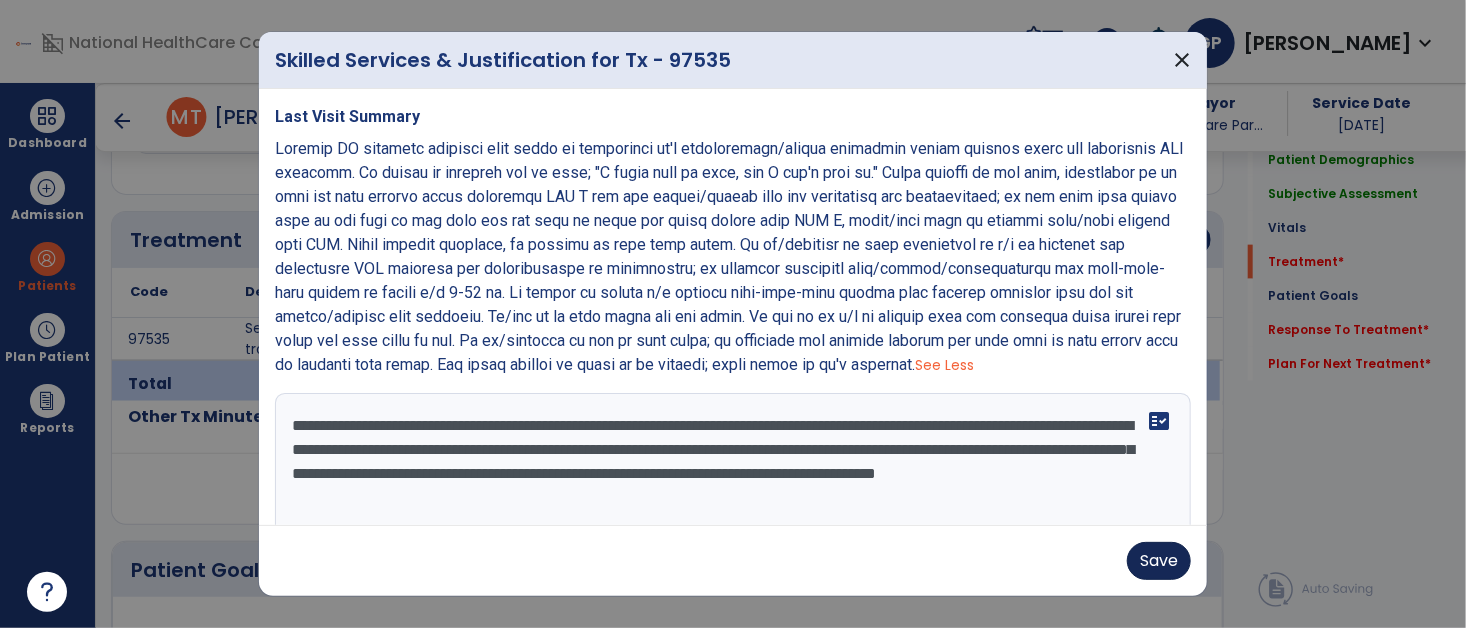 click on "Save" at bounding box center [1159, 561] 